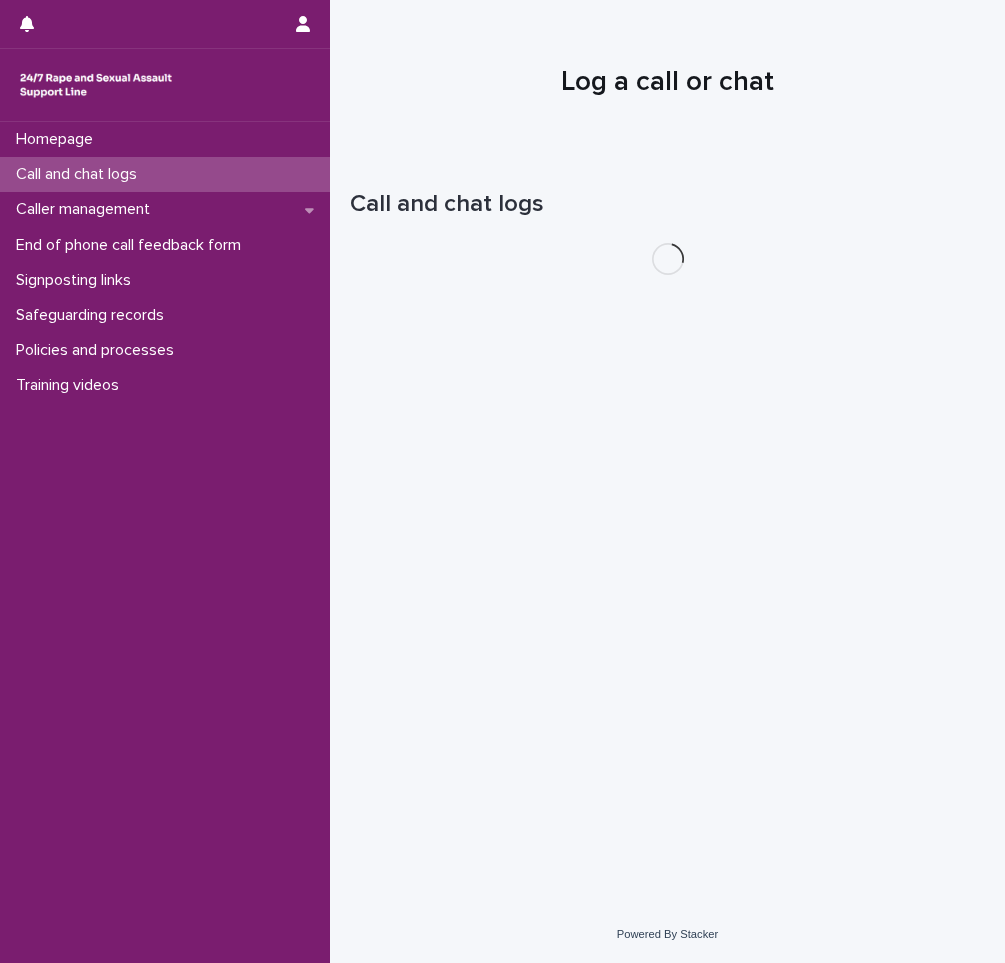 scroll, scrollTop: 0, scrollLeft: 0, axis: both 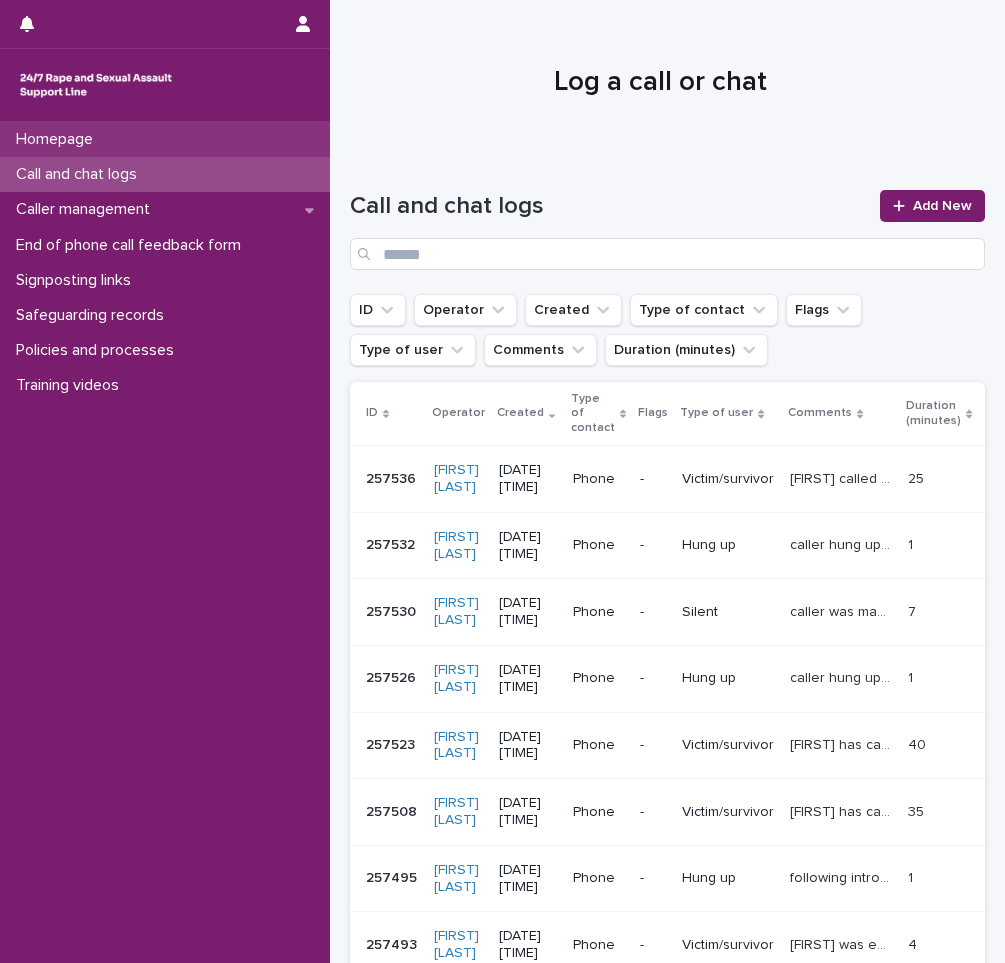 click on "Homepage" at bounding box center (58, 139) 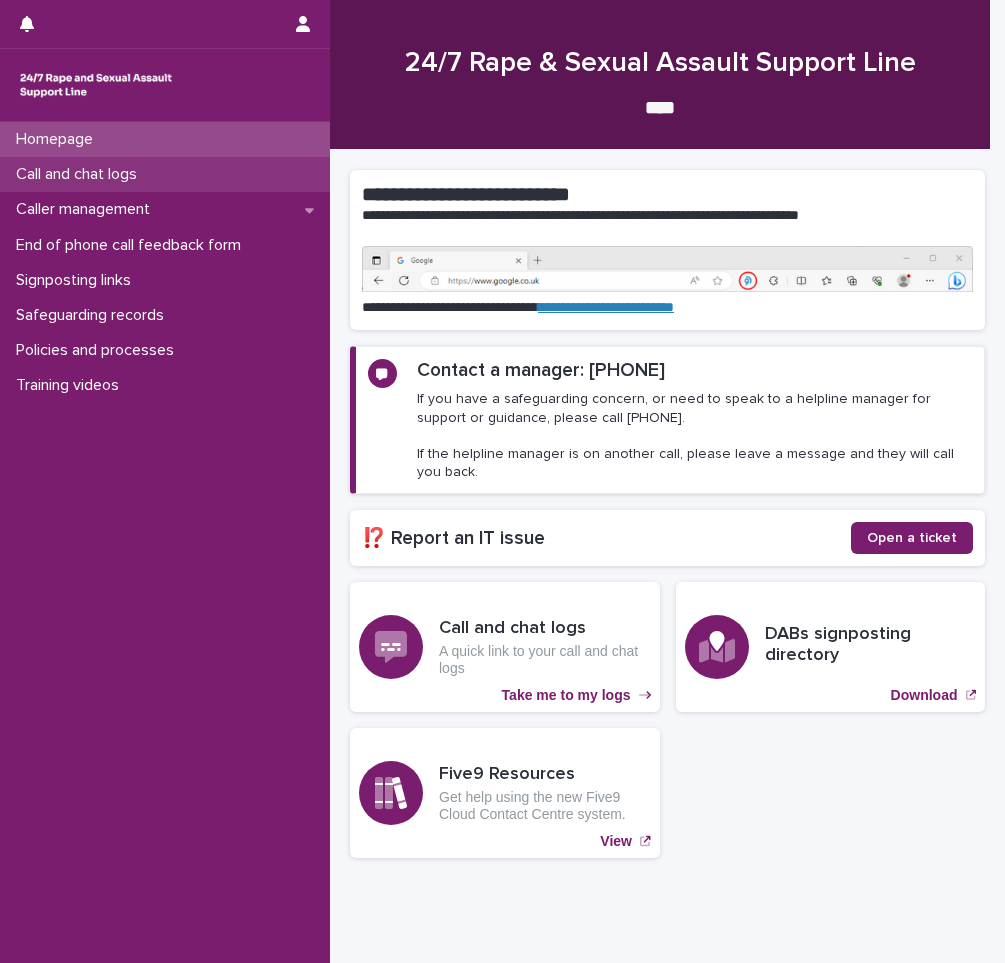 click on "Call and chat logs" at bounding box center (165, 174) 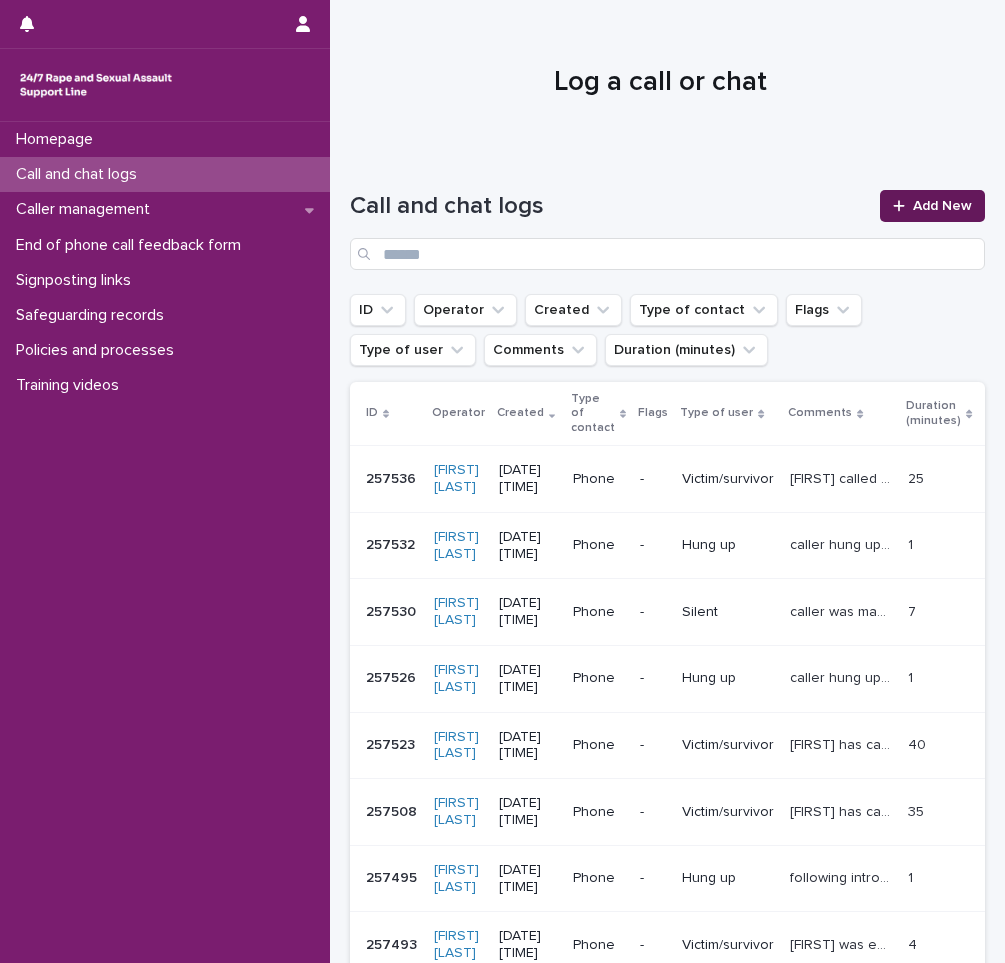 click at bounding box center [903, 206] 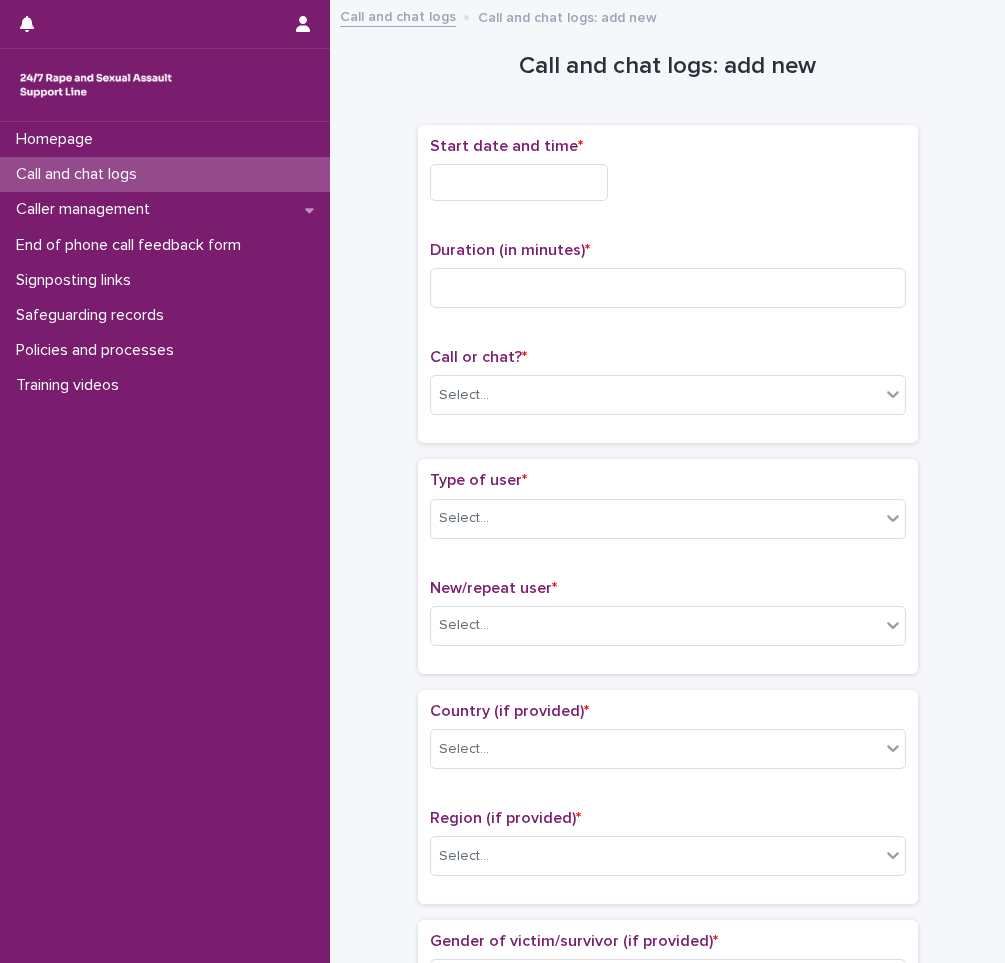 click at bounding box center (519, 182) 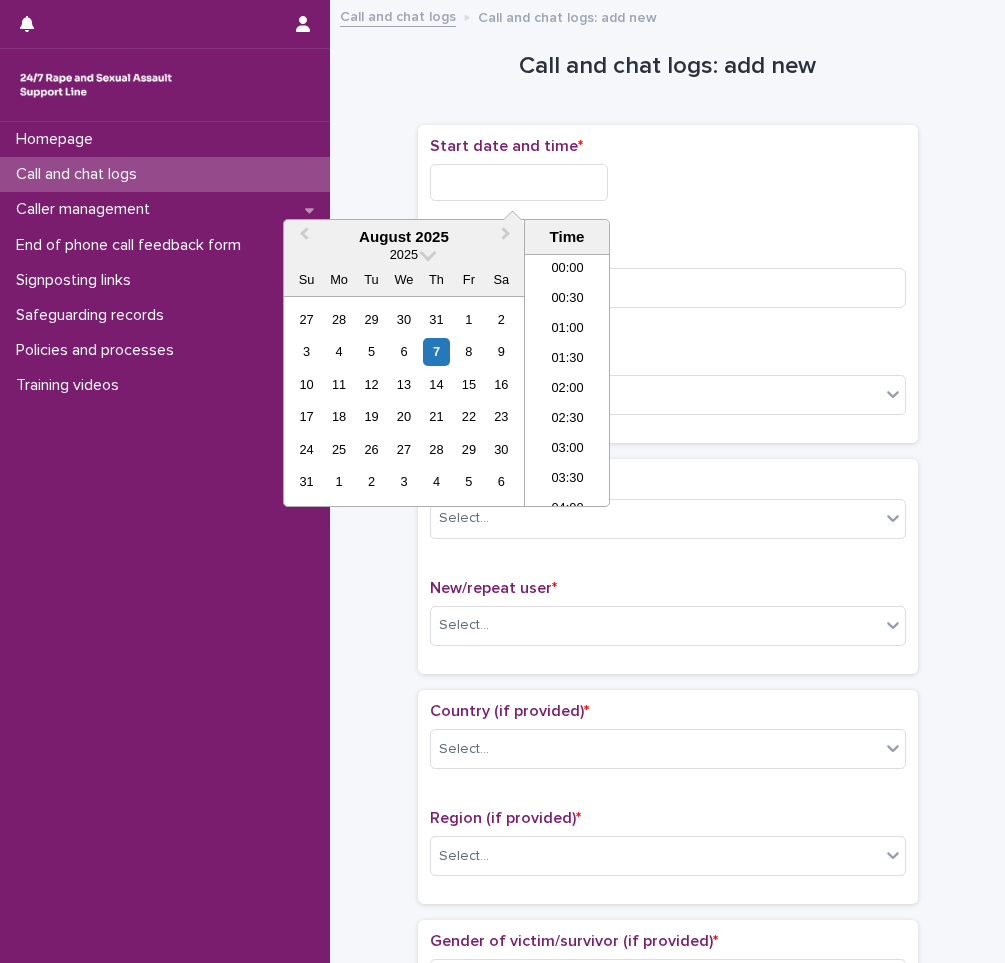 scroll, scrollTop: 850, scrollLeft: 0, axis: vertical 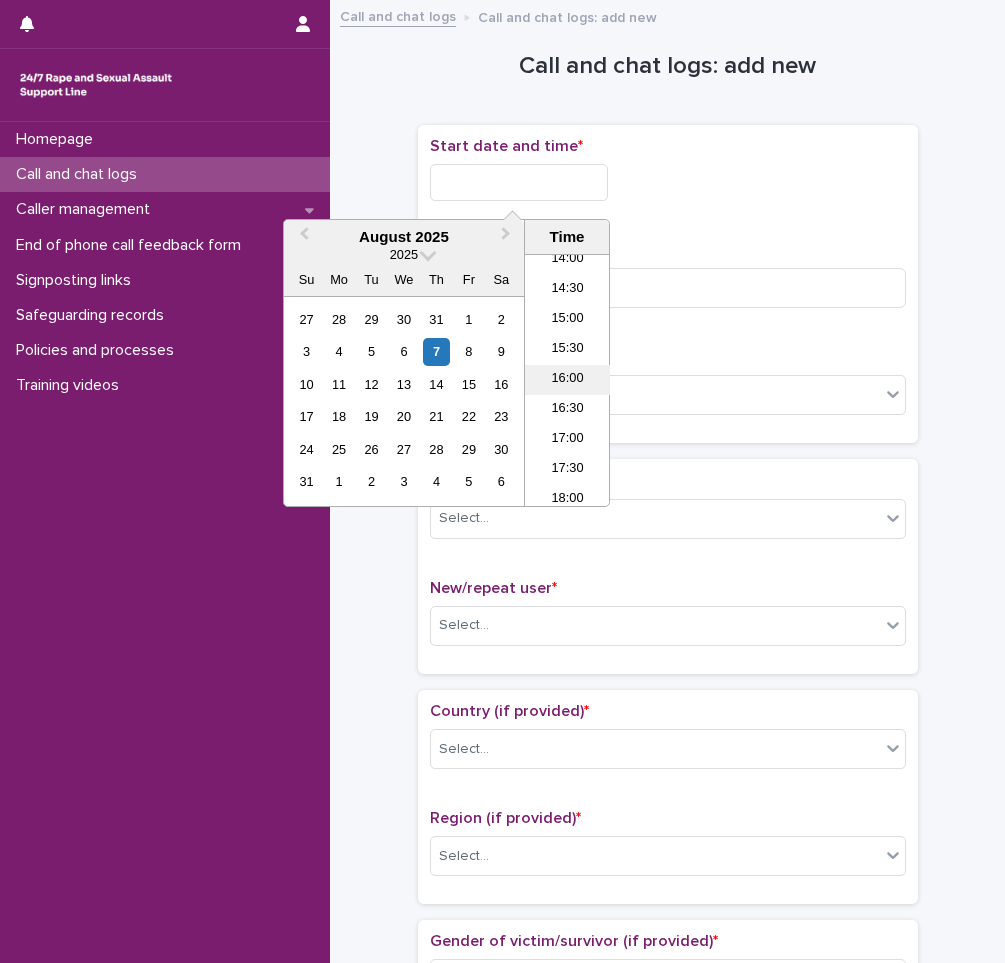 click on "16:00" at bounding box center (567, 380) 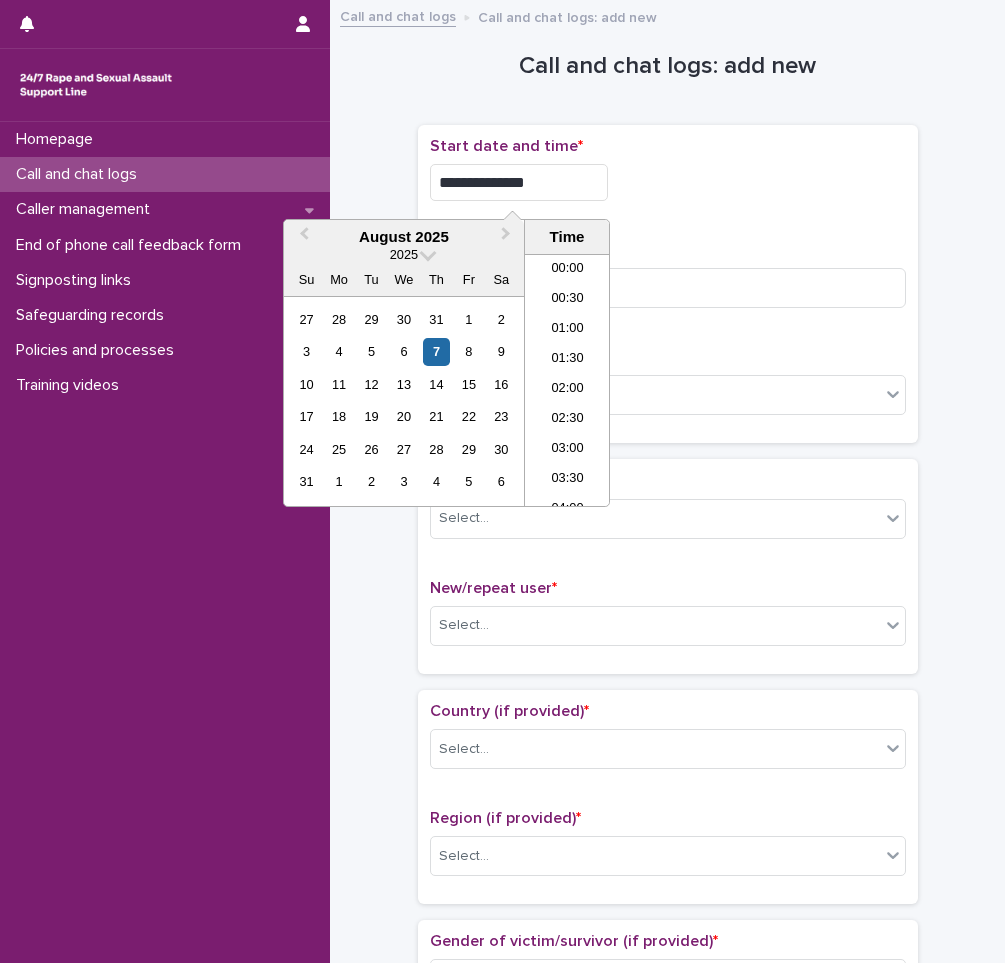 click on "**********" at bounding box center [519, 182] 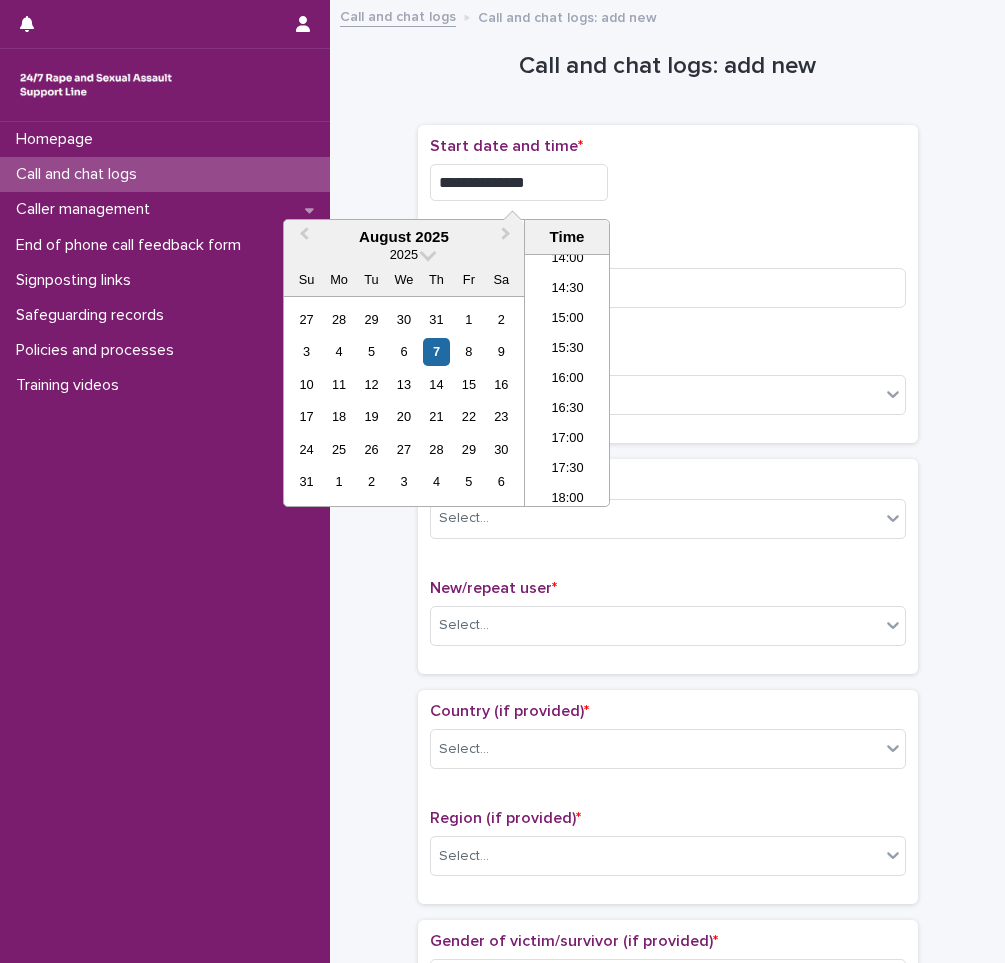 type on "**********" 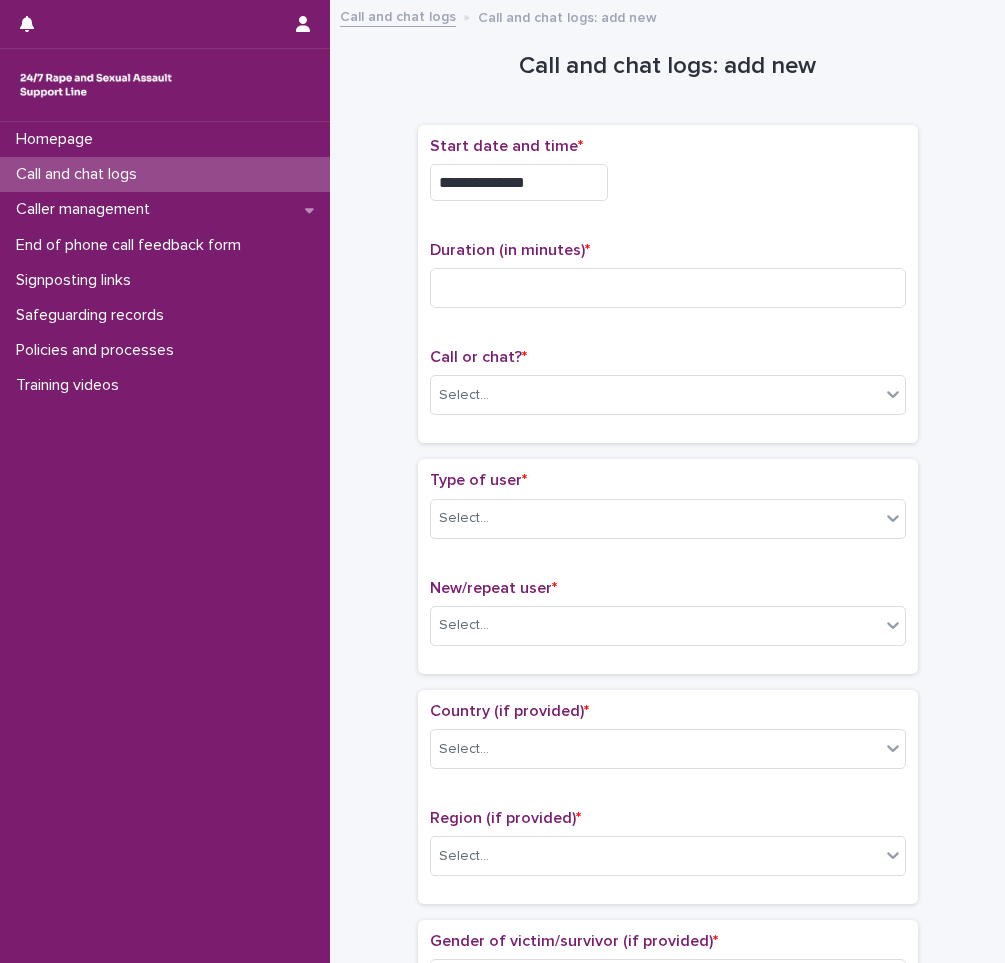 click on "**********" at bounding box center (668, 182) 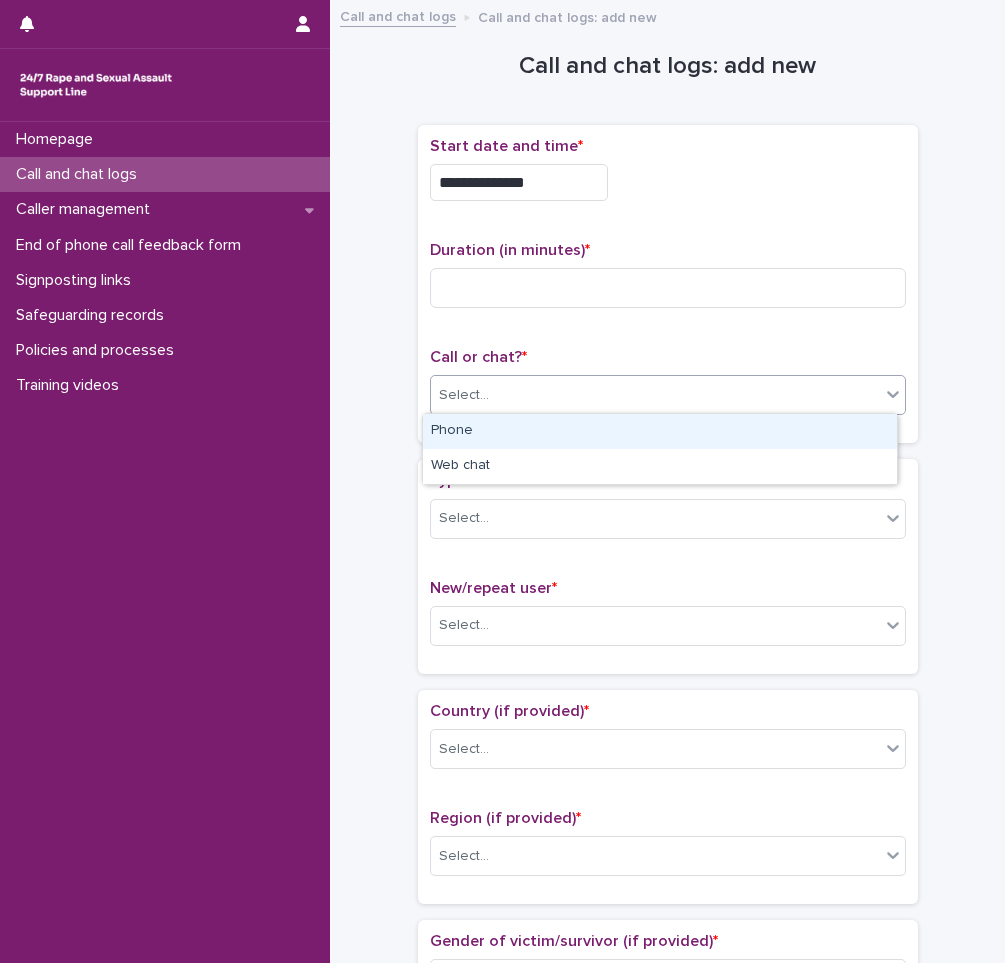 click on "Select..." at bounding box center [655, 395] 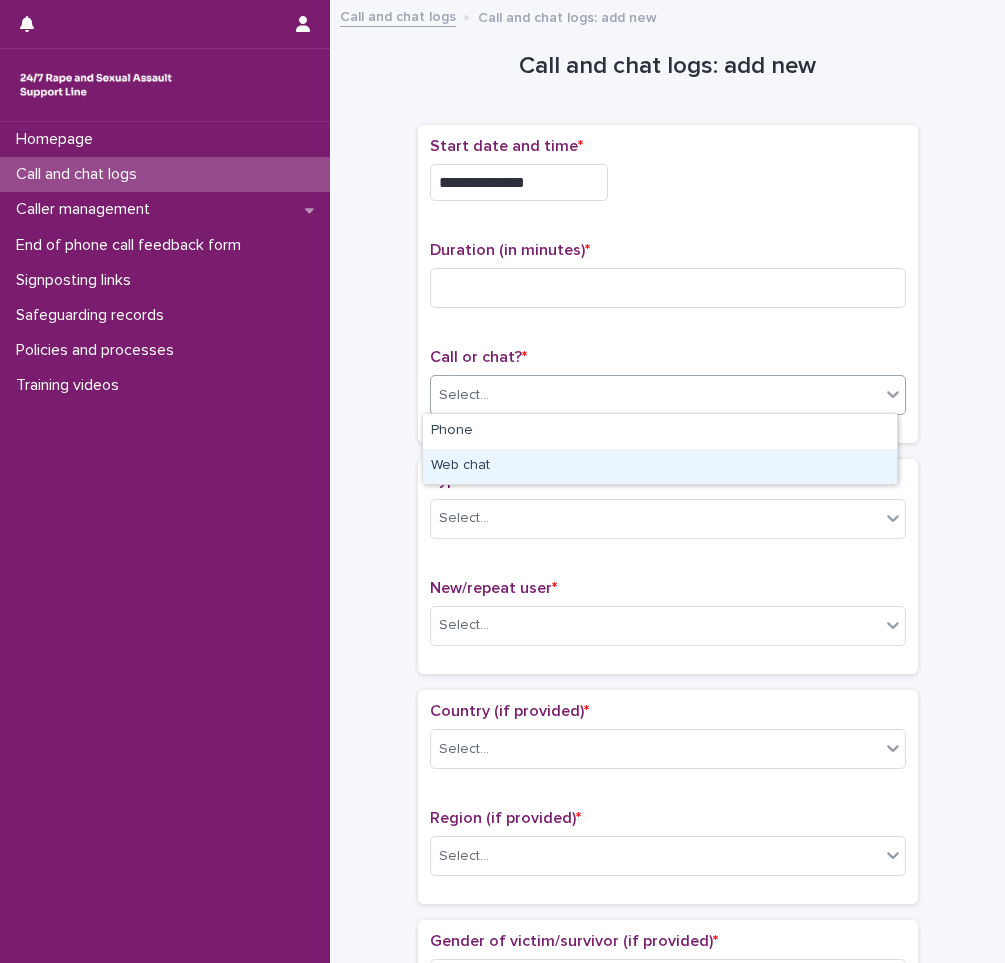 click on "Web chat" at bounding box center (660, 466) 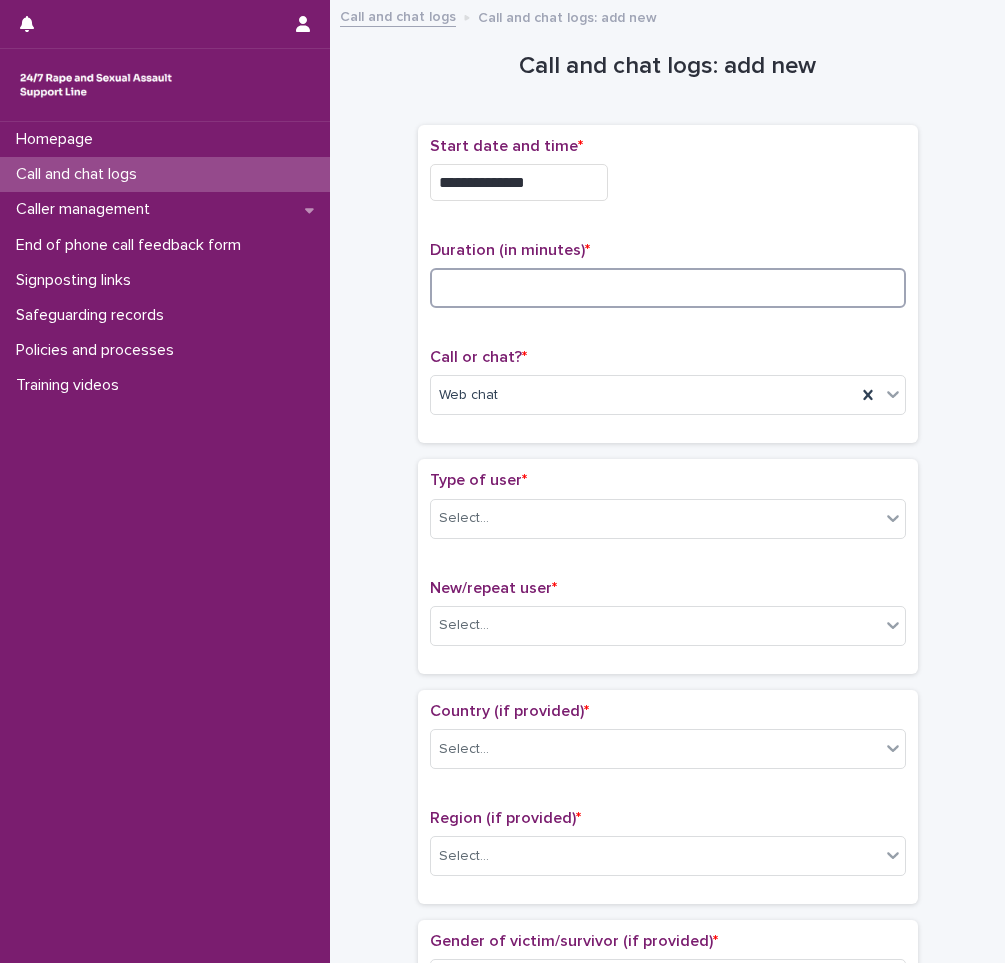 click at bounding box center [668, 288] 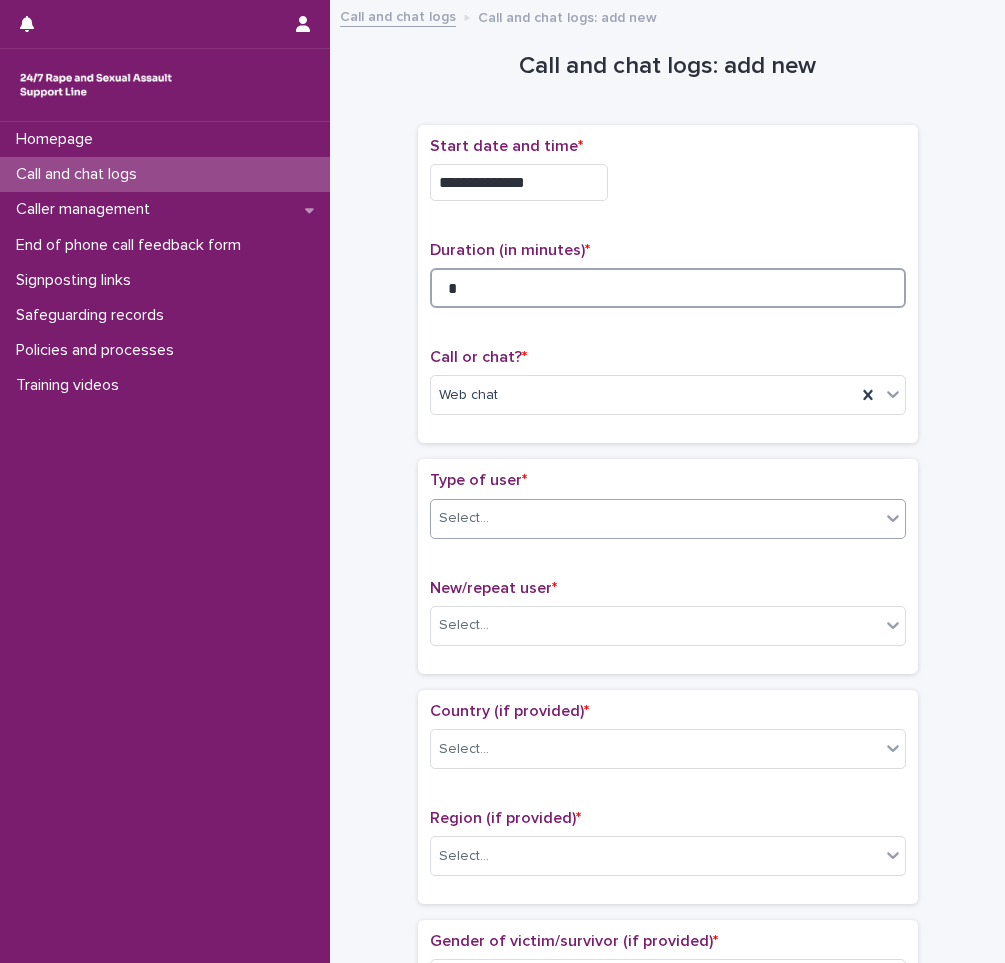 type on "*" 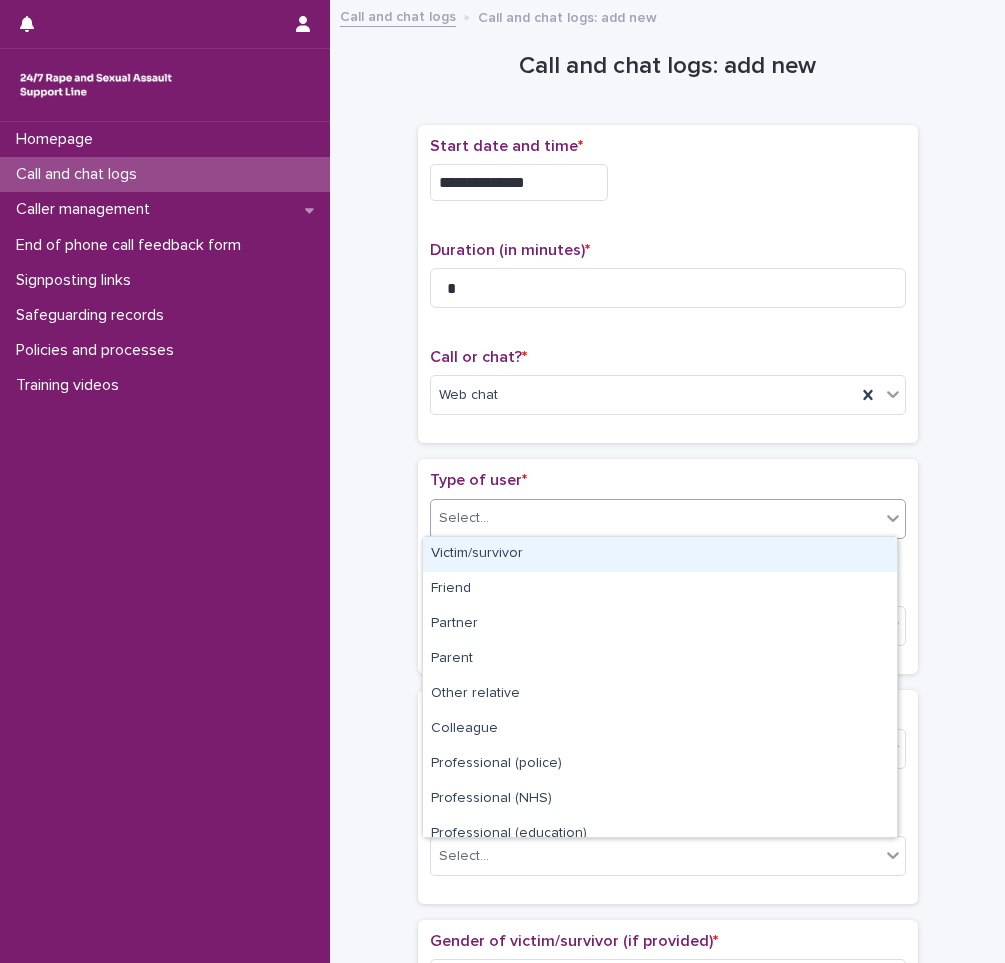 click on "Select..." at bounding box center [655, 518] 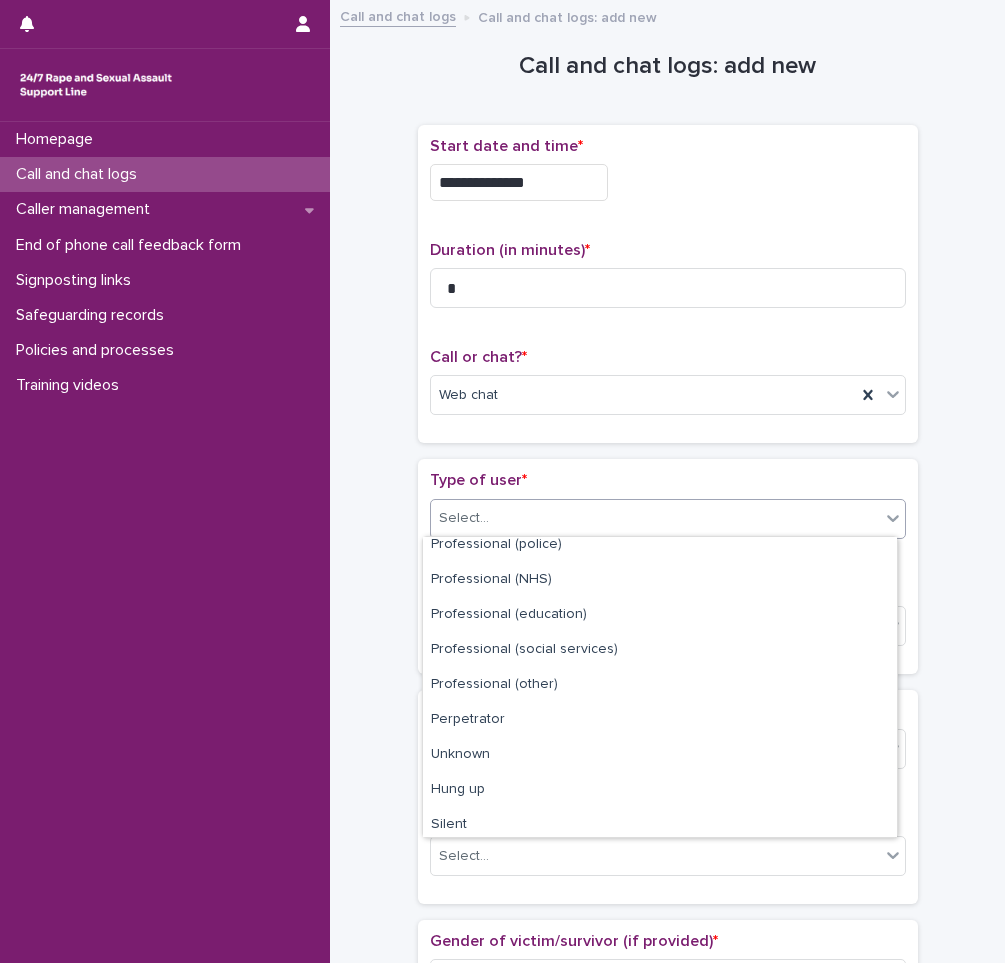 scroll, scrollTop: 225, scrollLeft: 0, axis: vertical 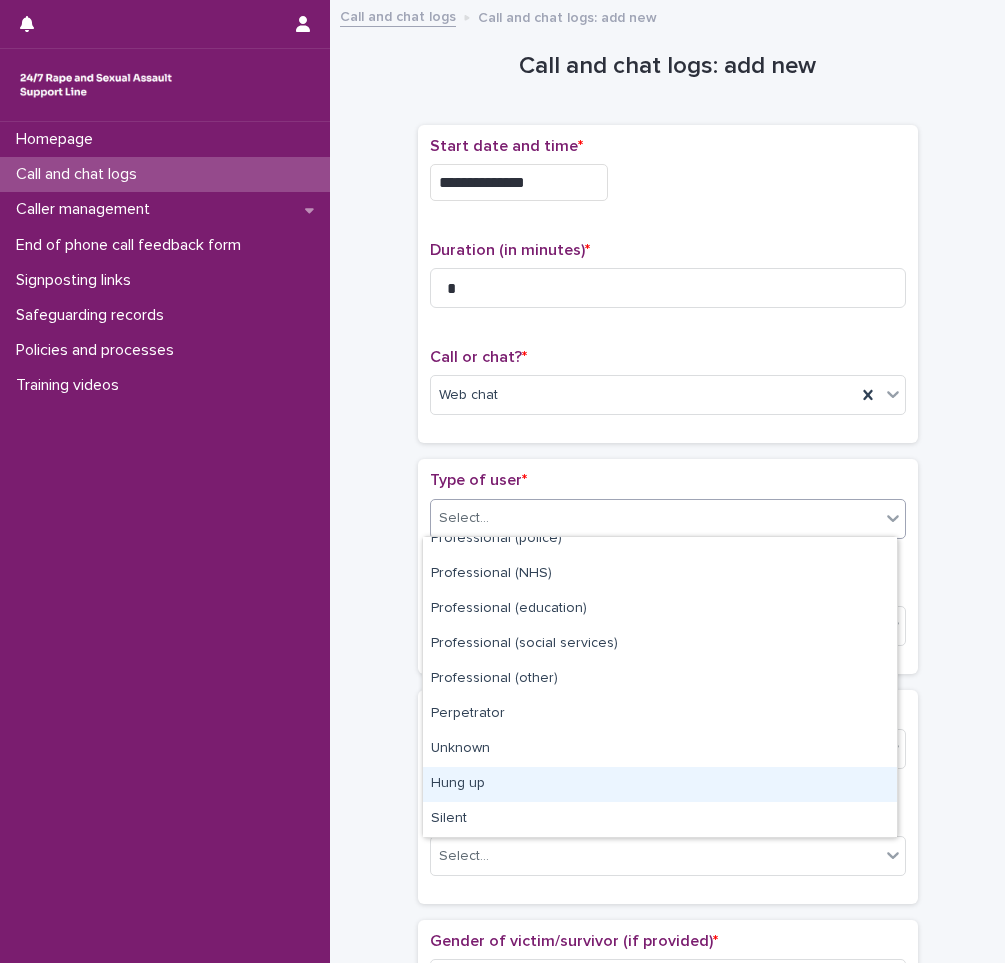 click on "Hung up" at bounding box center [660, 784] 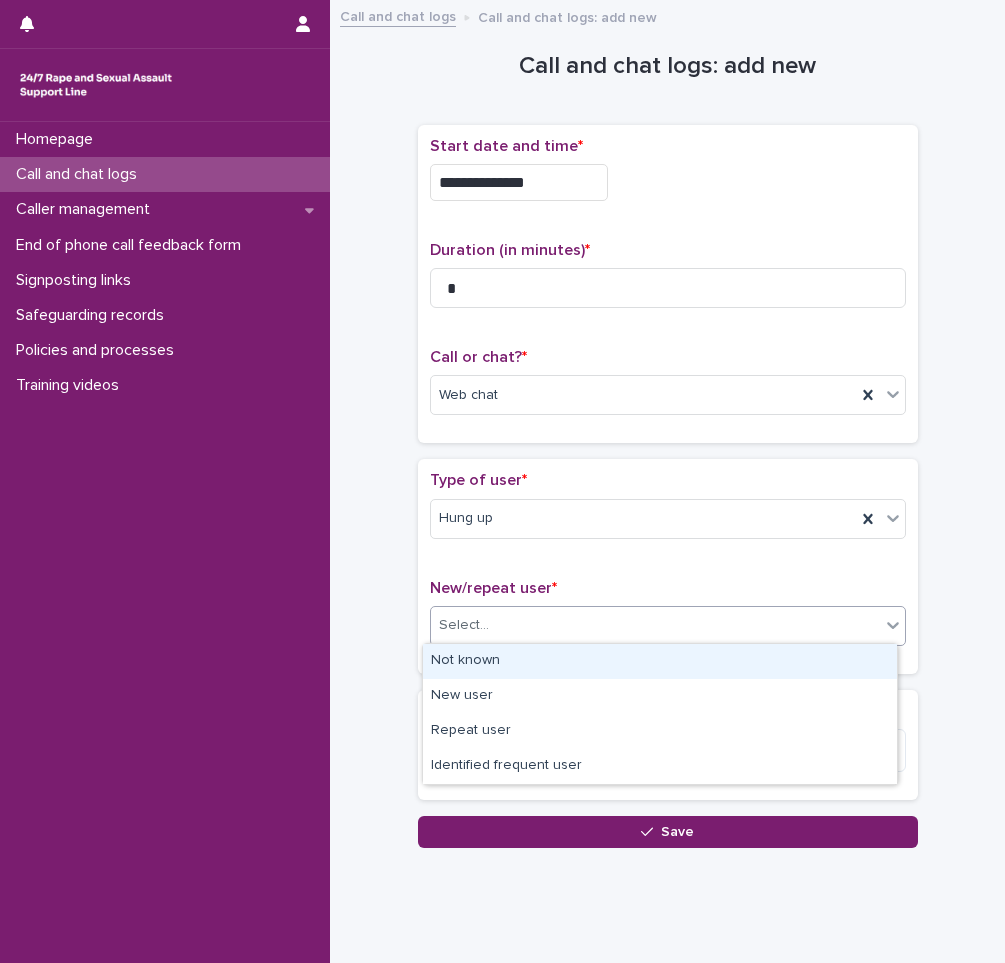 click on "Select..." at bounding box center (655, 625) 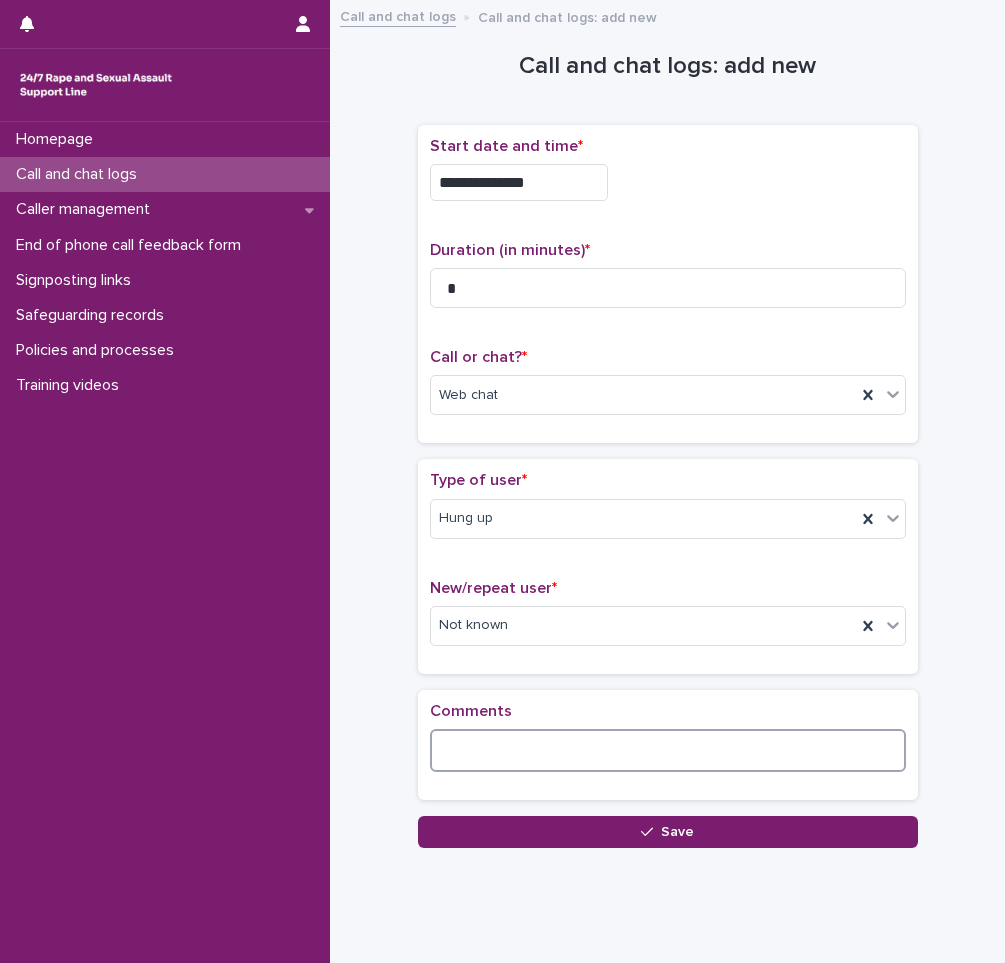 click at bounding box center (668, 750) 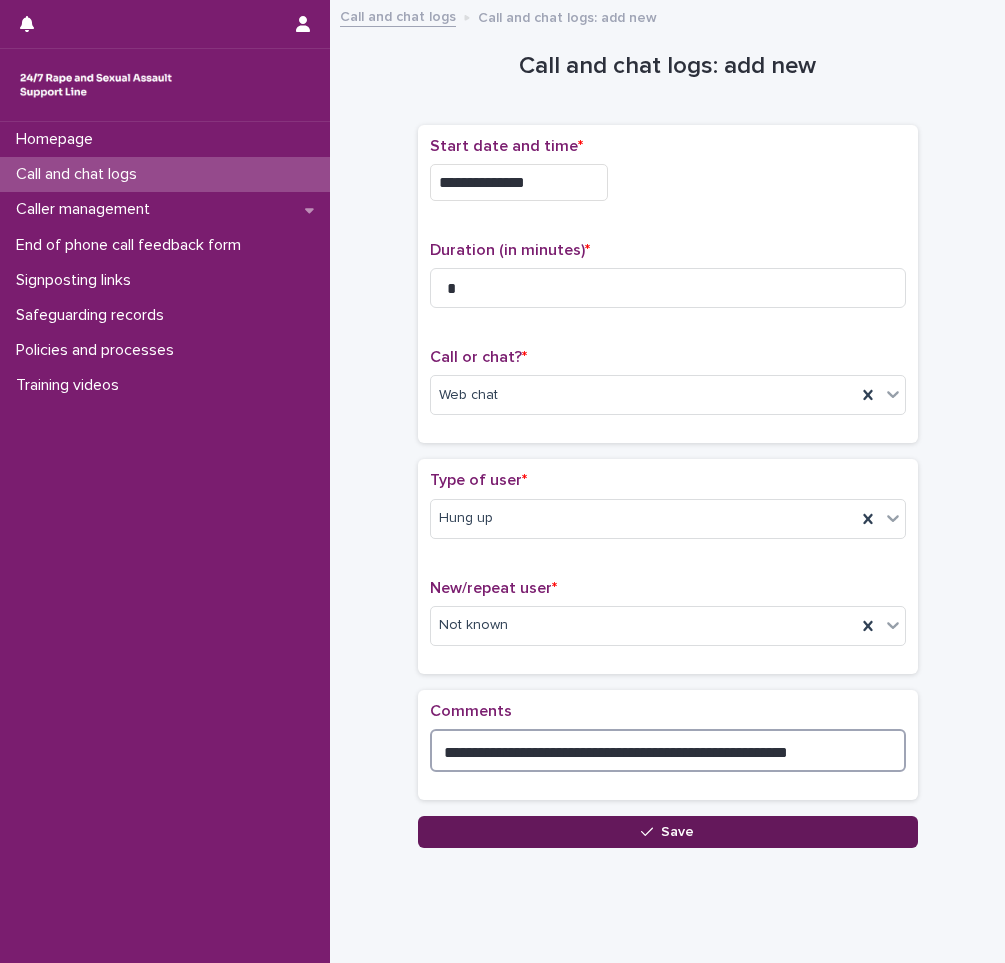 type on "**********" 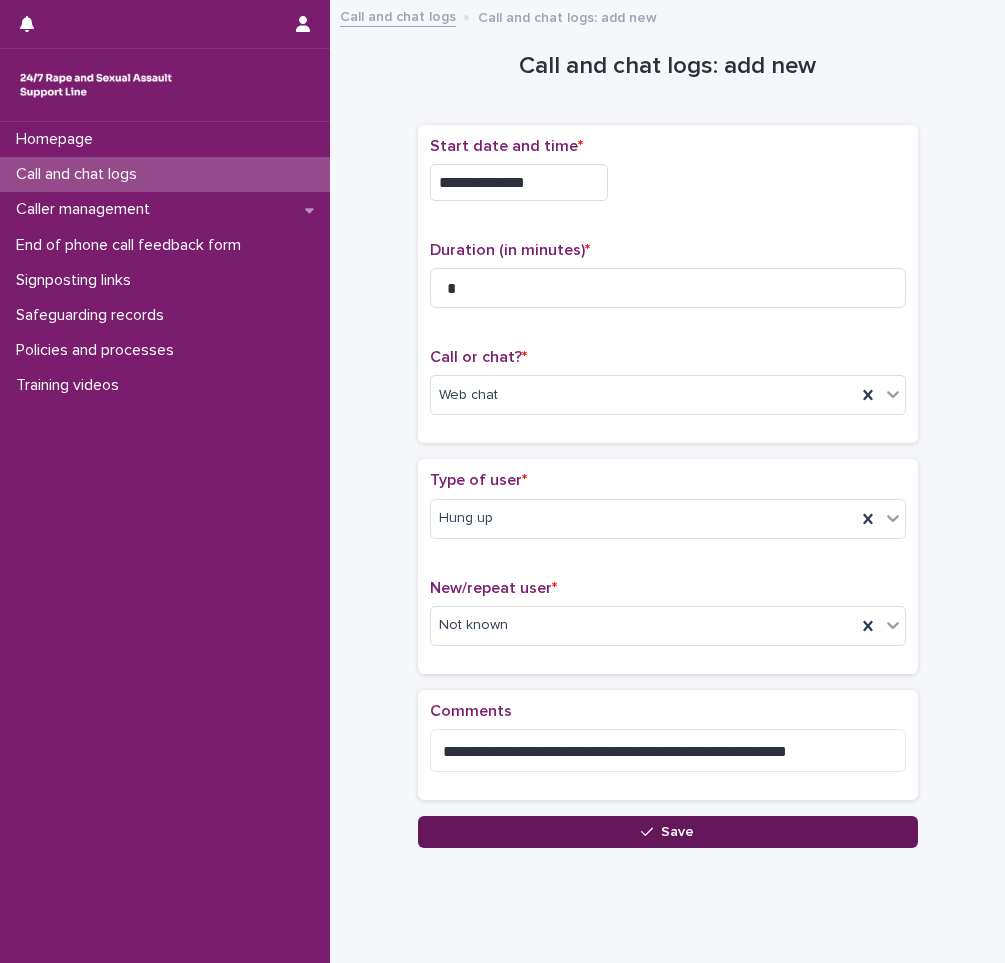 click on "Save" at bounding box center [668, 832] 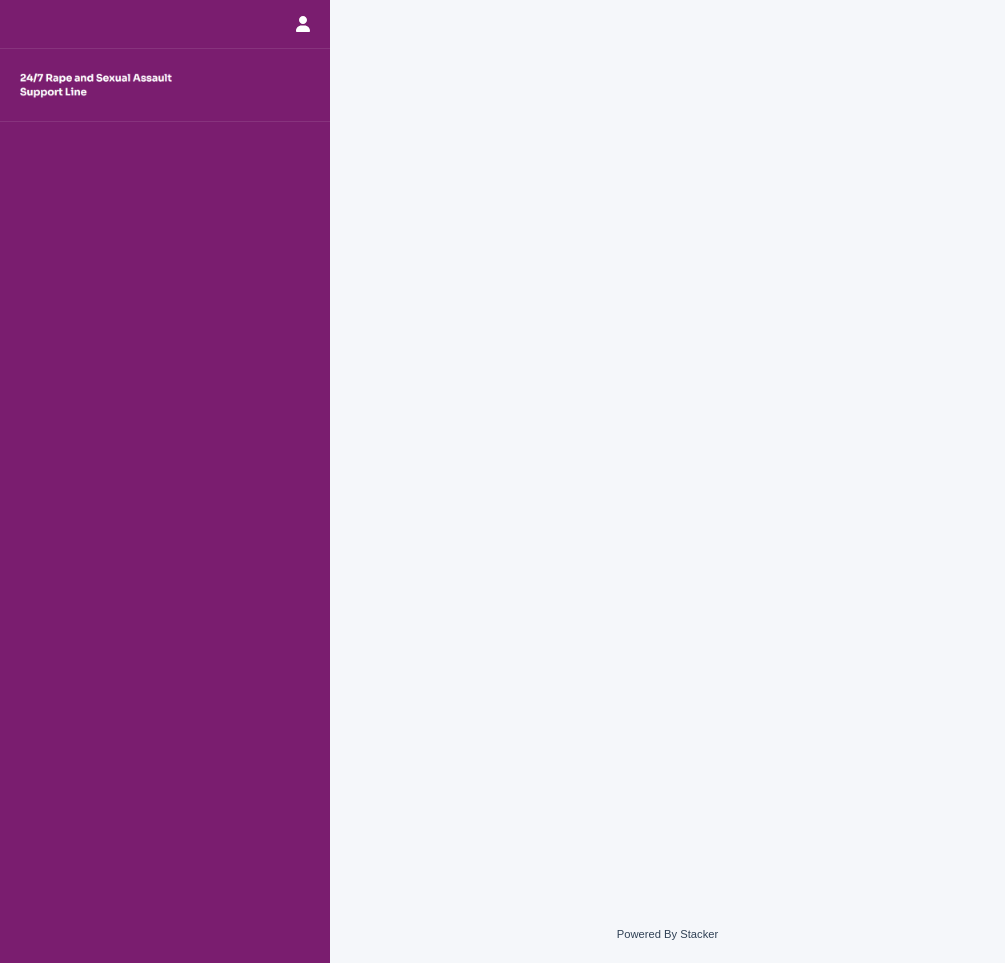 scroll, scrollTop: 0, scrollLeft: 0, axis: both 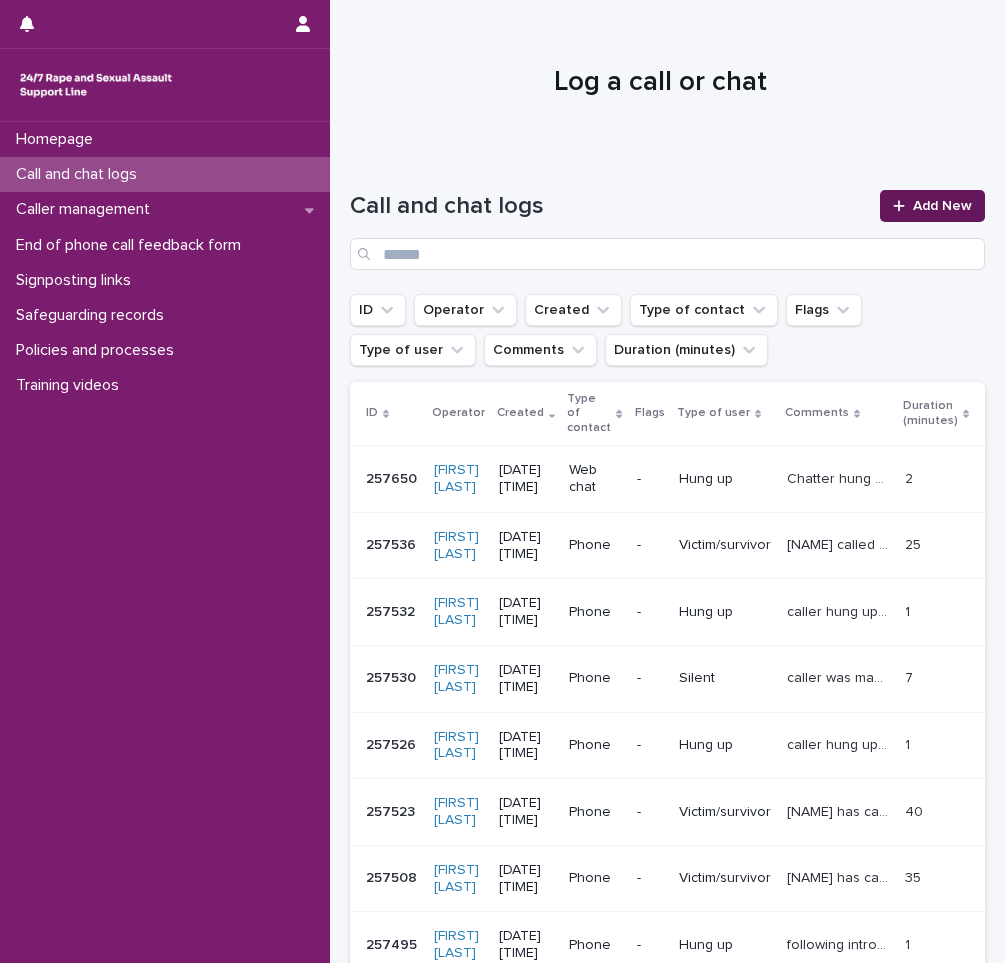 click on "Add New" at bounding box center [932, 206] 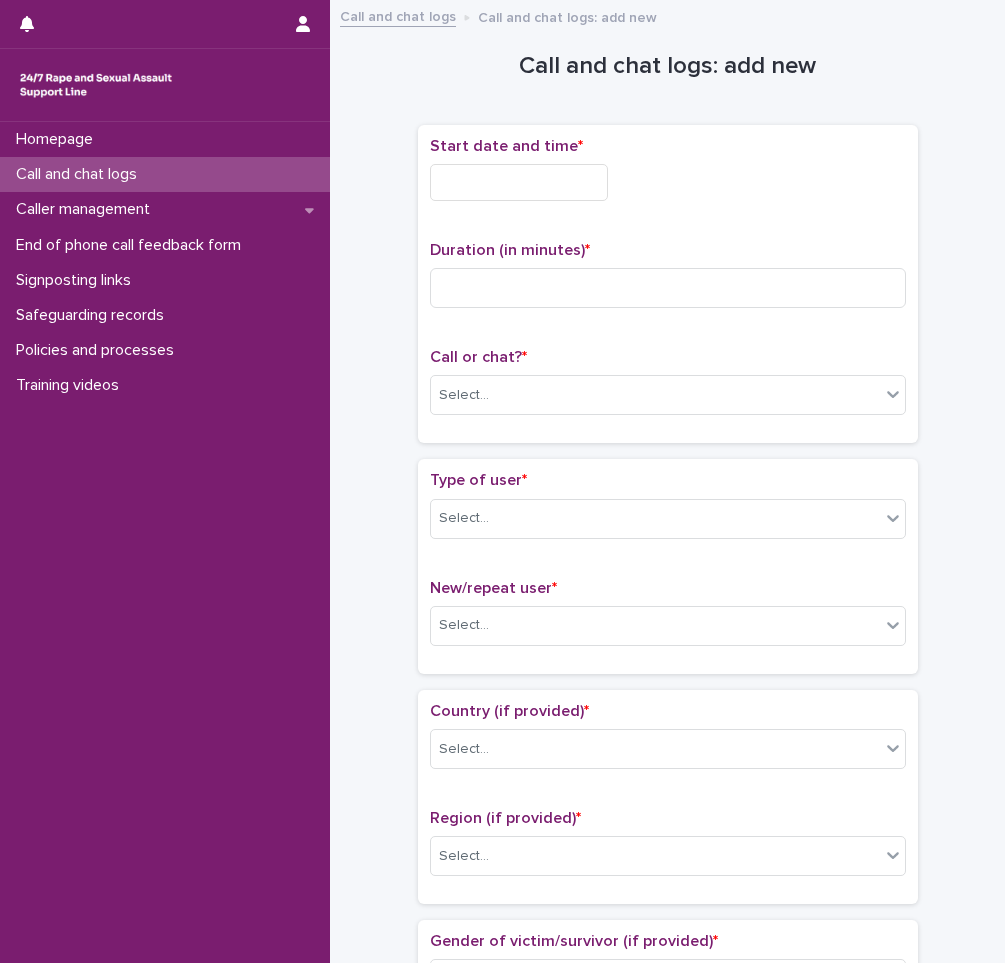 click at bounding box center [519, 182] 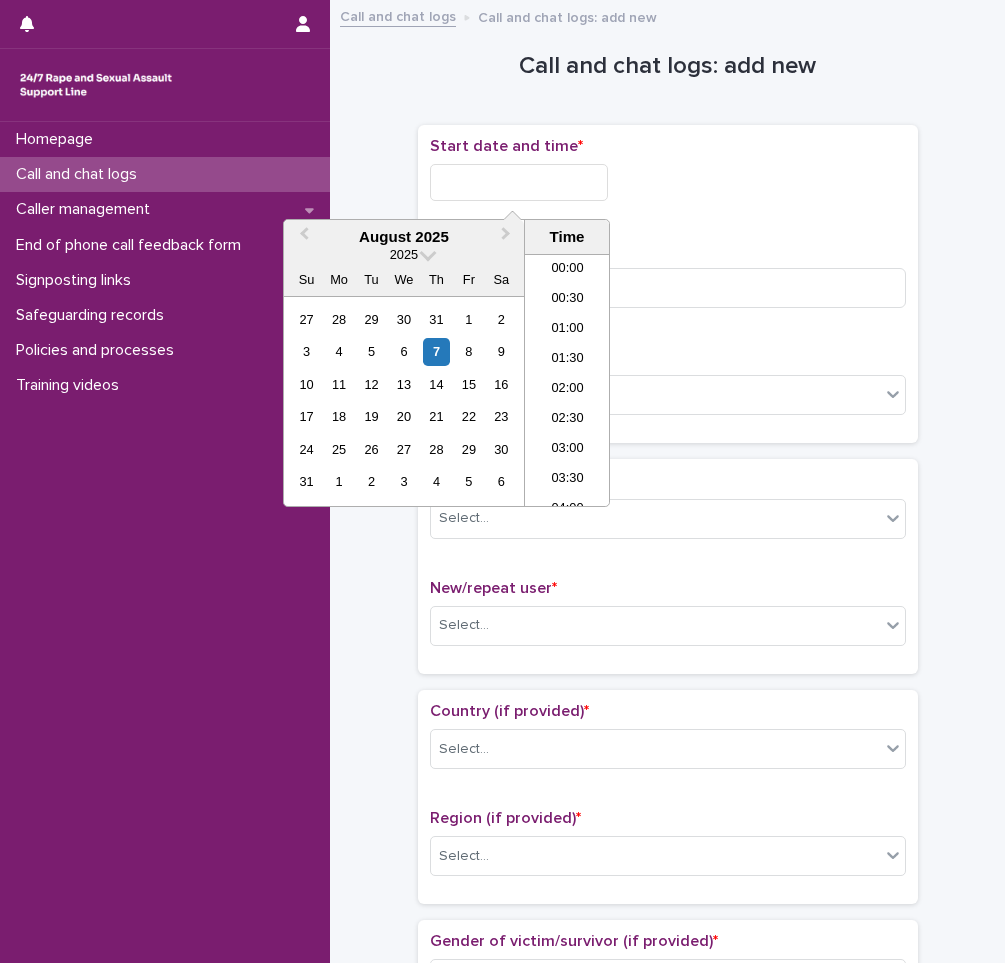 scroll, scrollTop: 850, scrollLeft: 0, axis: vertical 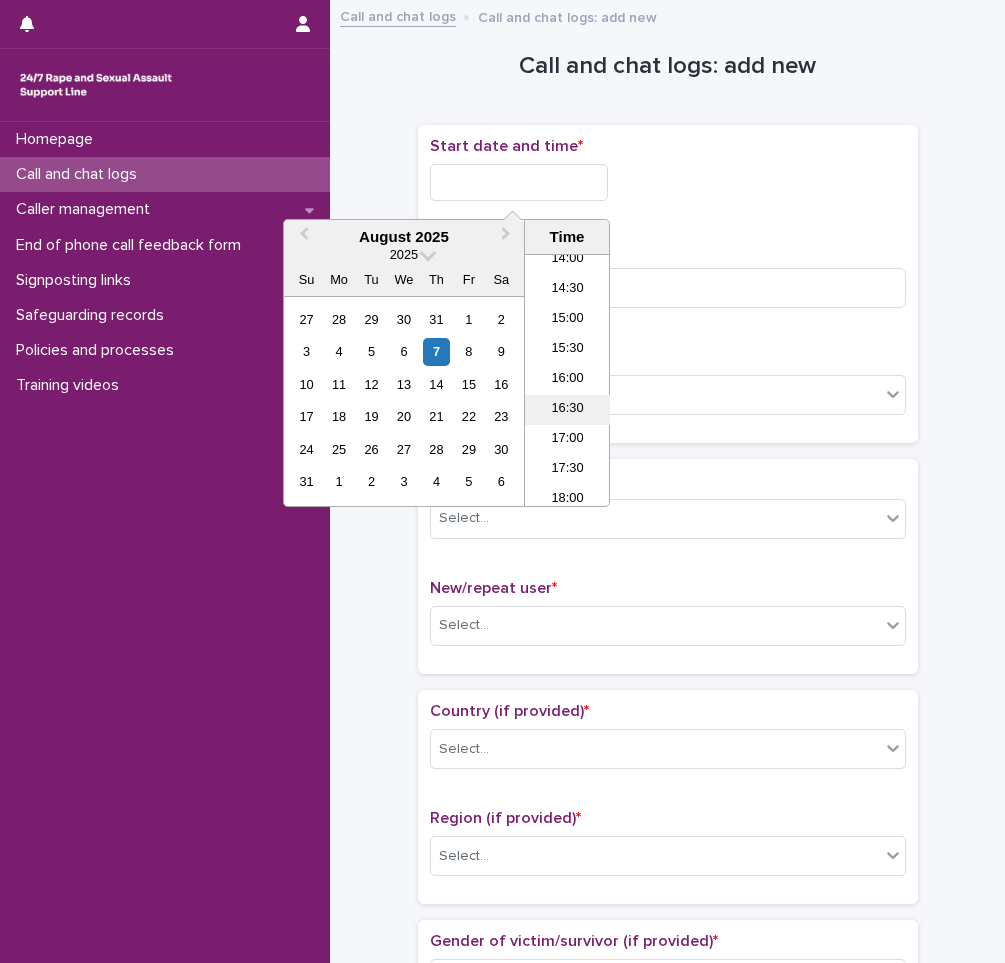 click on "16:30" at bounding box center [567, 410] 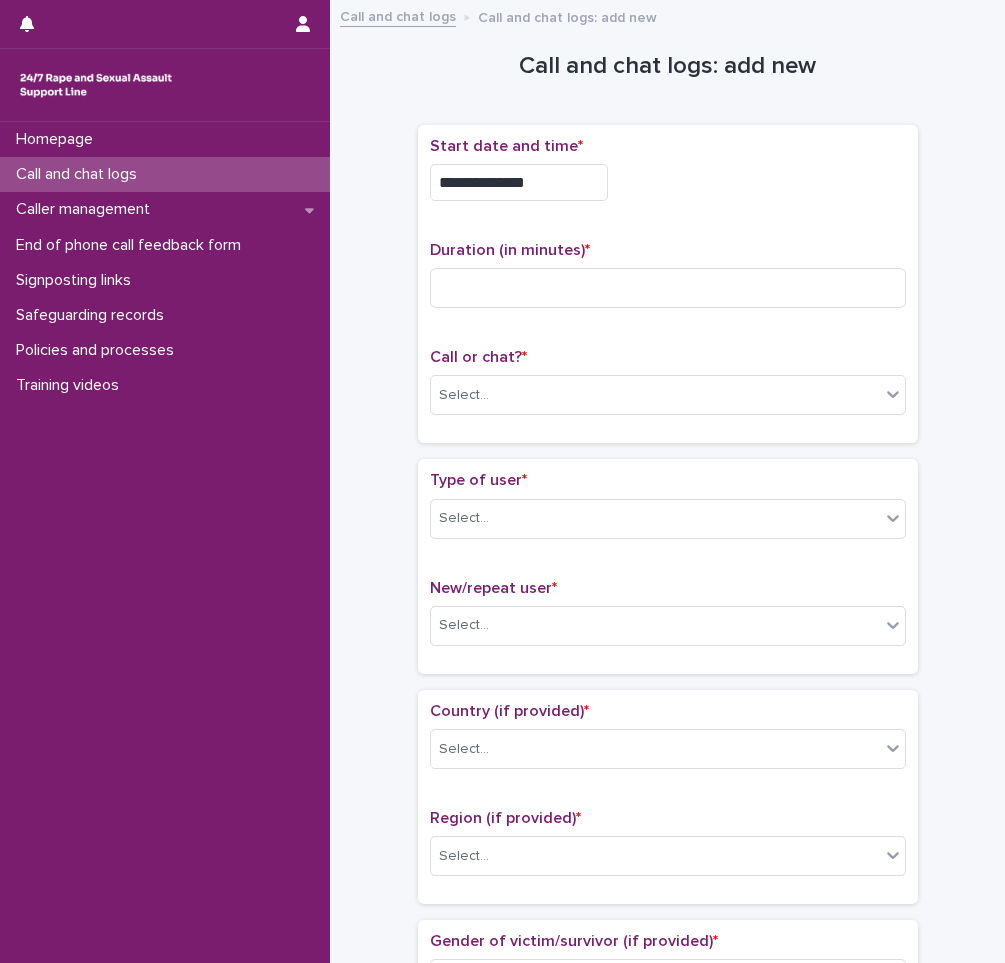 click on "**********" at bounding box center [519, 182] 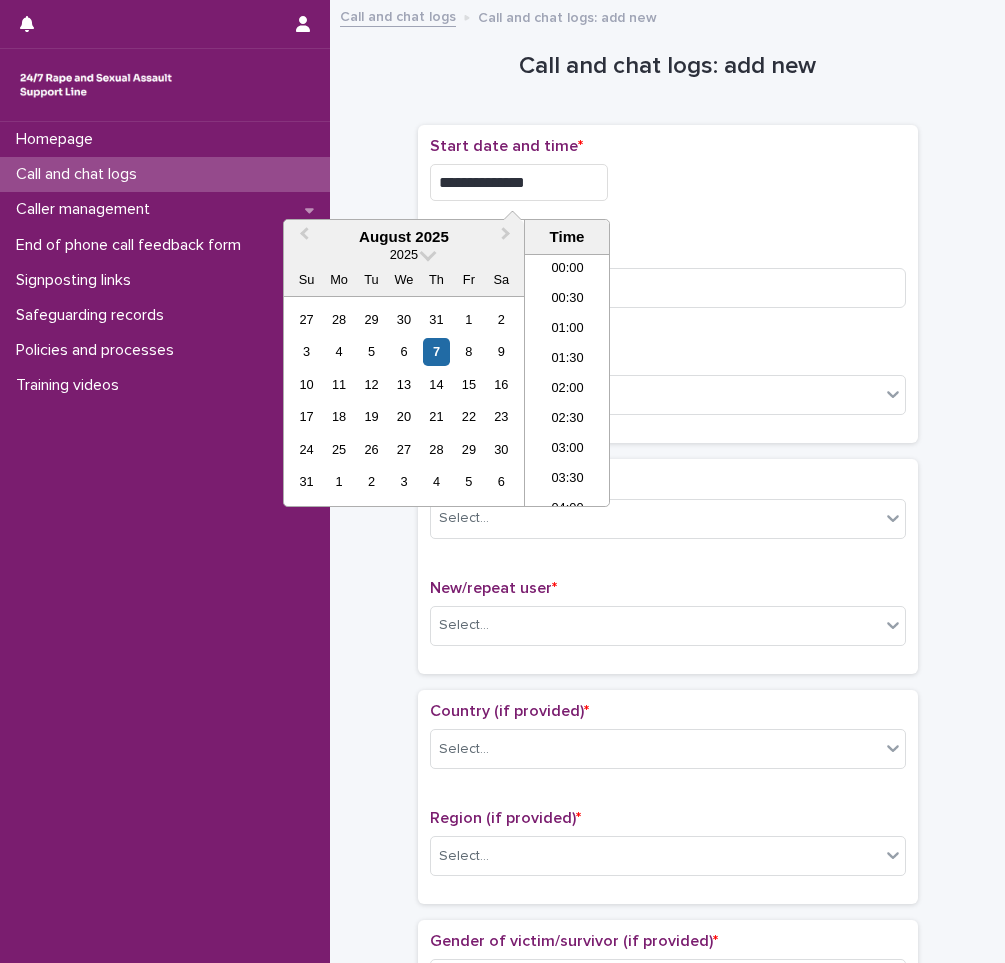 scroll, scrollTop: 880, scrollLeft: 0, axis: vertical 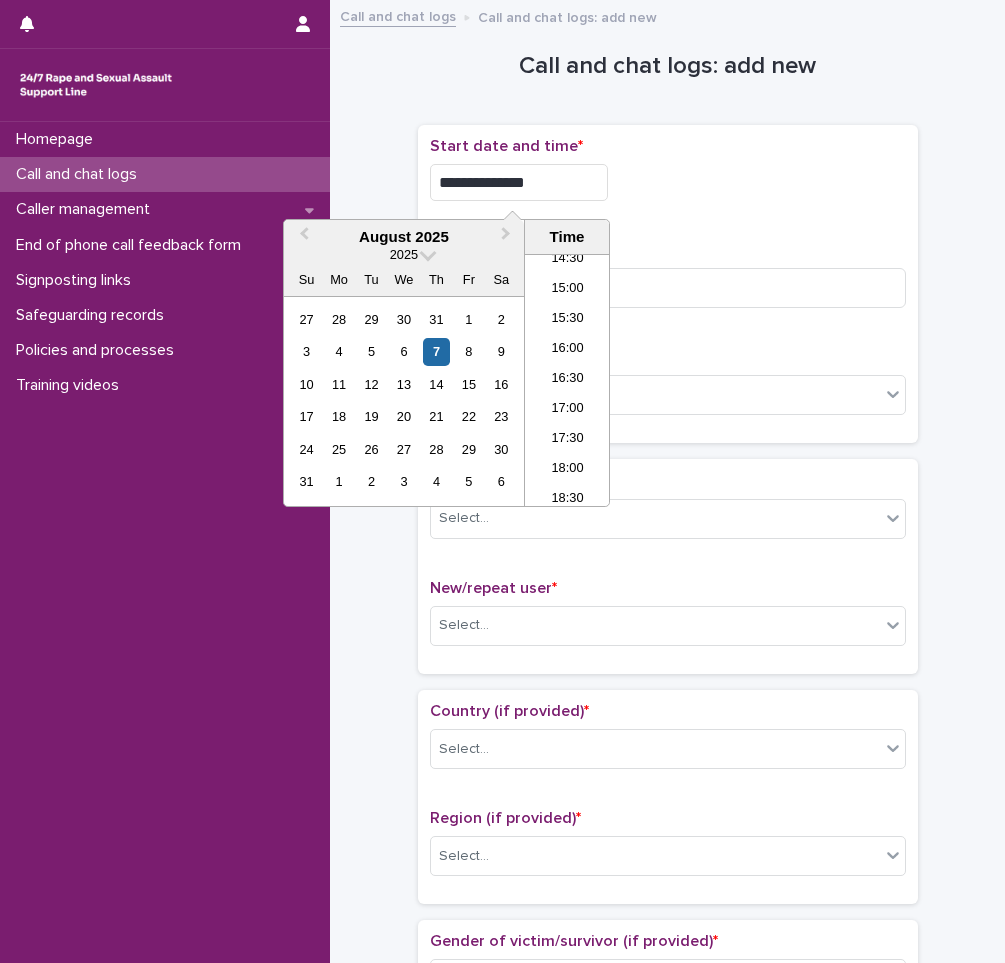 type on "**********" 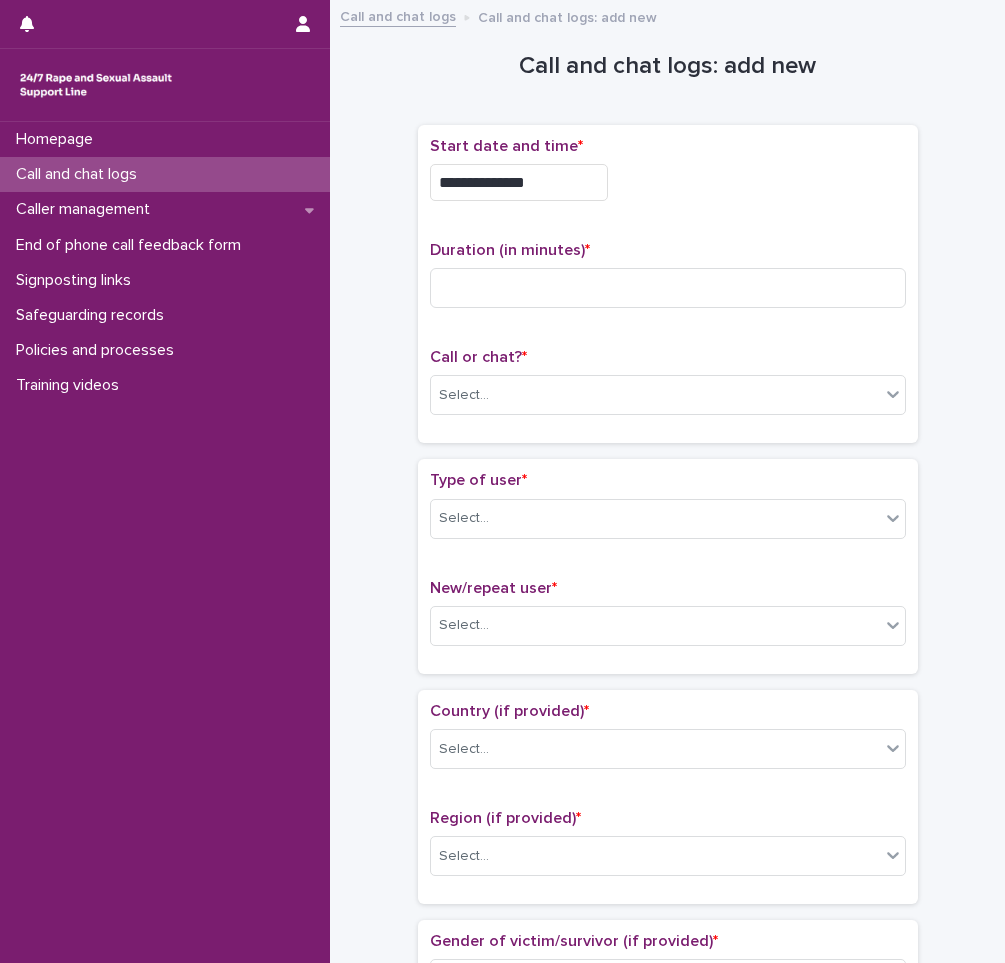 click on "**********" at bounding box center [668, 182] 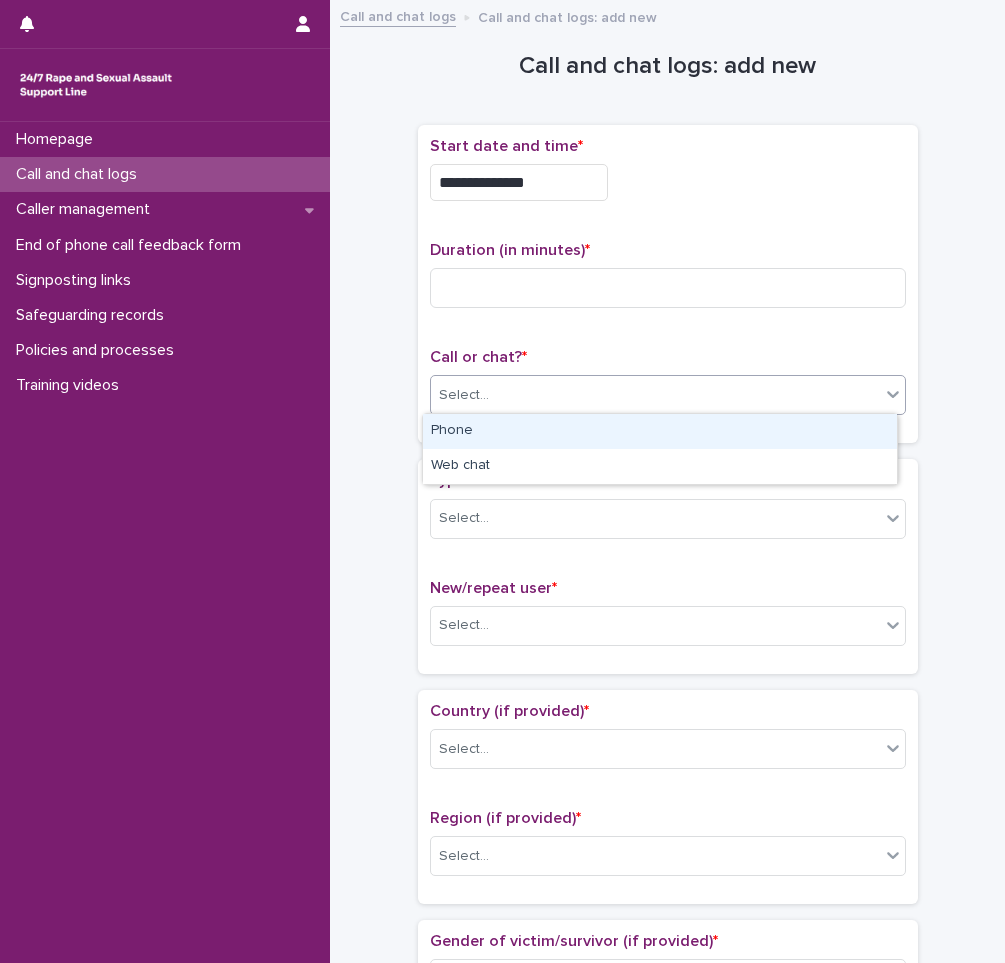 click on "Select..." at bounding box center [655, 395] 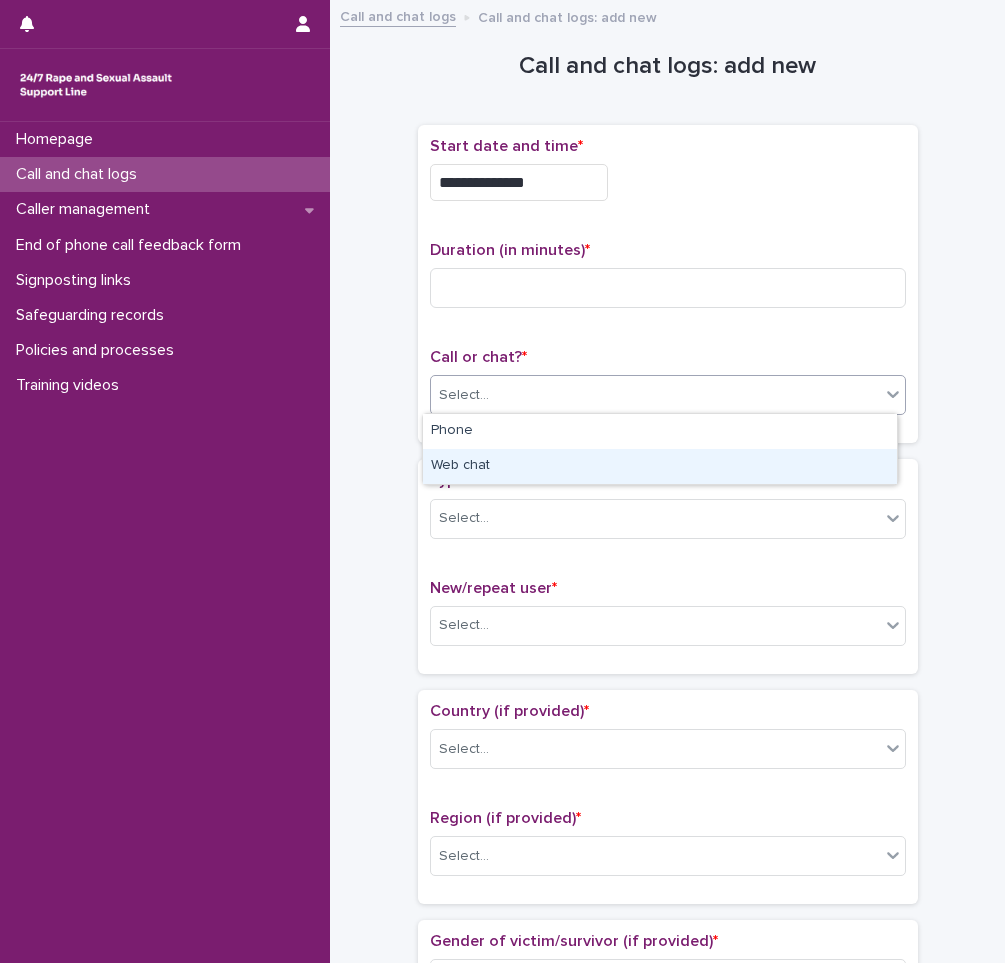 click on "Web chat" at bounding box center (660, 466) 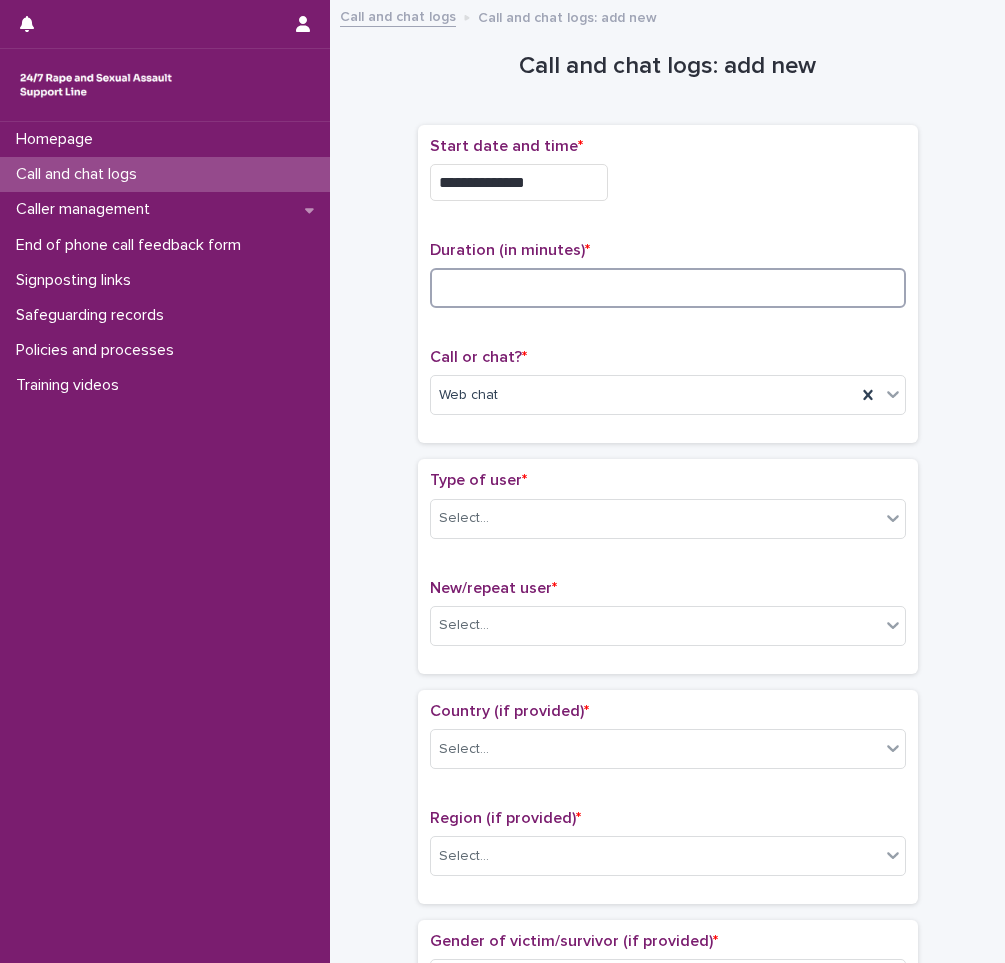 click at bounding box center [668, 288] 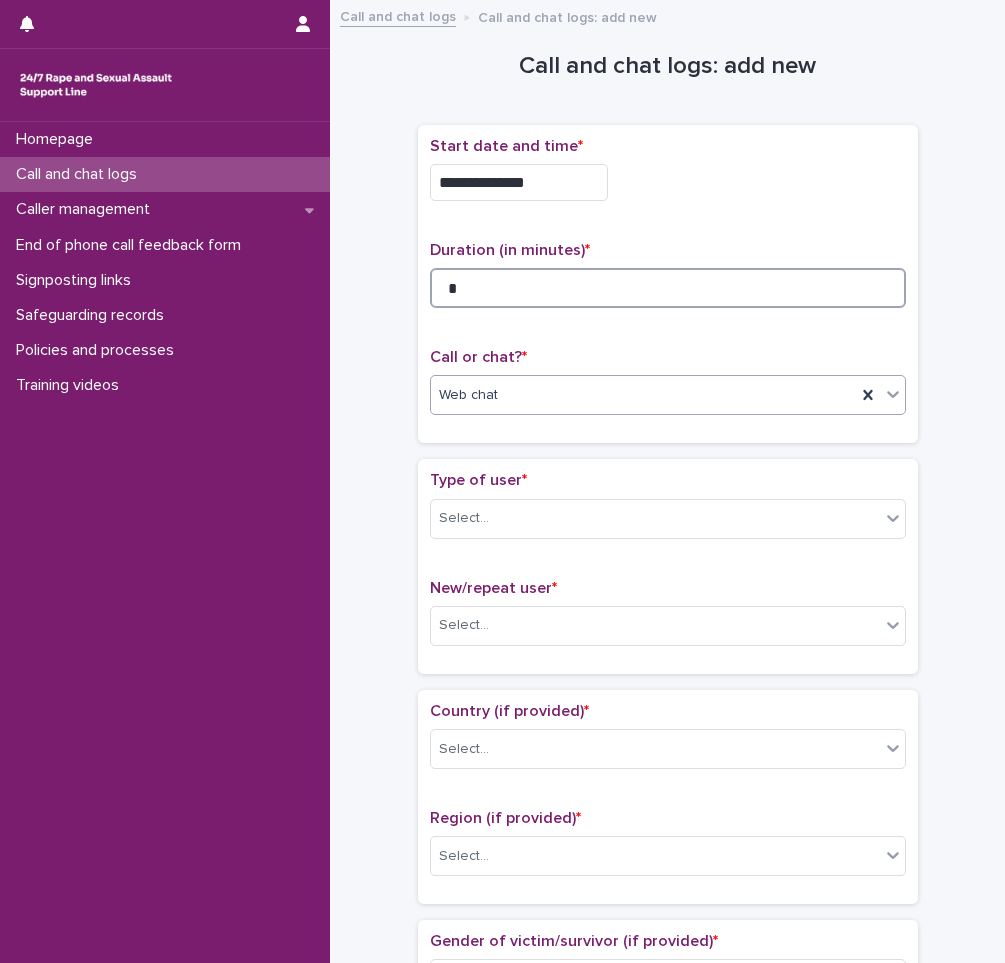 type on "*" 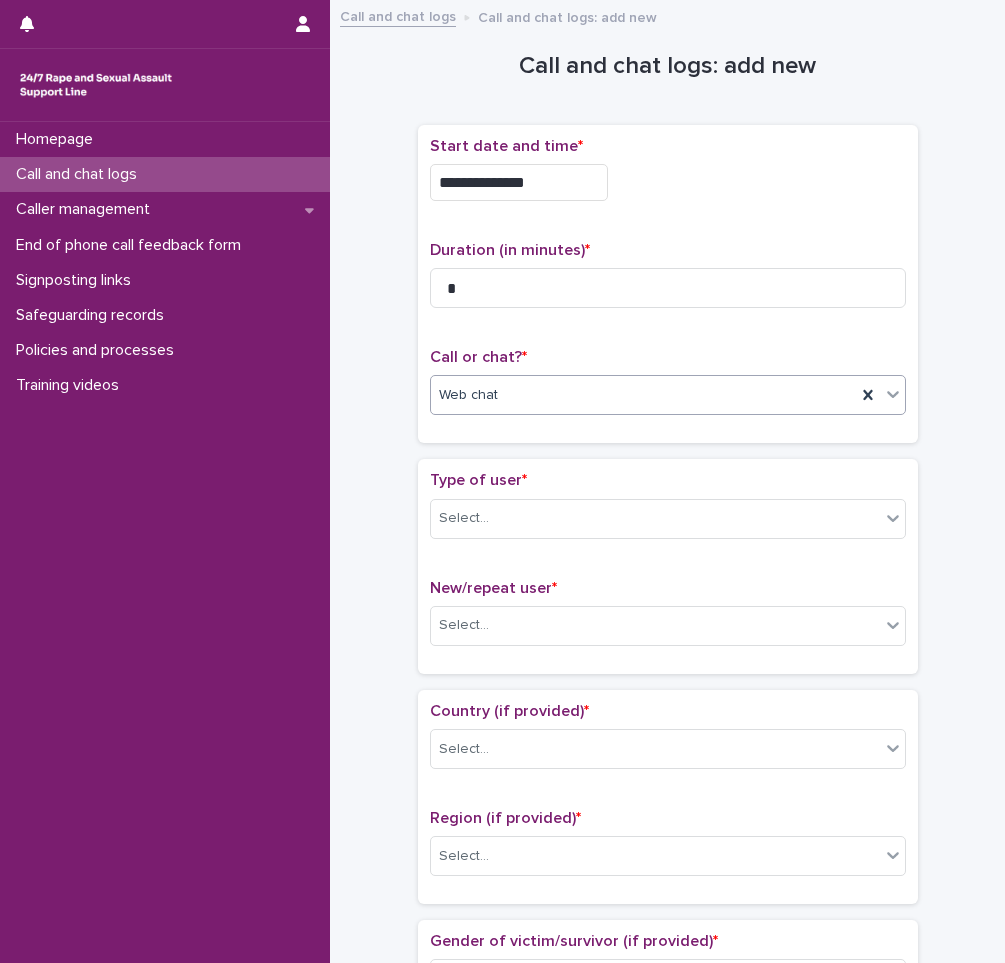 click on "Web chat" at bounding box center [643, 395] 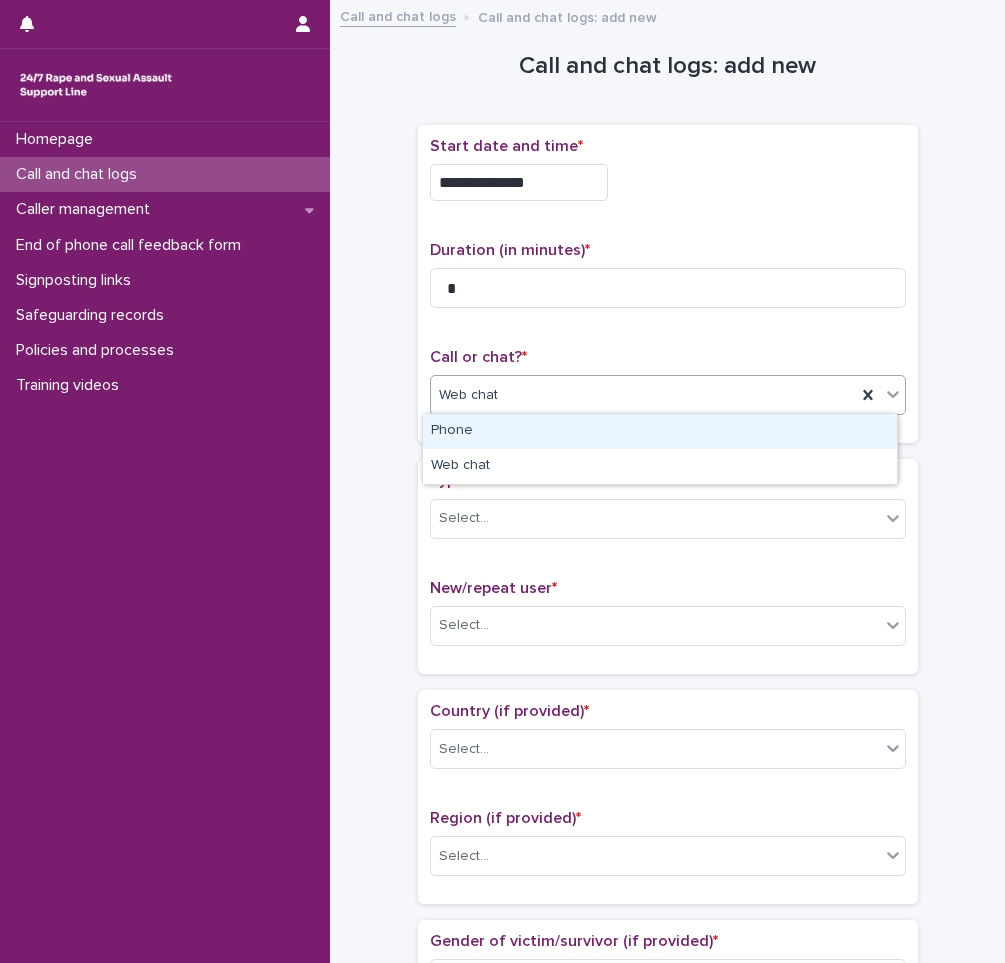click on "Web chat" at bounding box center [643, 395] 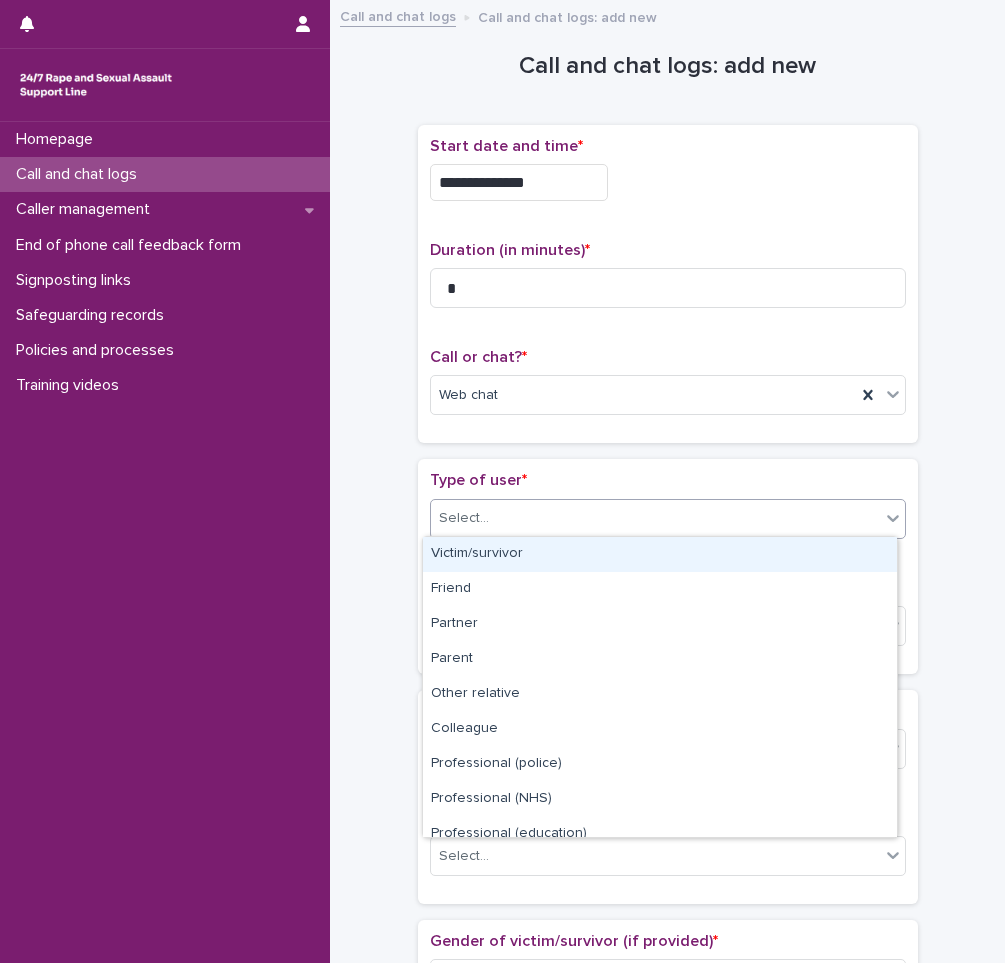 click on "Select..." at bounding box center [655, 518] 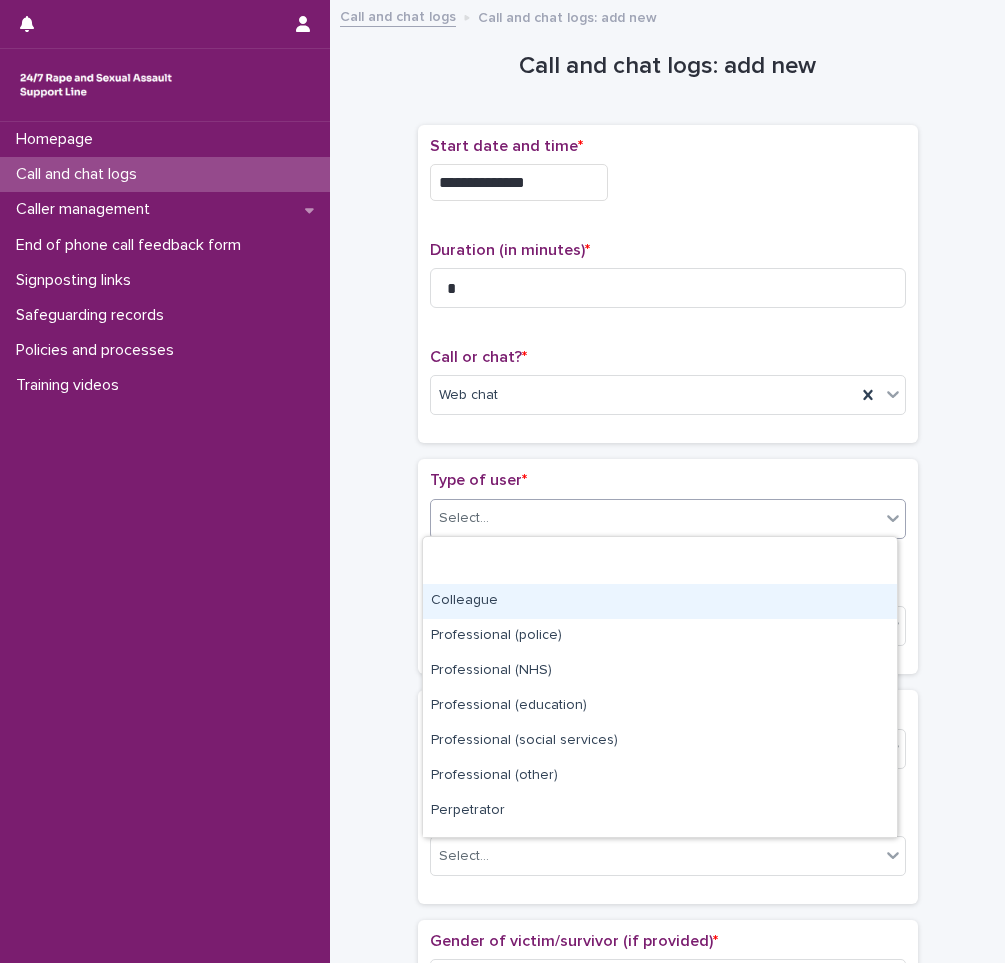scroll, scrollTop: 225, scrollLeft: 0, axis: vertical 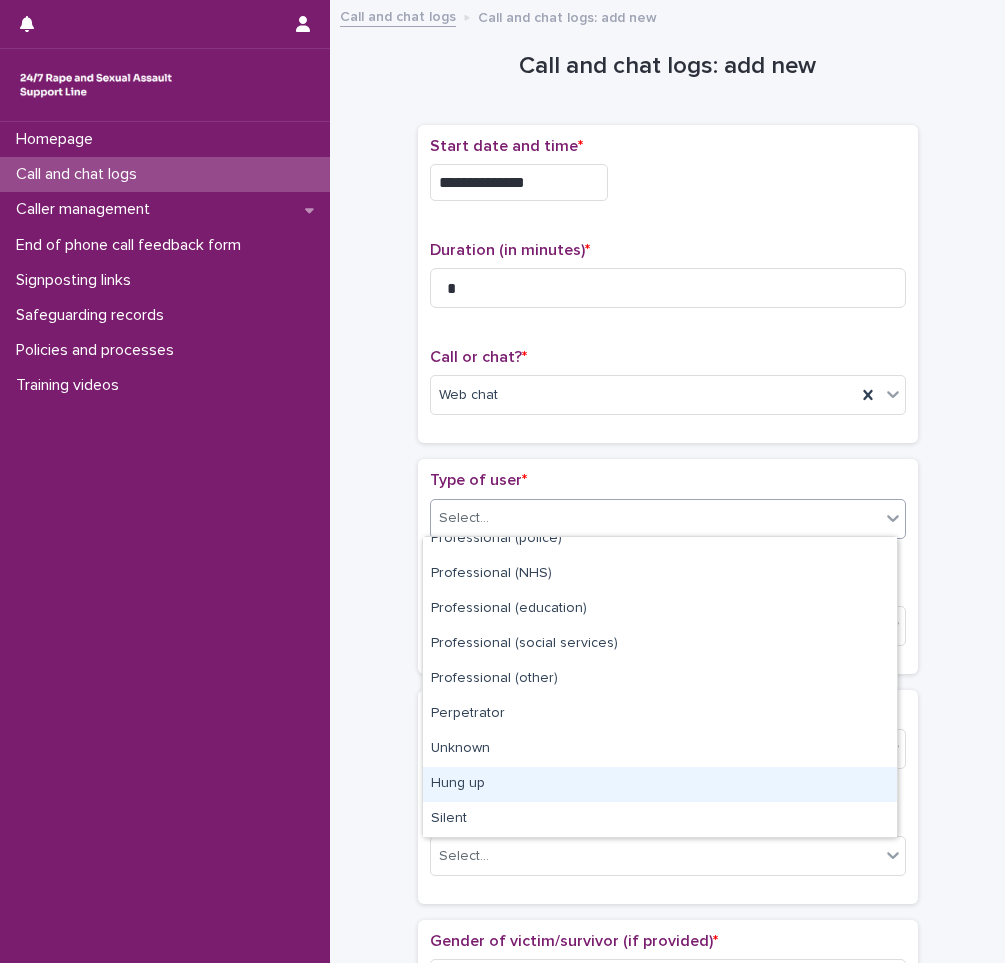 click on "Hung up" at bounding box center [660, 784] 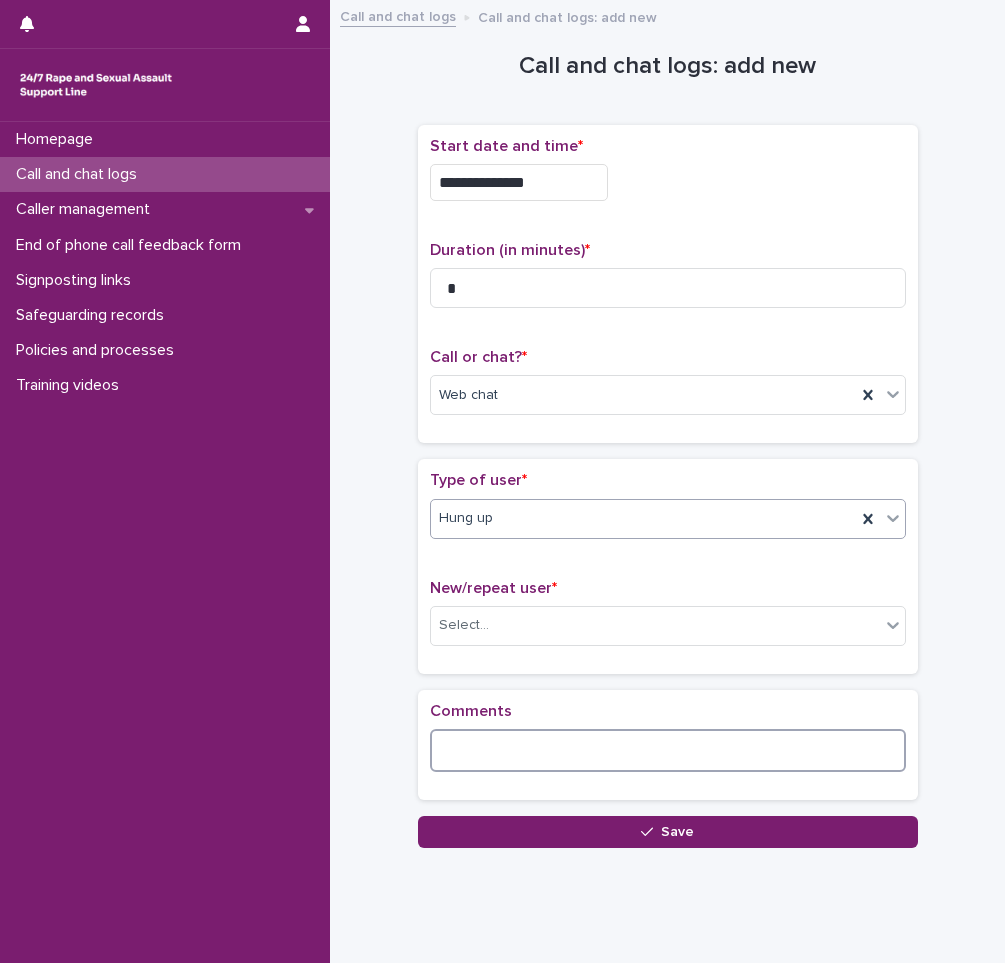 click at bounding box center (668, 750) 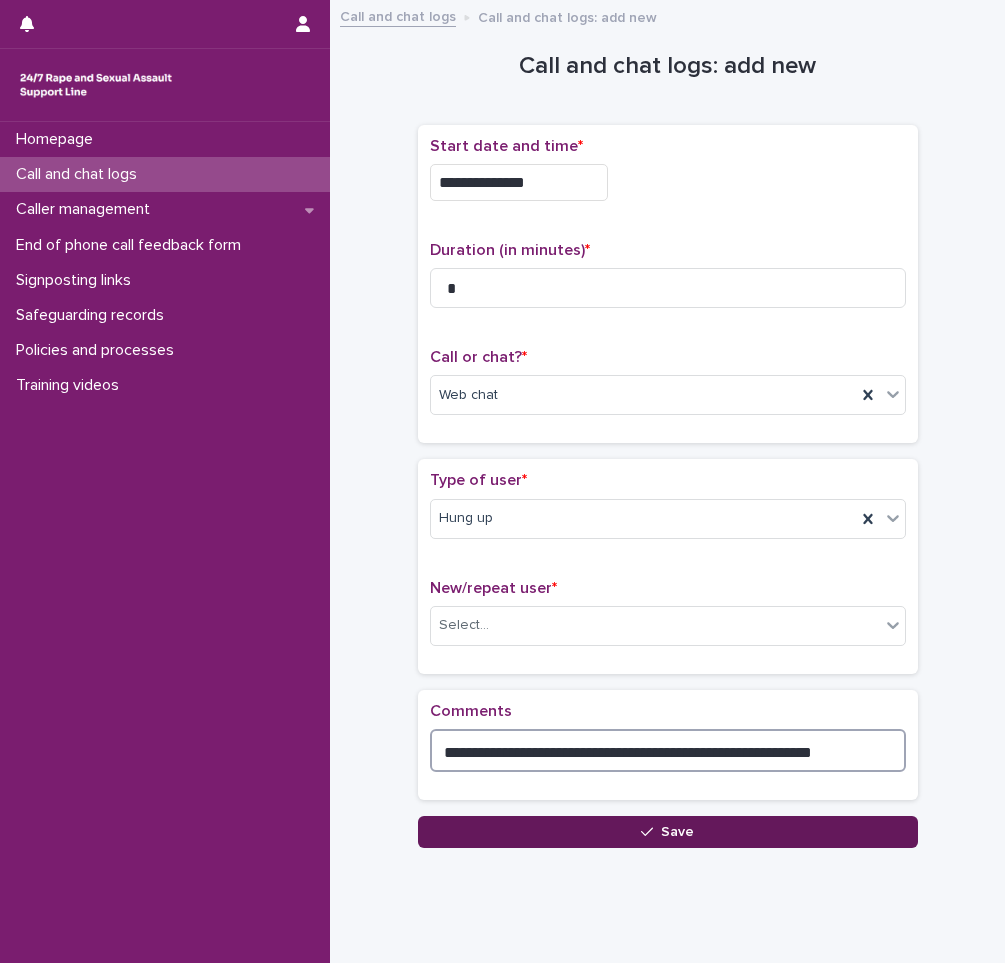 type on "**********" 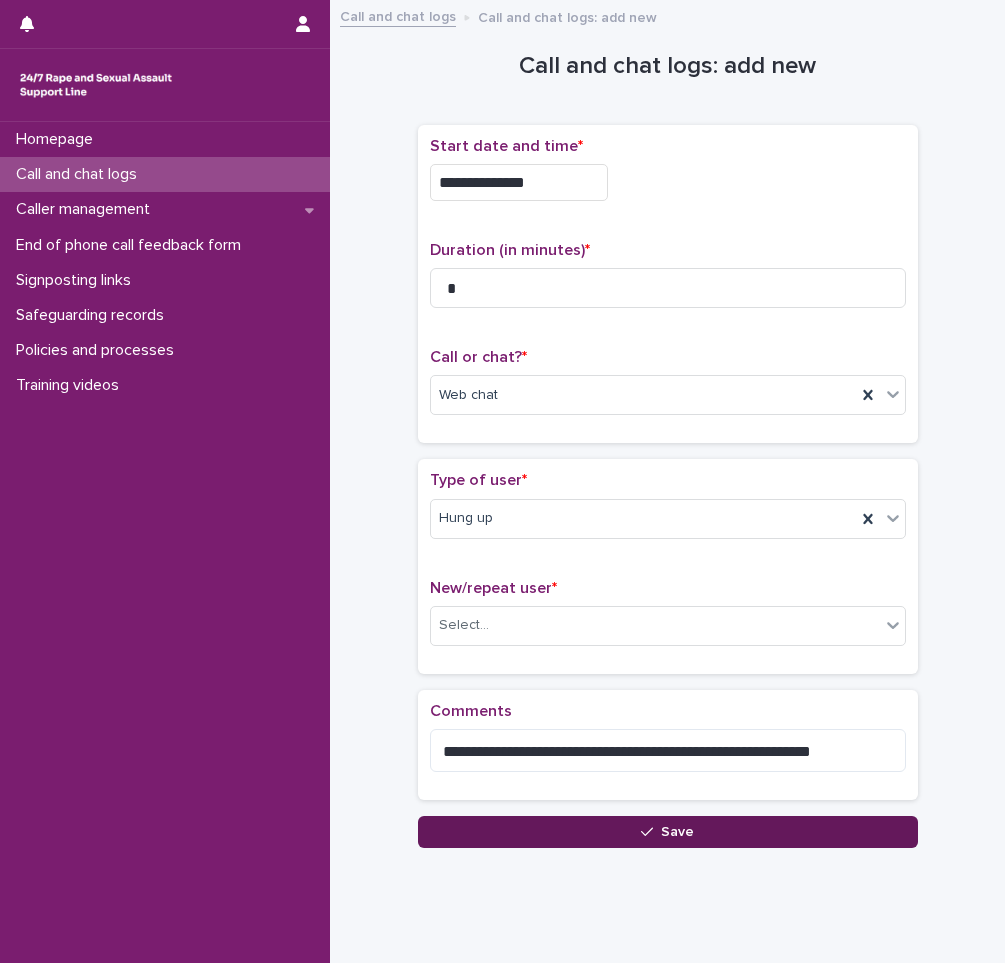 click on "Save" at bounding box center (668, 832) 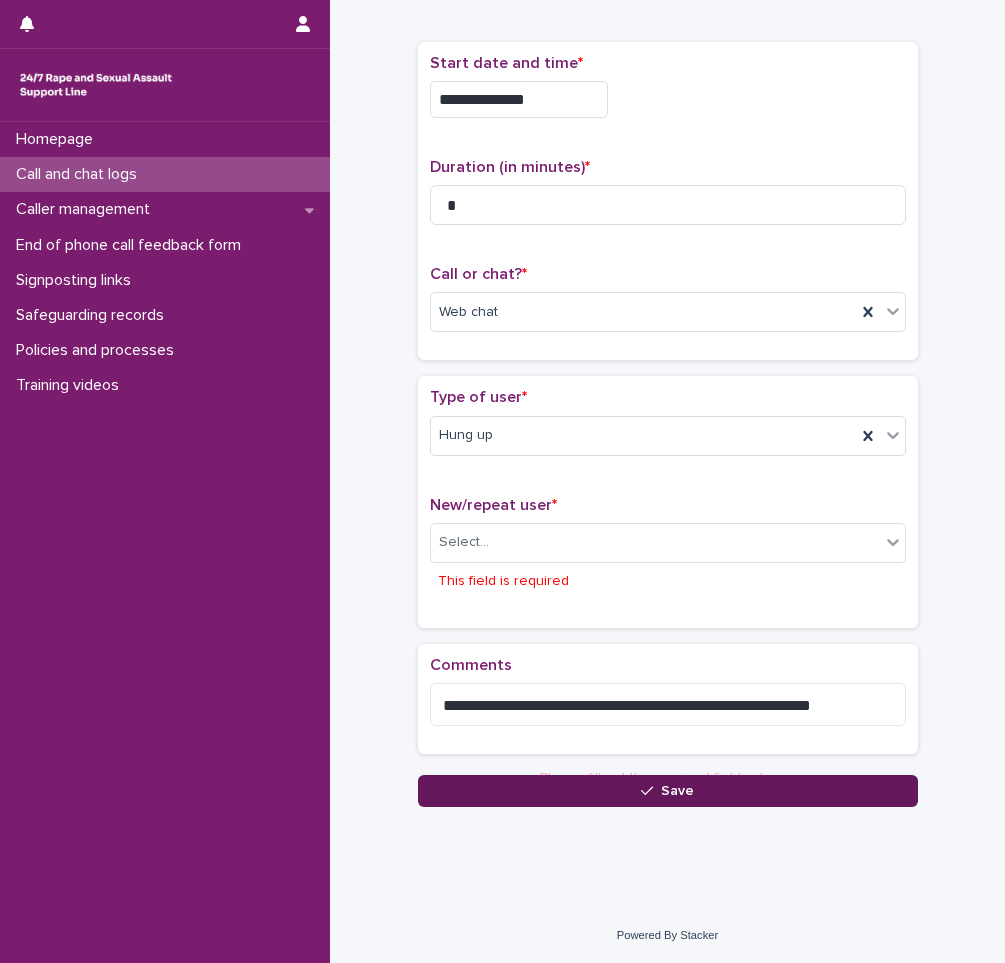 scroll, scrollTop: 90, scrollLeft: 0, axis: vertical 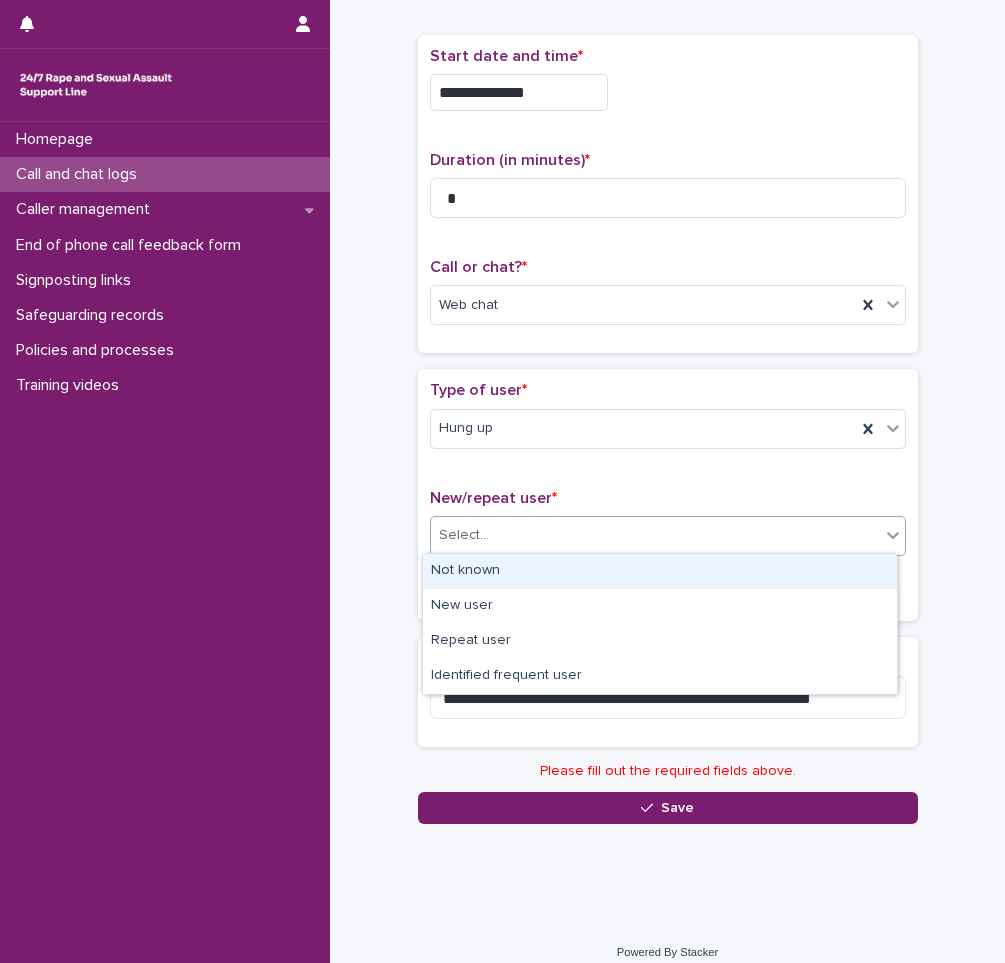click on "Select..." at bounding box center [655, 535] 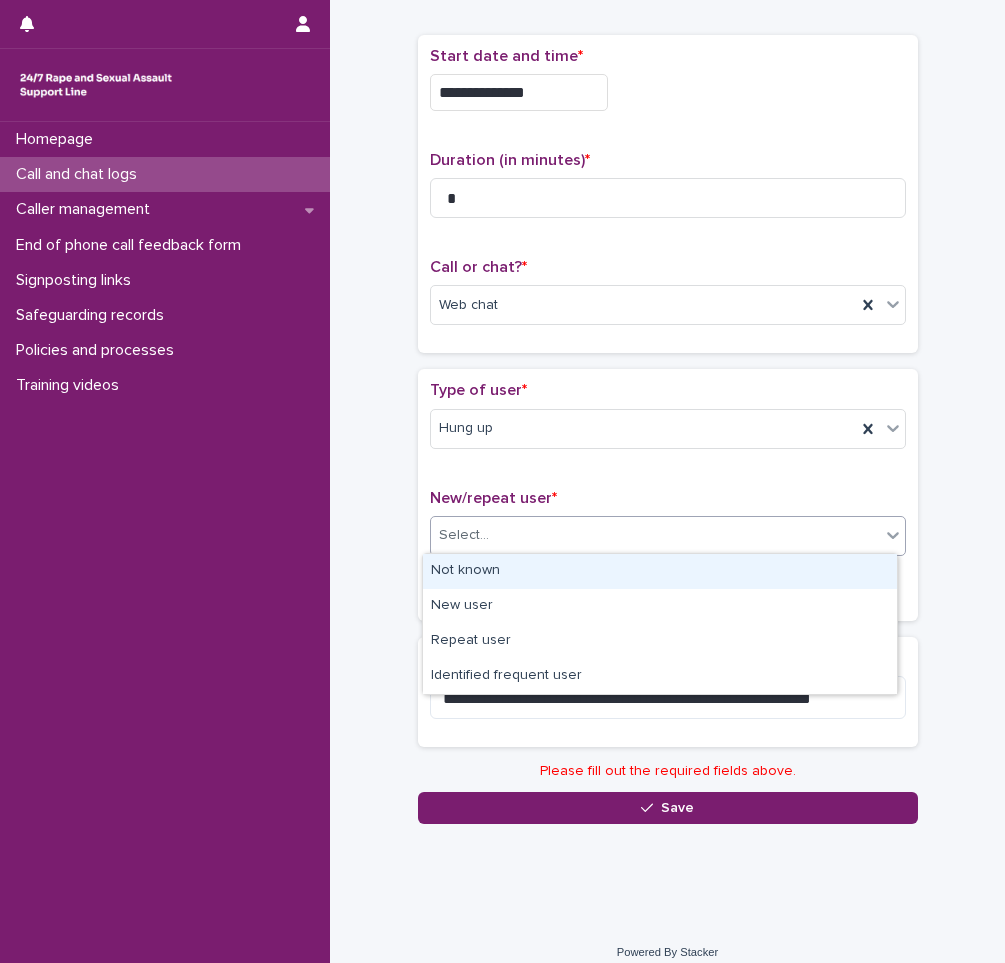 click on "Not known" at bounding box center [660, 571] 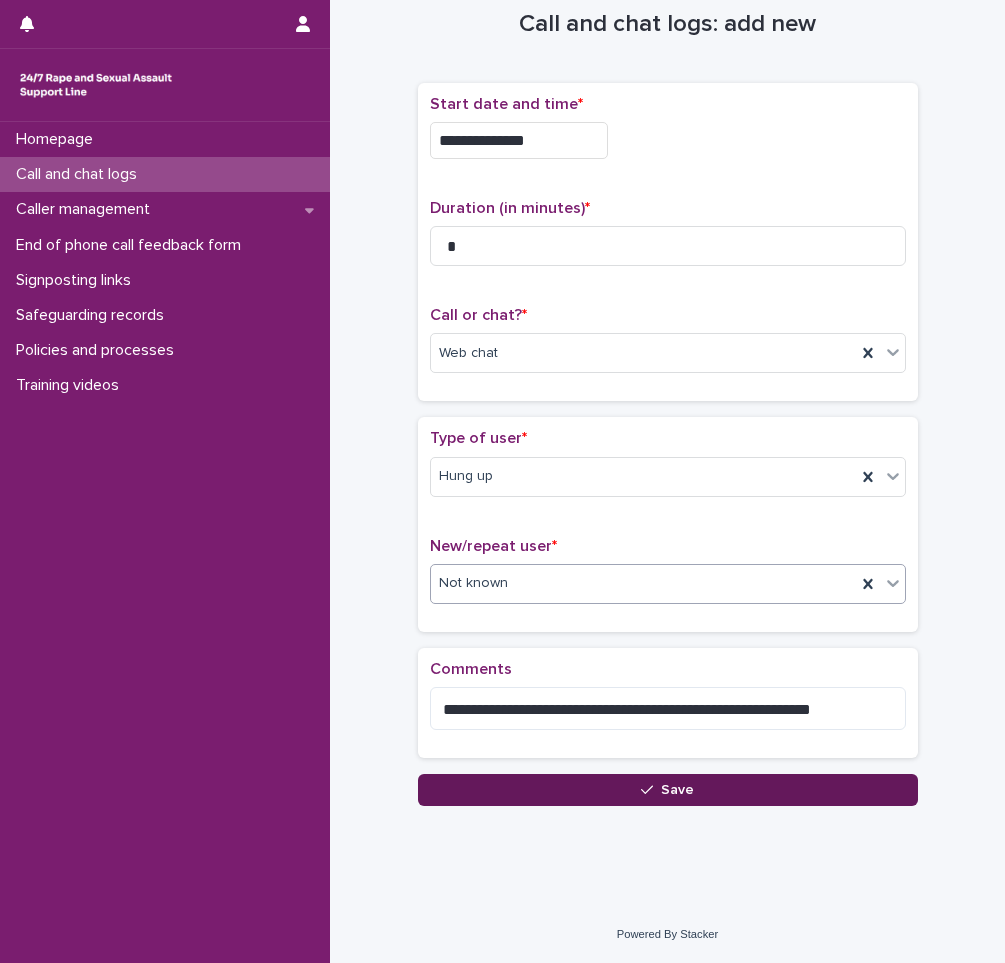 scroll, scrollTop: 39, scrollLeft: 0, axis: vertical 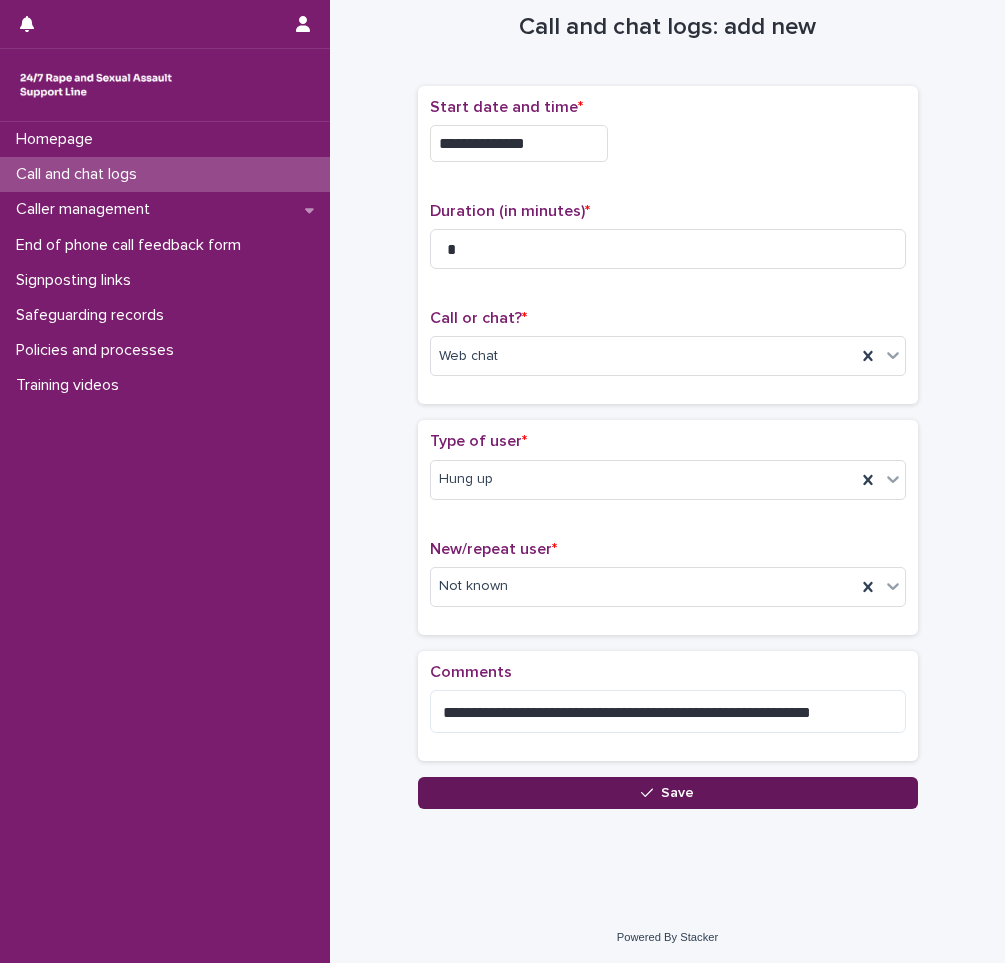 click on "Save" at bounding box center (668, 793) 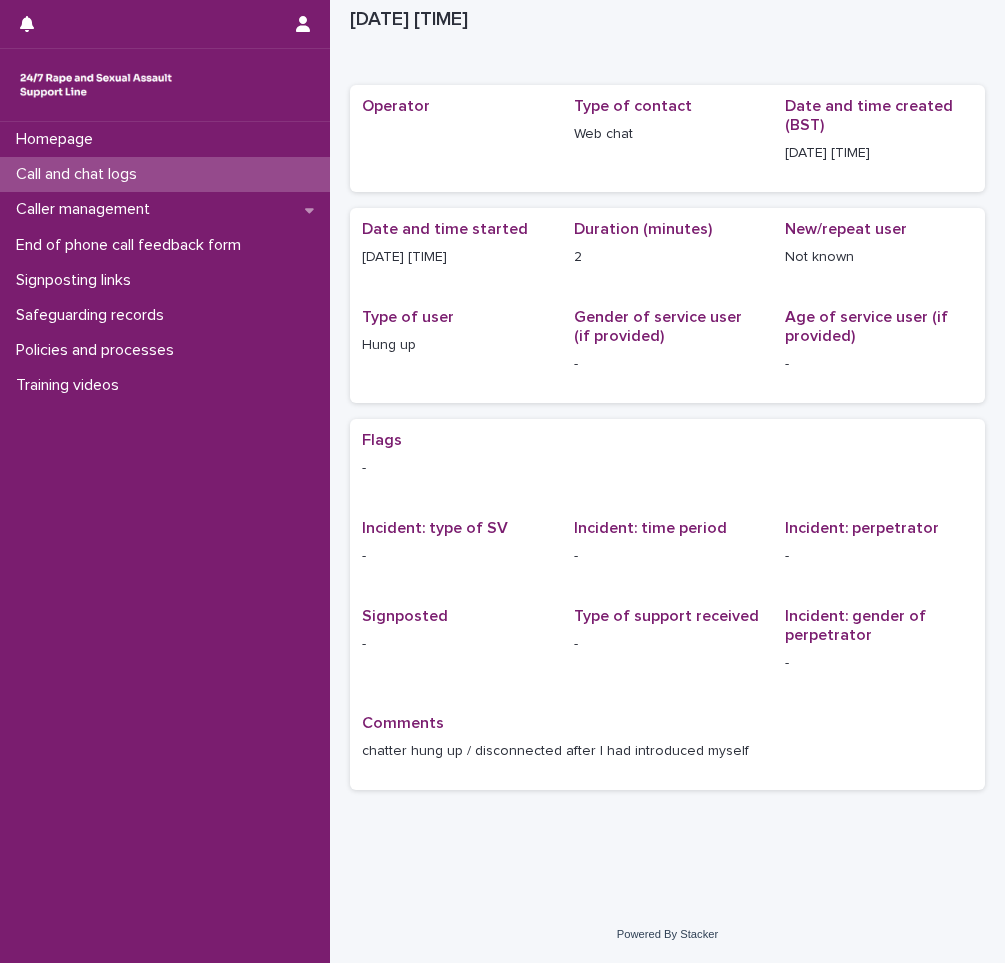 scroll, scrollTop: 0, scrollLeft: 0, axis: both 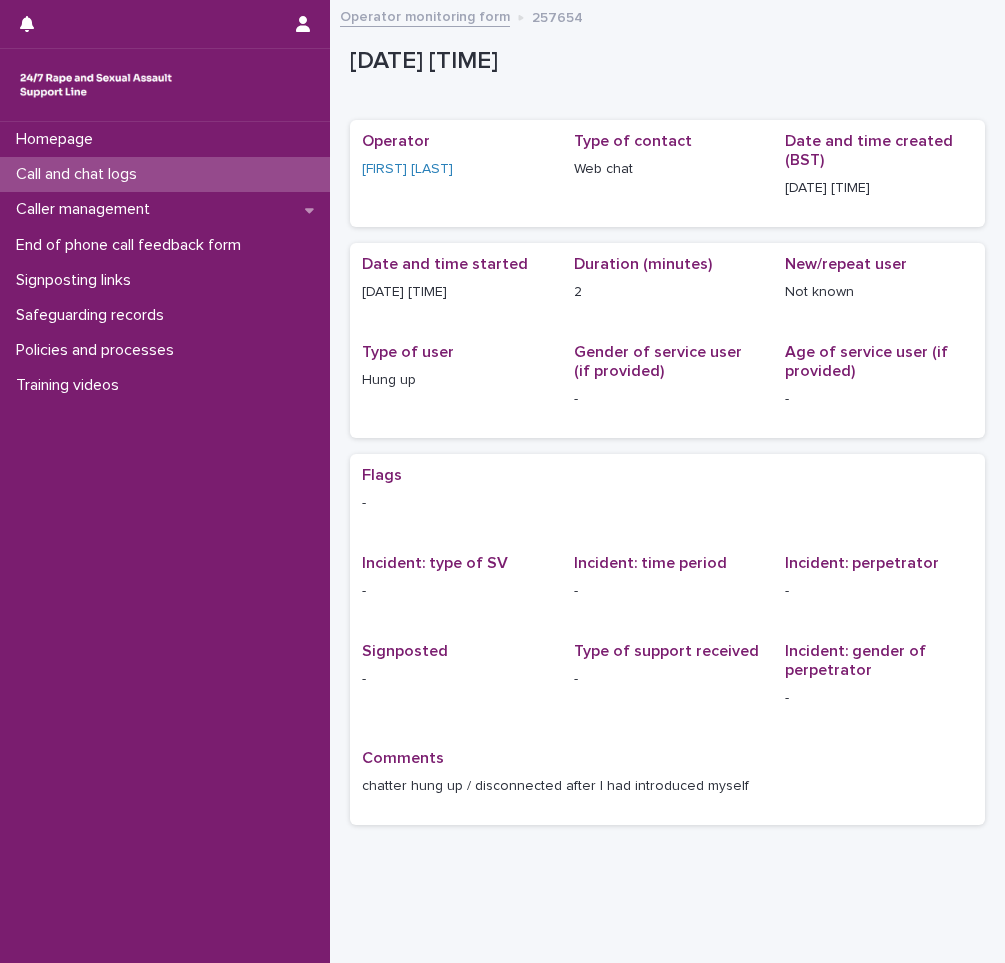 click on "Call and chat logs" at bounding box center [80, 174] 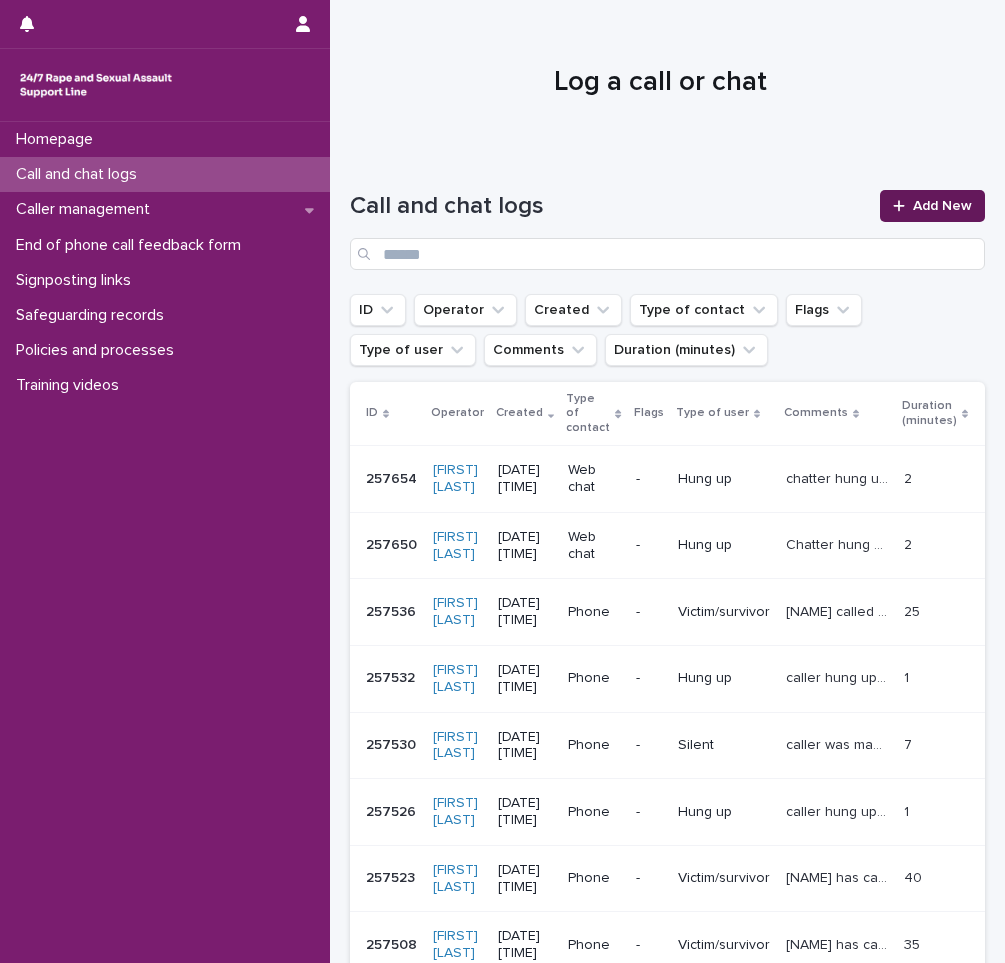 click on "Add New" at bounding box center (942, 206) 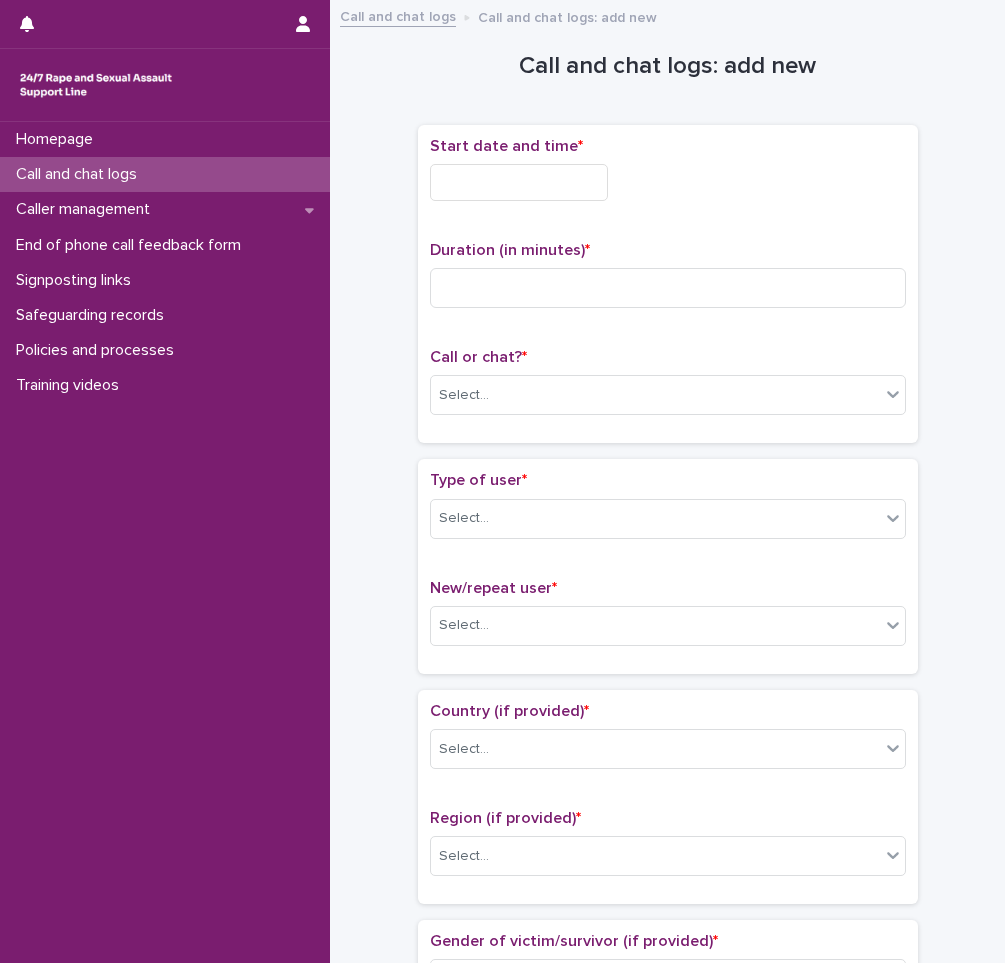 click at bounding box center (519, 182) 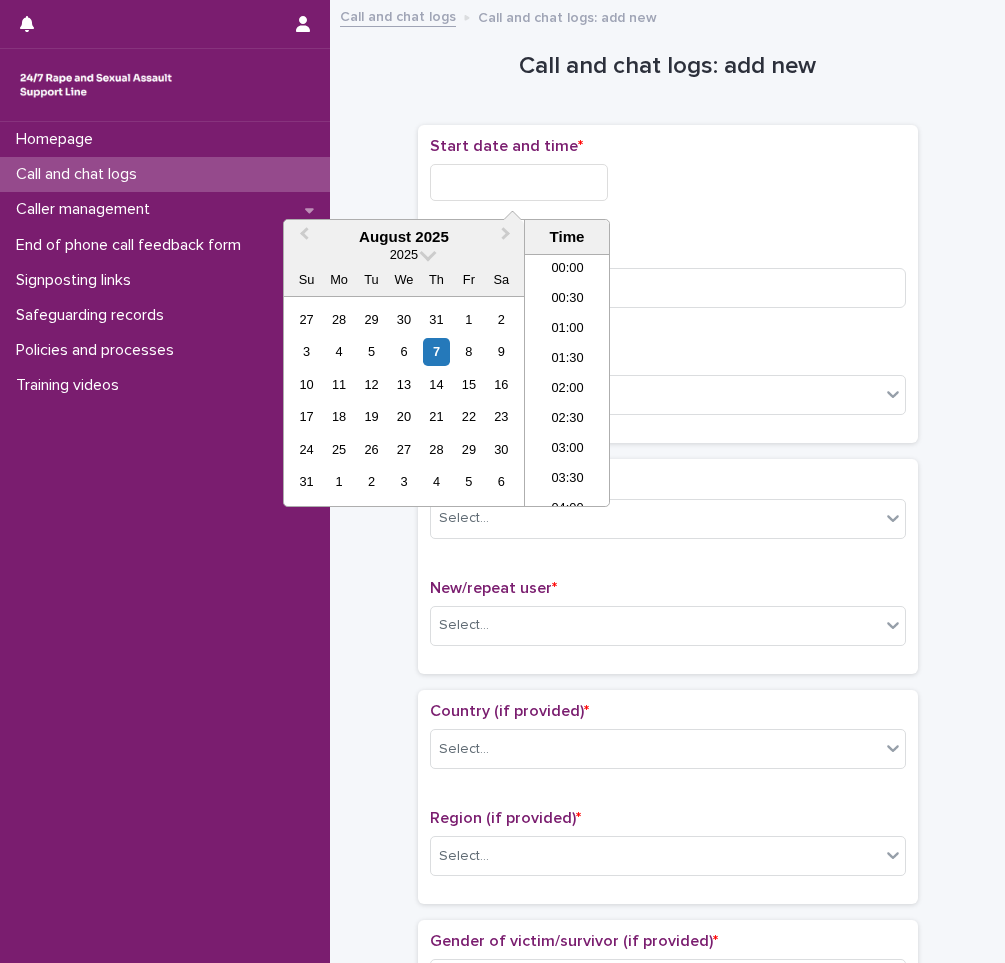 scroll, scrollTop: 850, scrollLeft: 0, axis: vertical 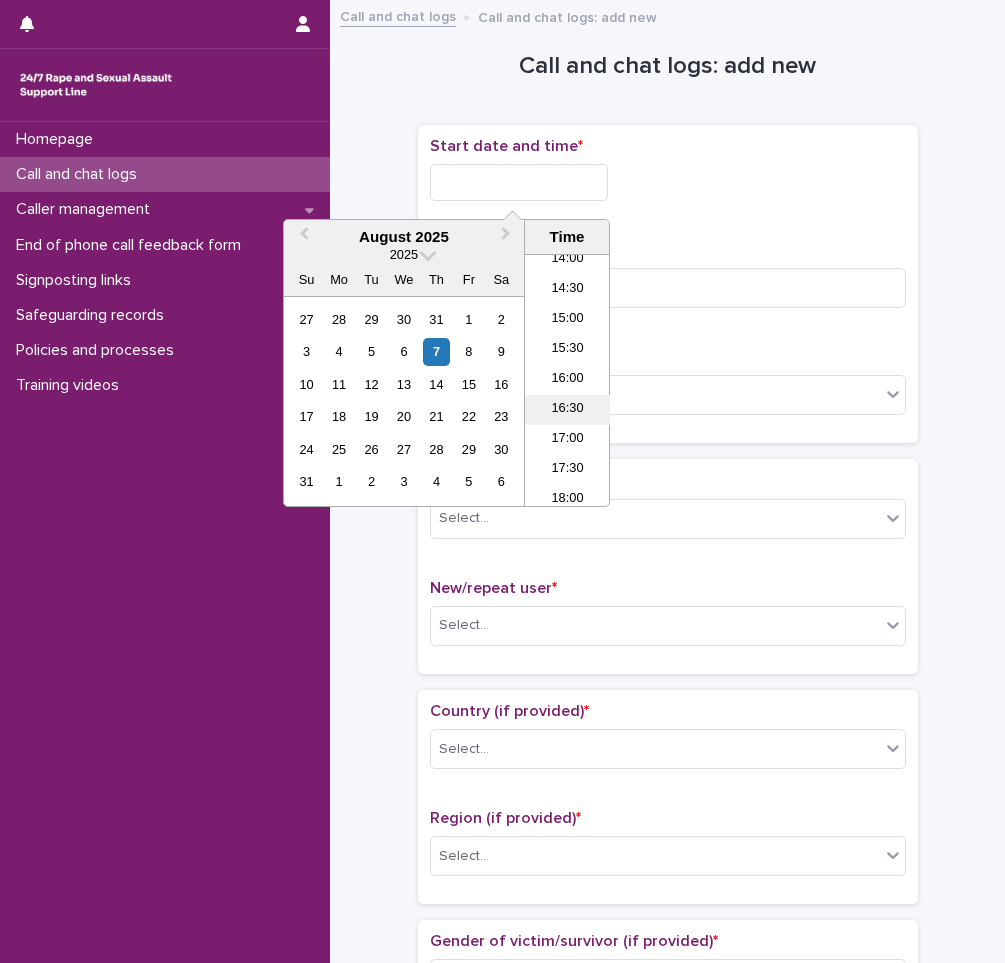 click on "16:30" at bounding box center [567, 410] 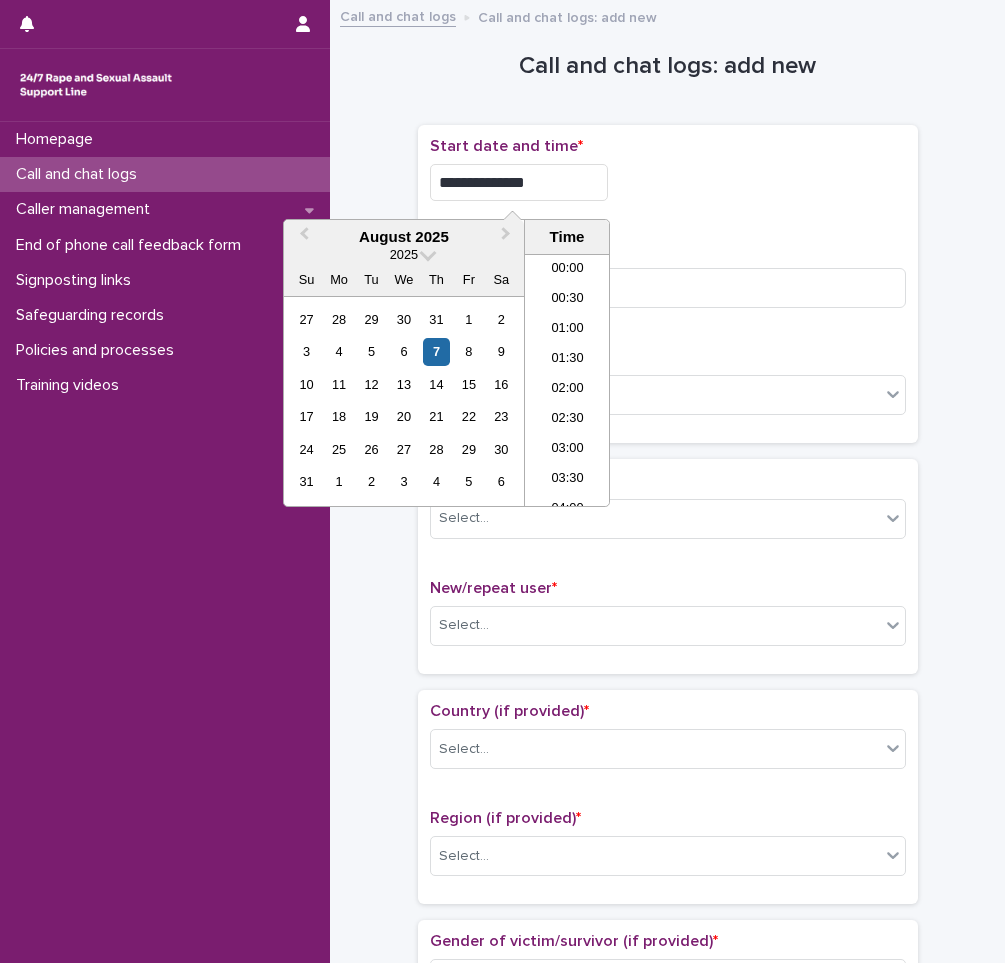 click on "**********" at bounding box center [519, 182] 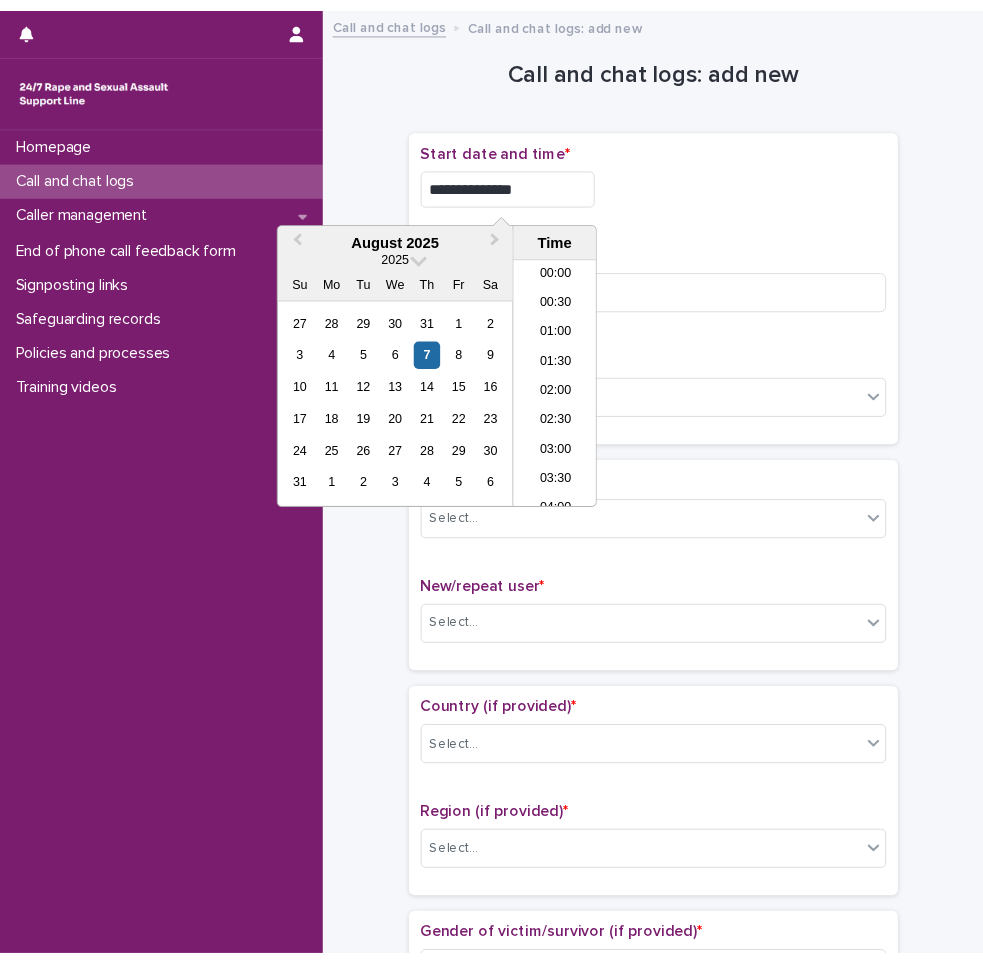 scroll, scrollTop: 880, scrollLeft: 0, axis: vertical 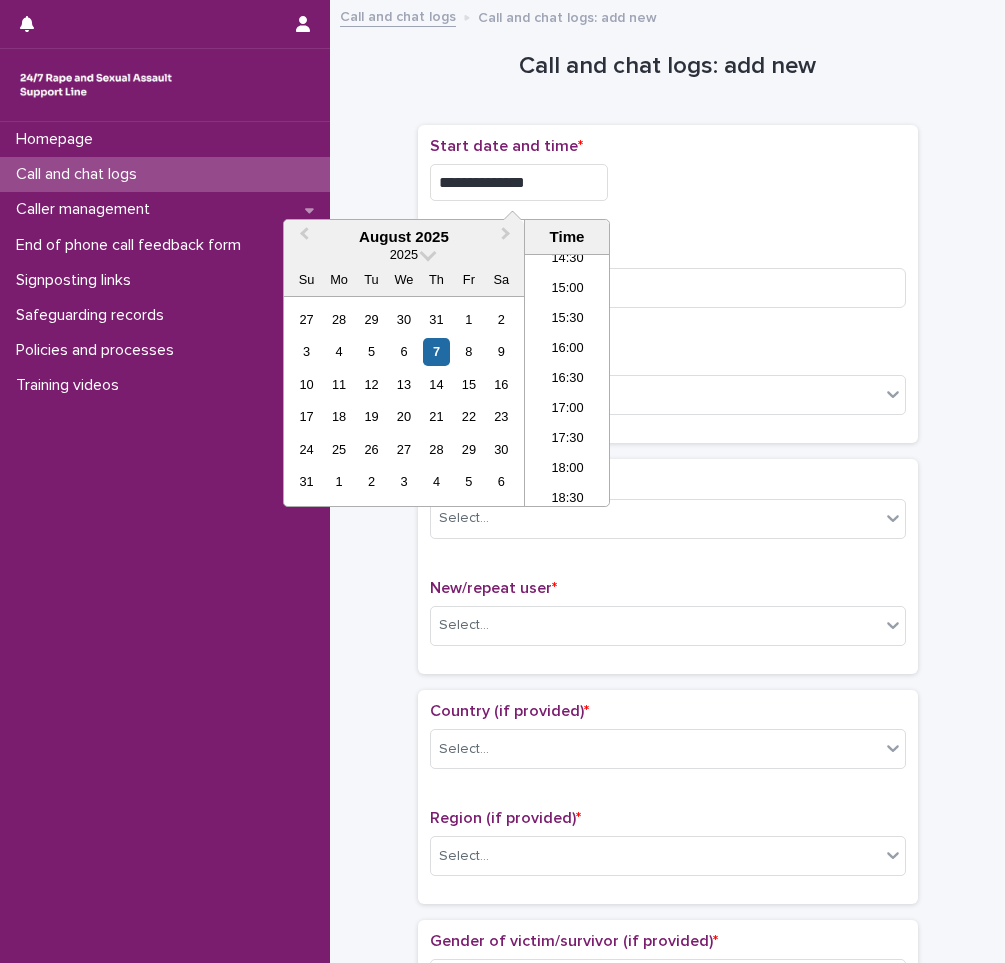 type on "**********" 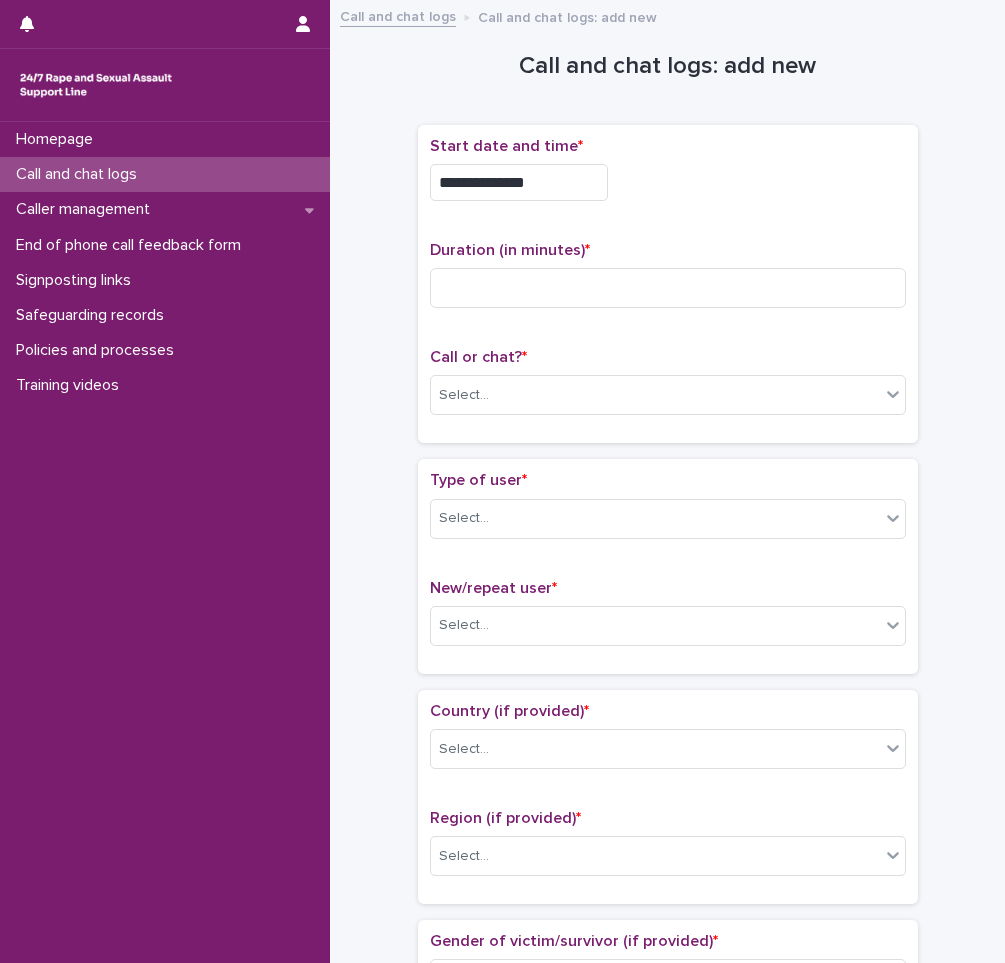click on "Start date and time *" at bounding box center (668, 146) 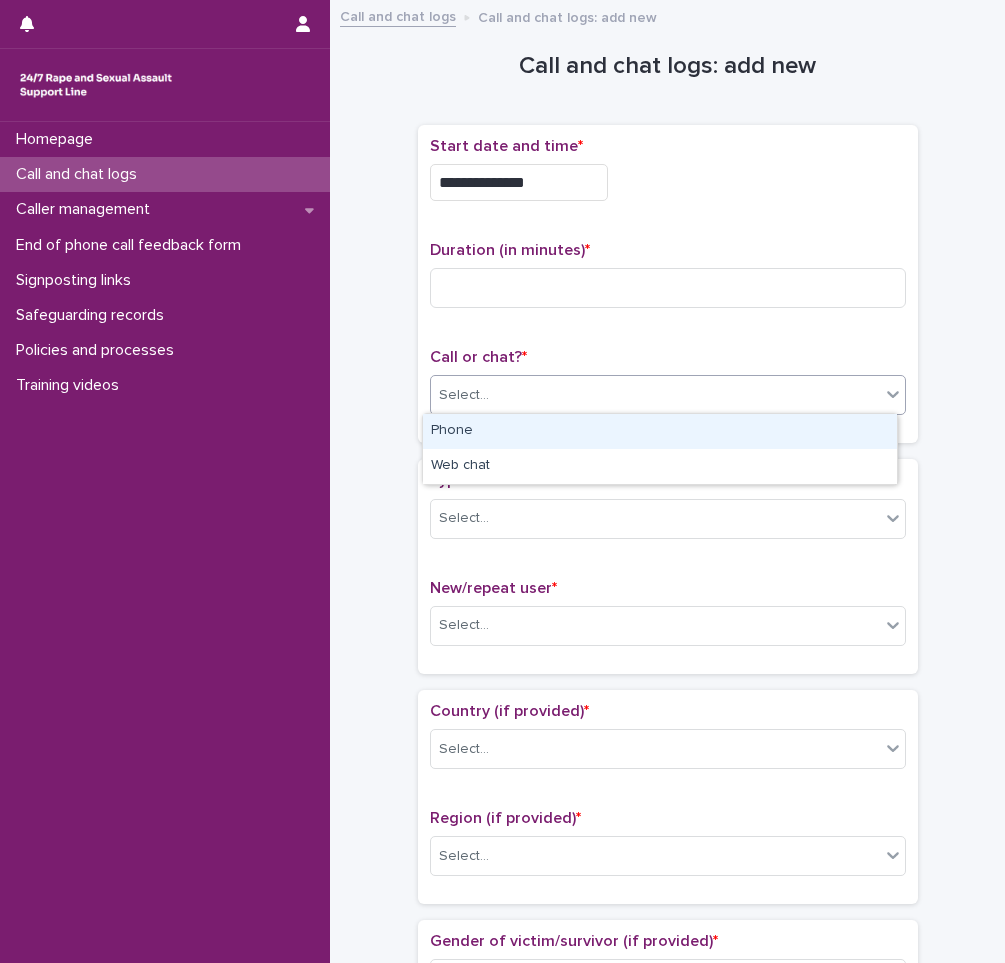 click on "Select..." at bounding box center [464, 395] 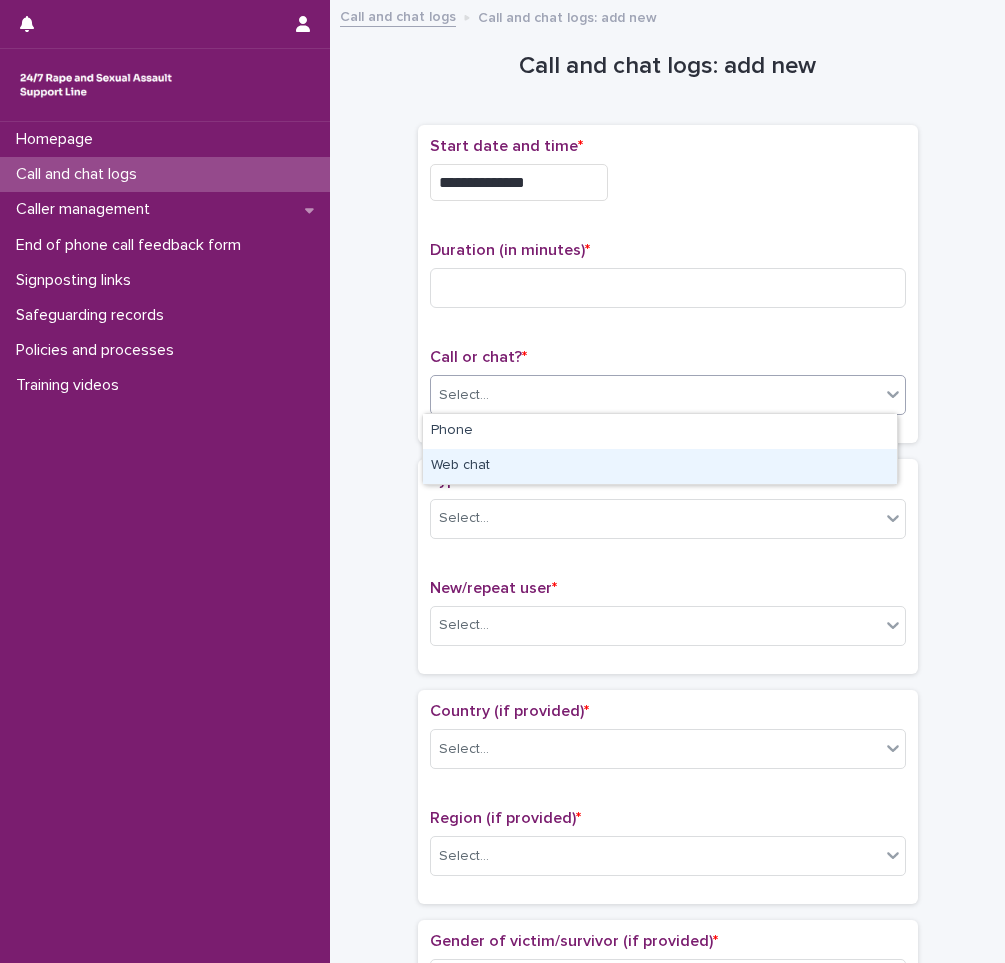 click on "Web chat" at bounding box center [660, 466] 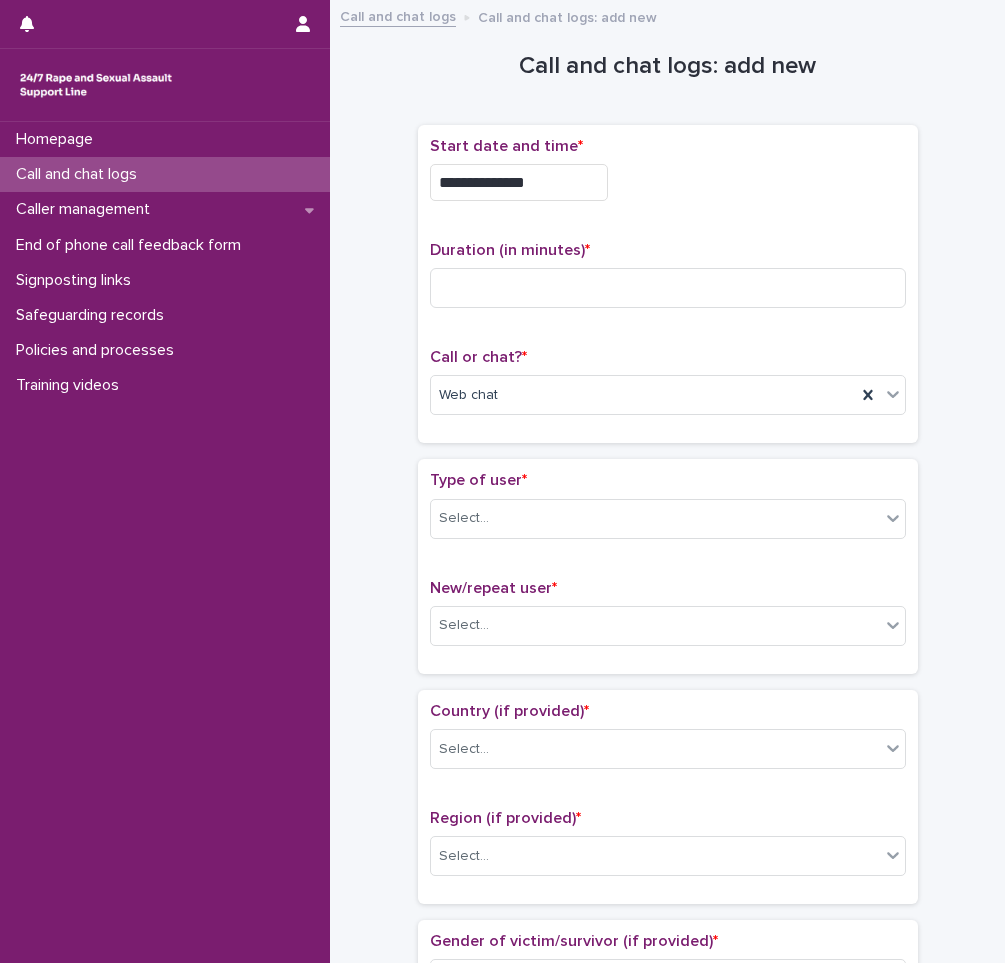 click on "Homepage Call and chat logs Caller management End of phone call feedback form Signposting links Safeguarding records Policies and processes Training videos" at bounding box center (165, 542) 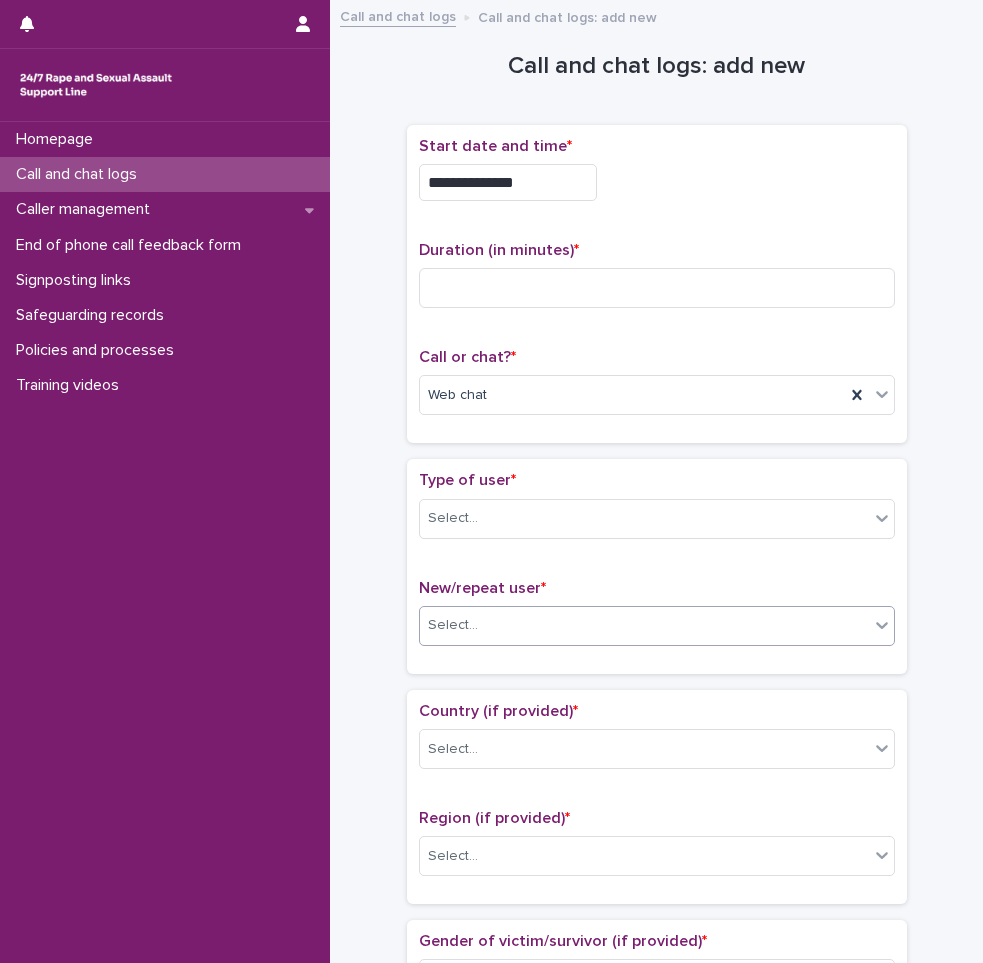 click on "Select..." at bounding box center (644, 625) 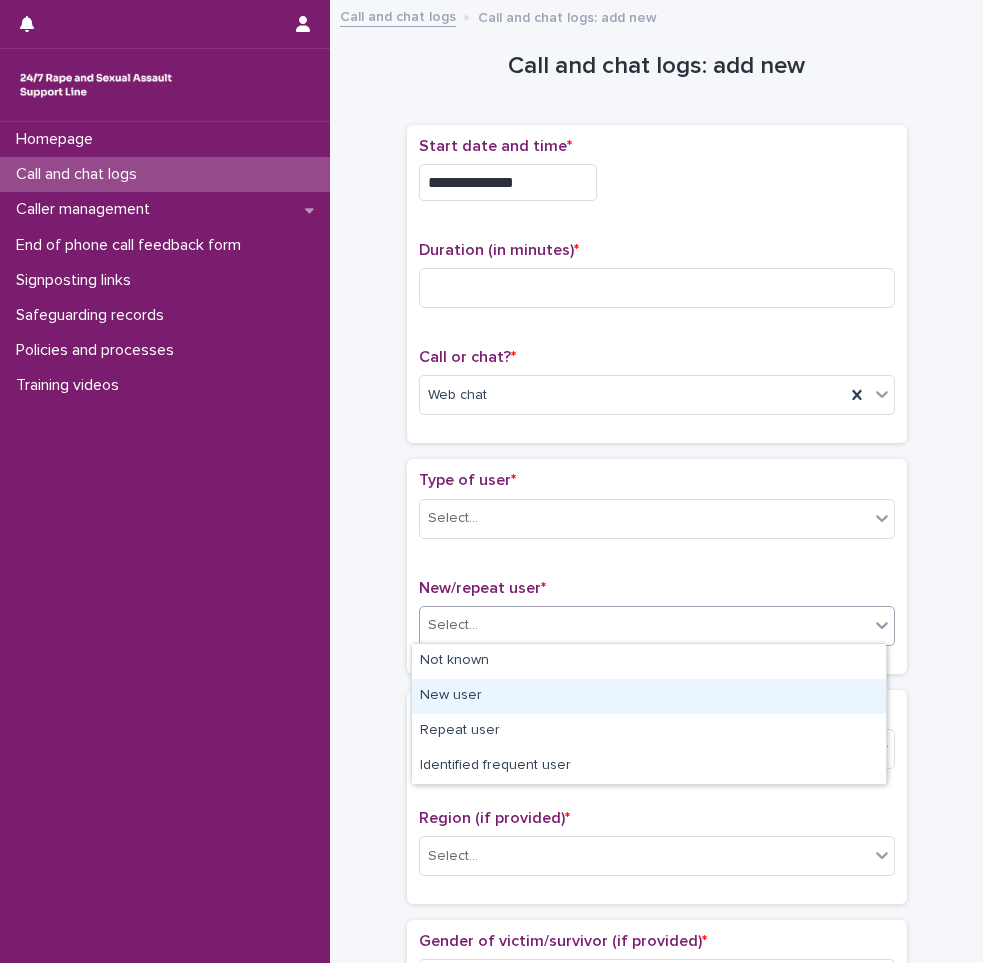 click on "New user" at bounding box center [649, 696] 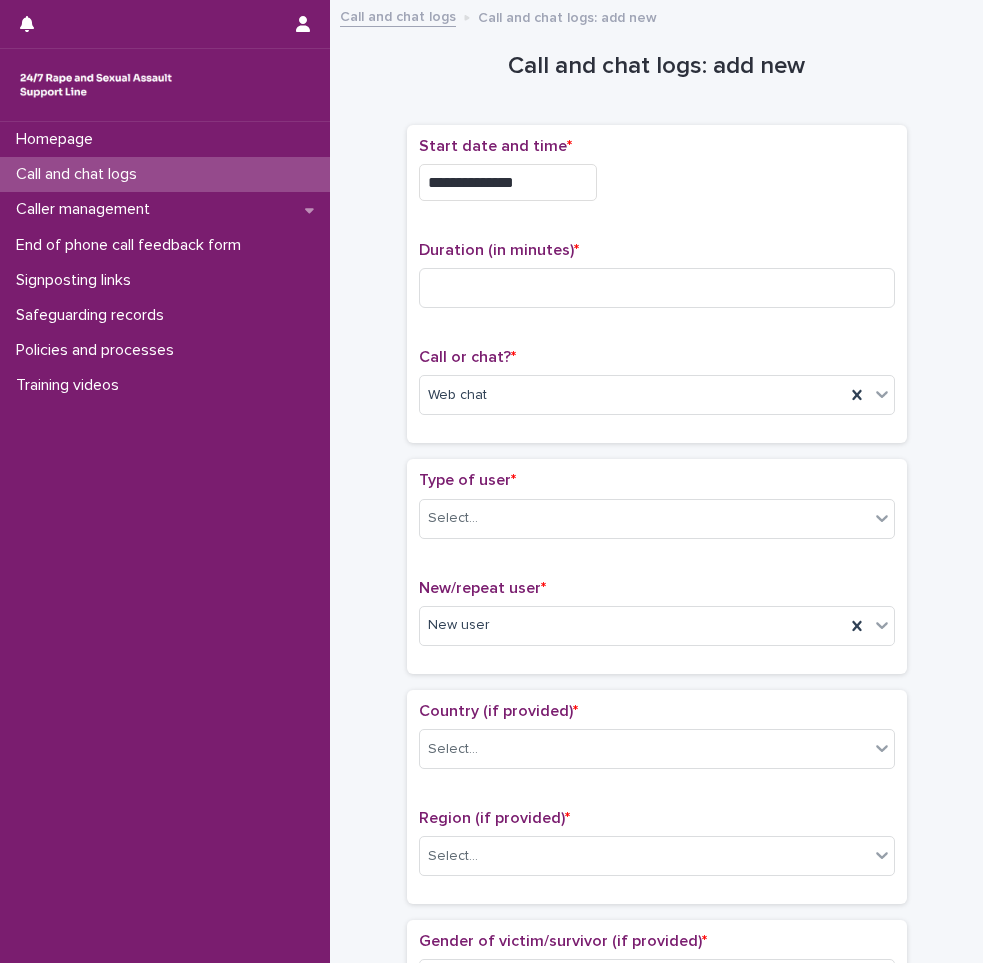 click on "**********" at bounding box center (656, 1035) 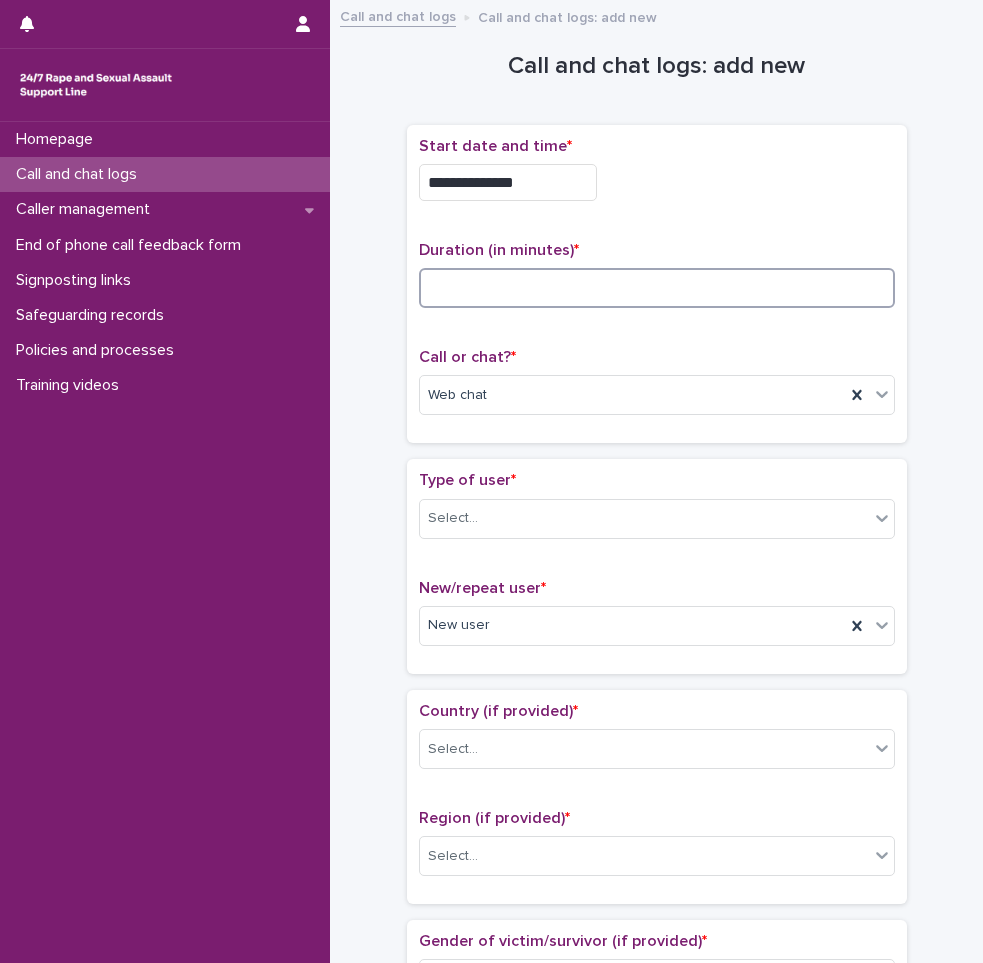 click at bounding box center [657, 288] 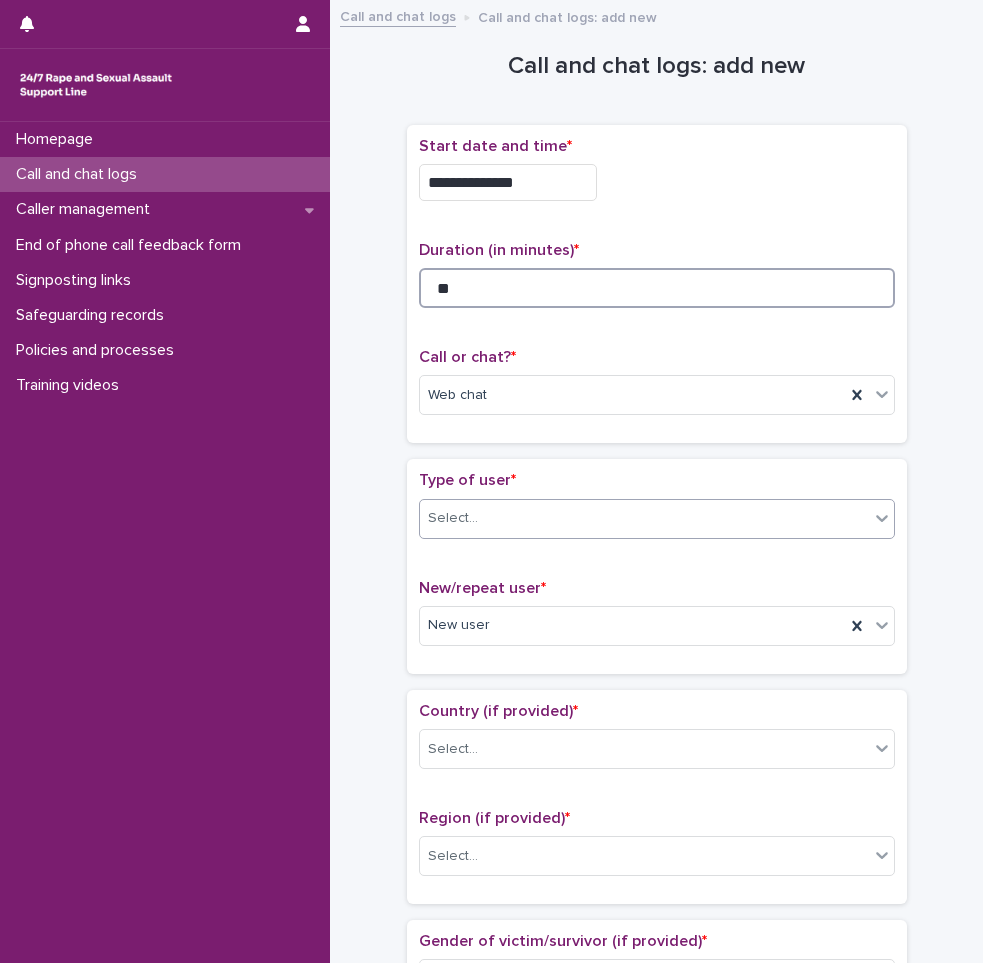 type on "**" 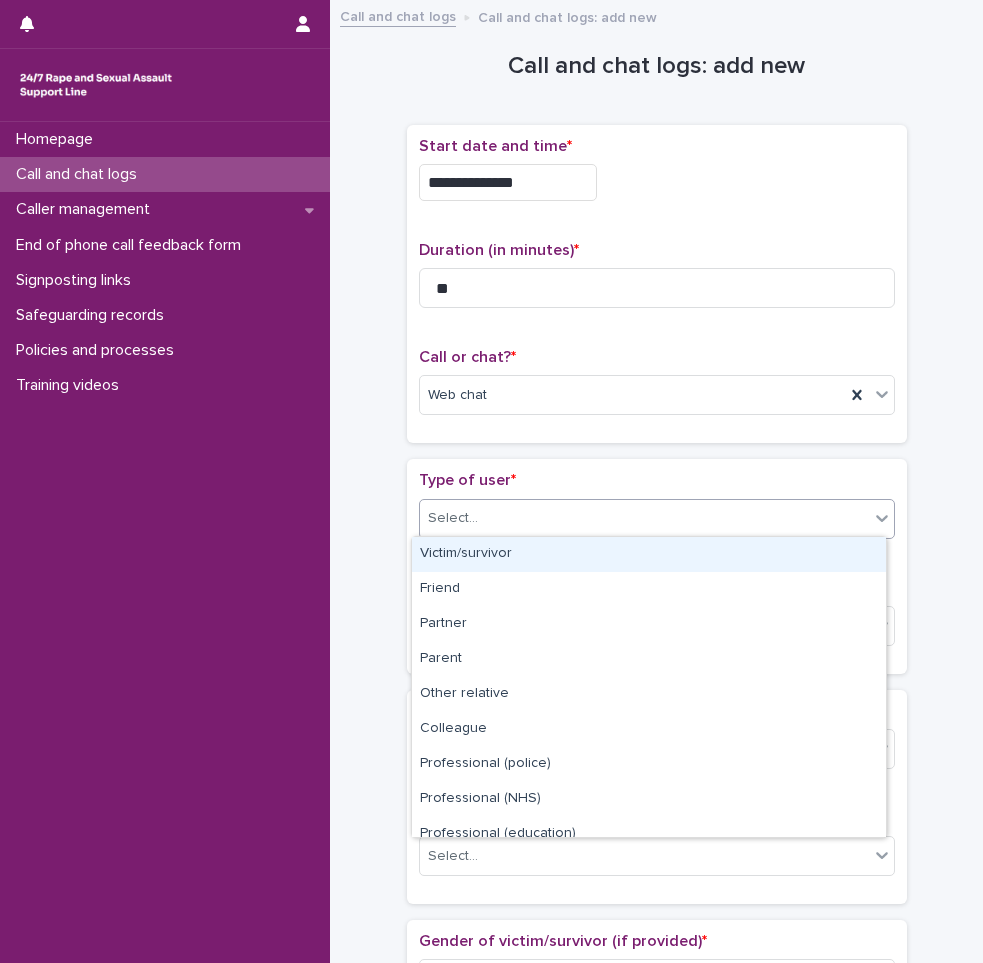 click on "Select..." at bounding box center (644, 518) 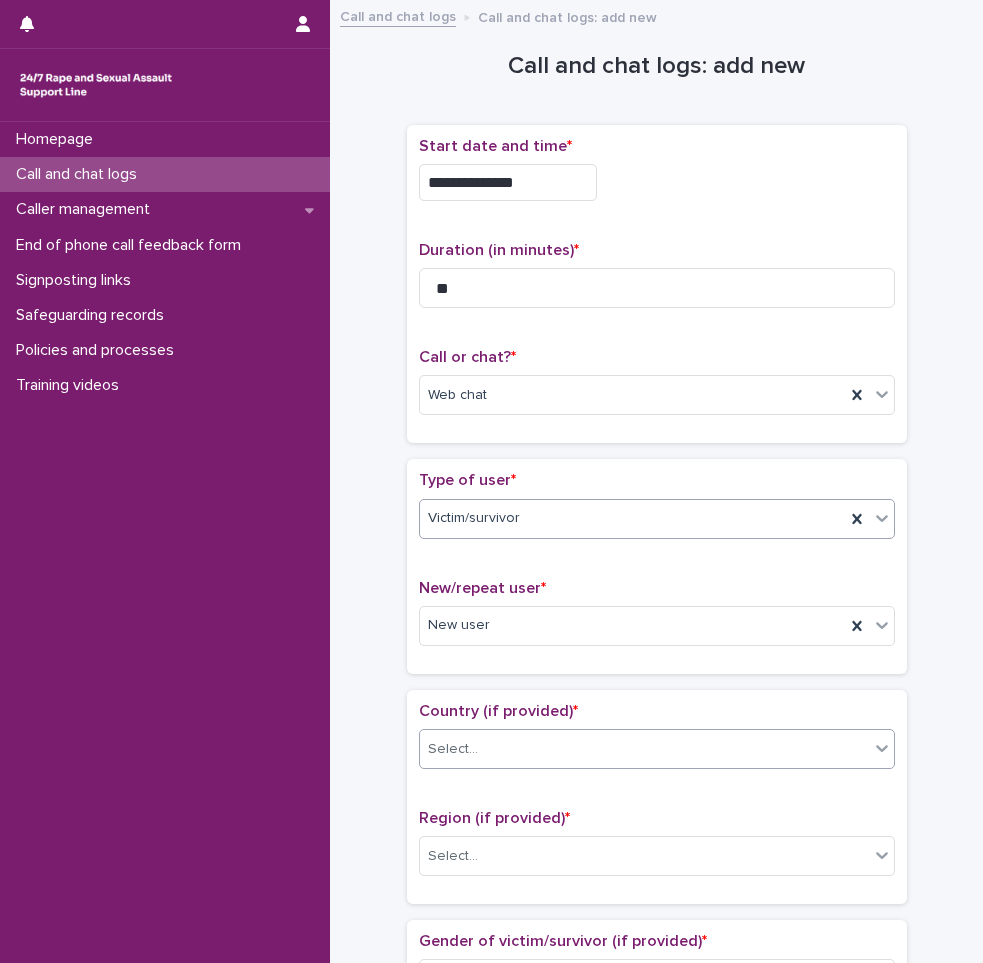 click on "Select..." at bounding box center [644, 749] 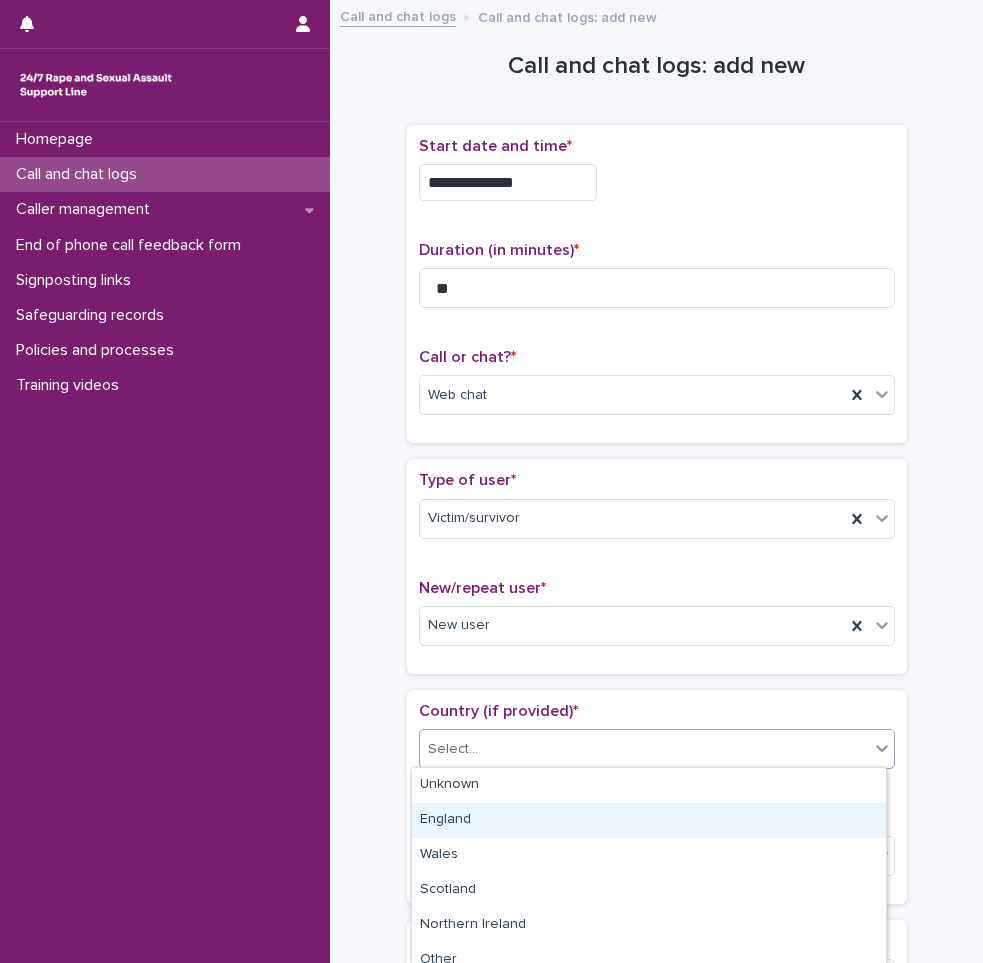 click on "England" at bounding box center (649, 820) 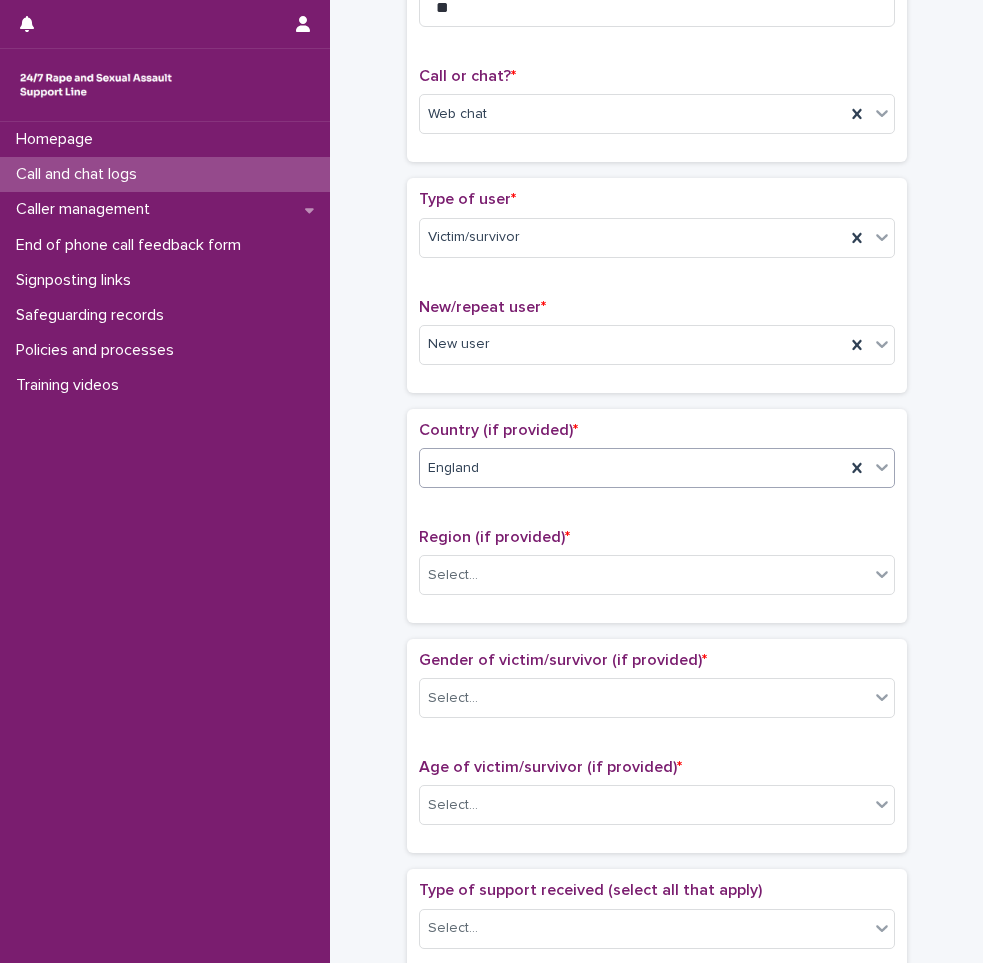 scroll, scrollTop: 300, scrollLeft: 0, axis: vertical 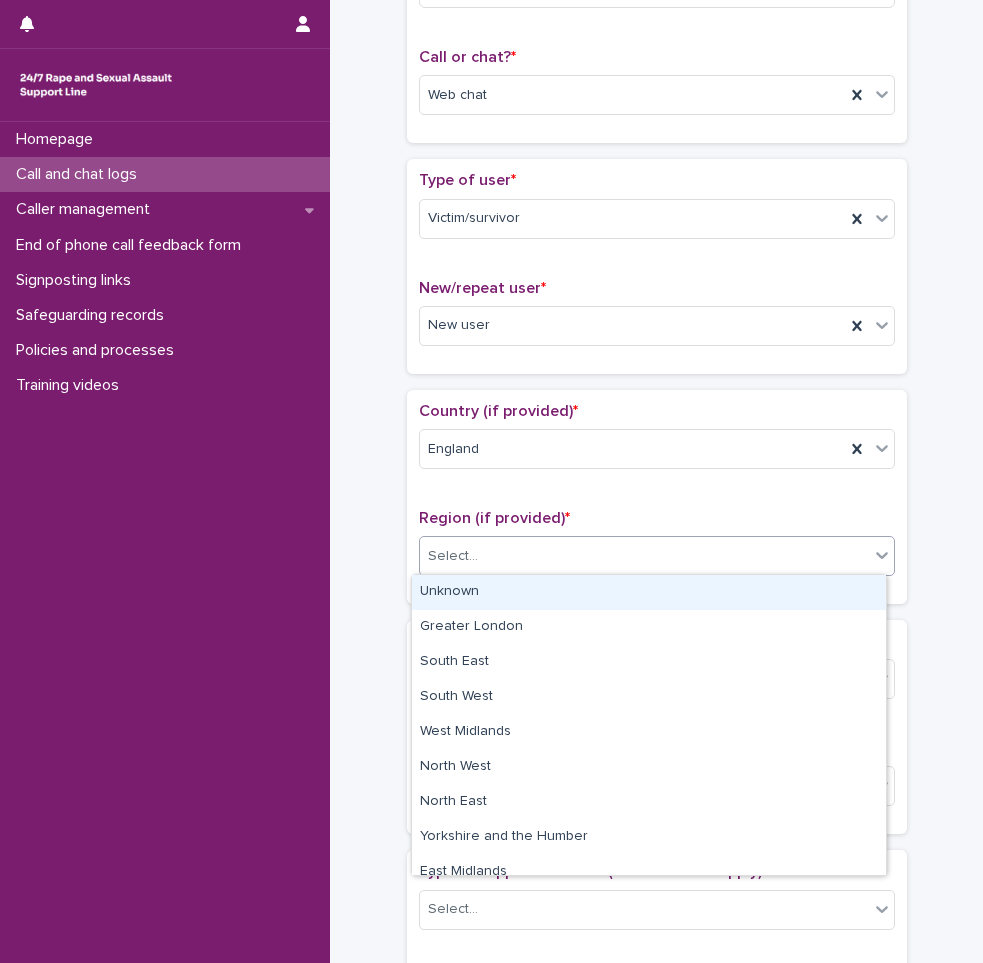 click on "Select..." at bounding box center (644, 556) 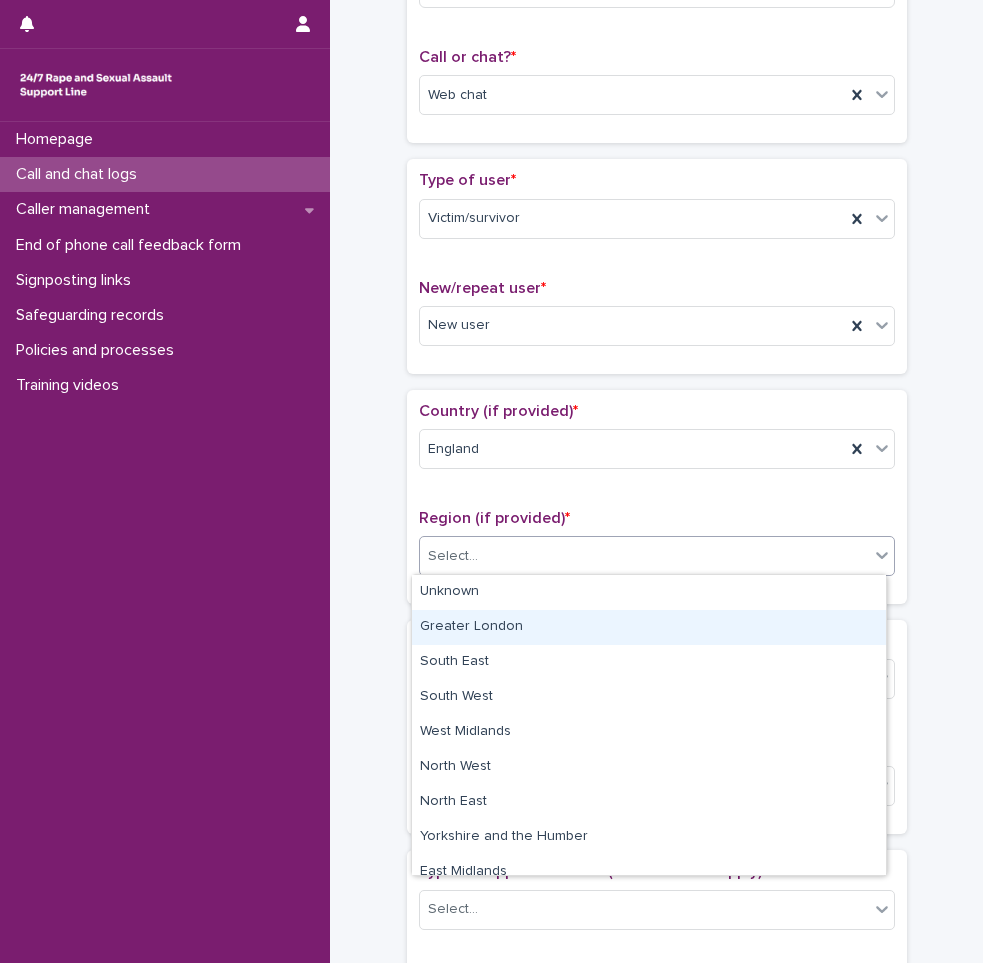 click on "Greater London" at bounding box center [649, 627] 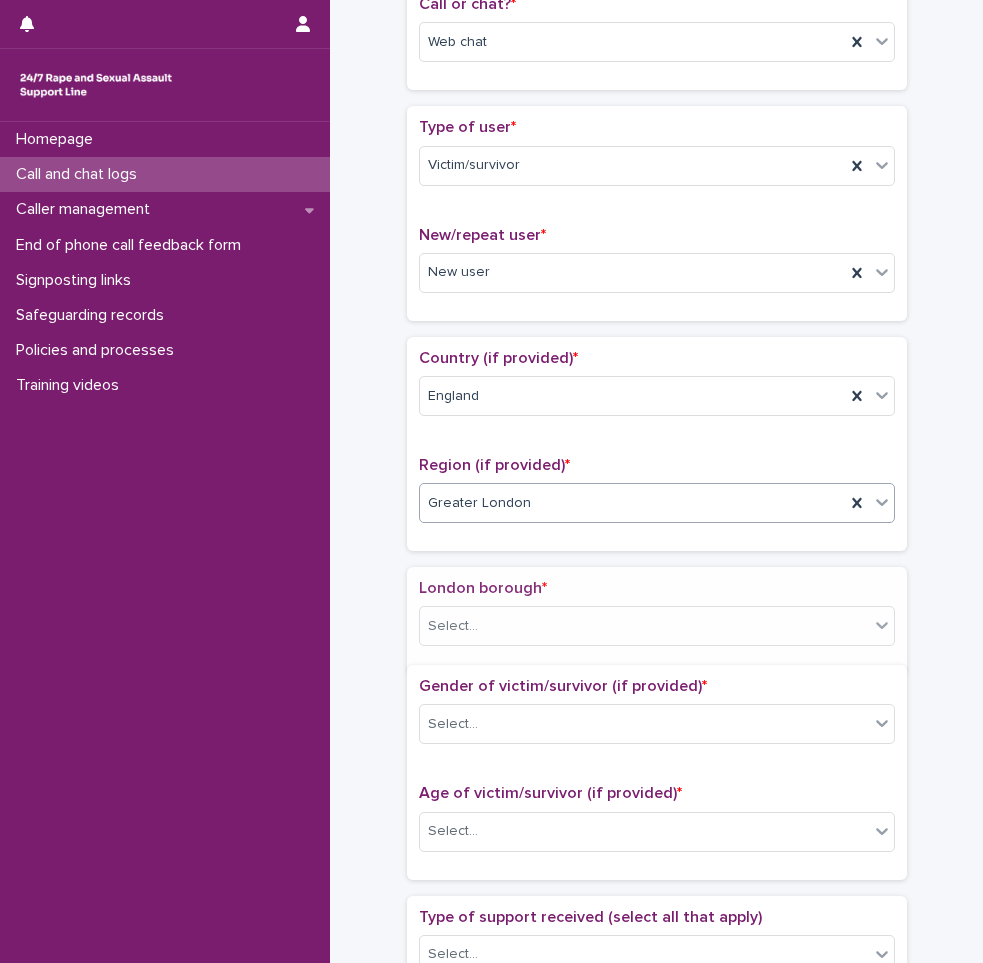 scroll, scrollTop: 361, scrollLeft: 0, axis: vertical 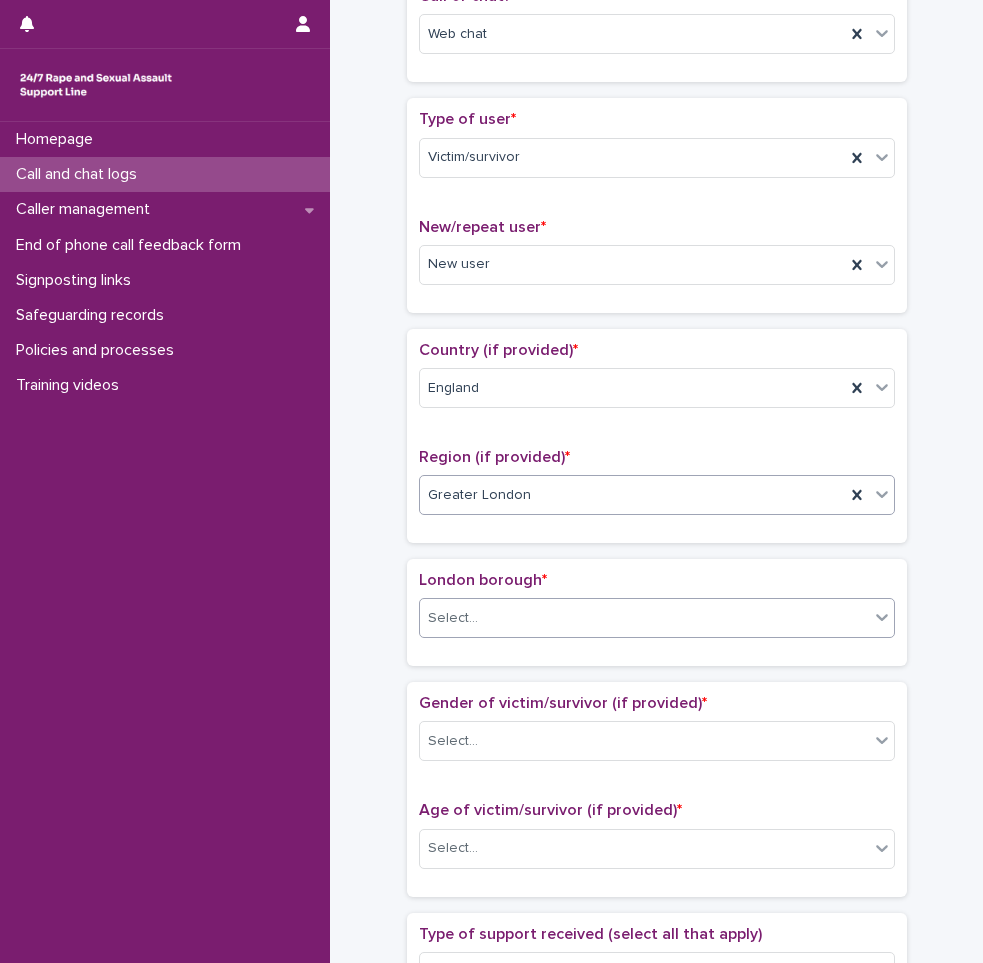 click on "Select..." at bounding box center [644, 618] 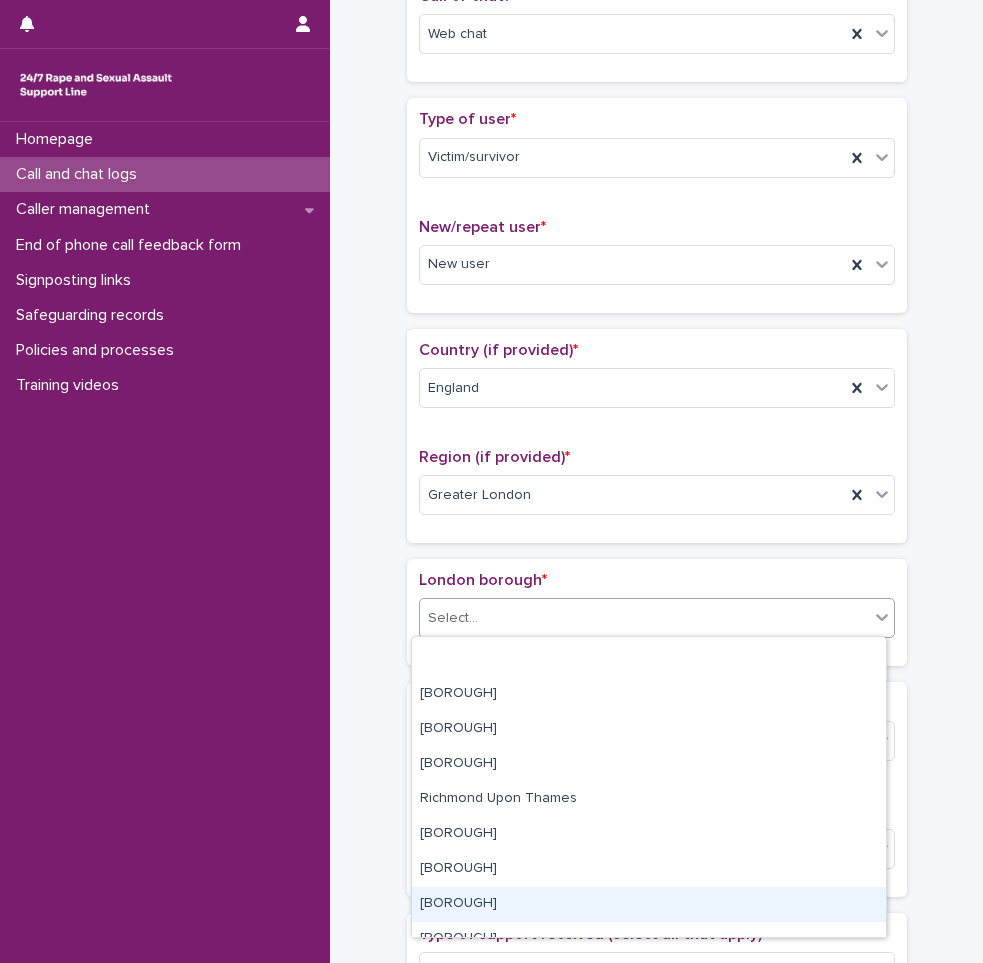 scroll, scrollTop: 890, scrollLeft: 0, axis: vertical 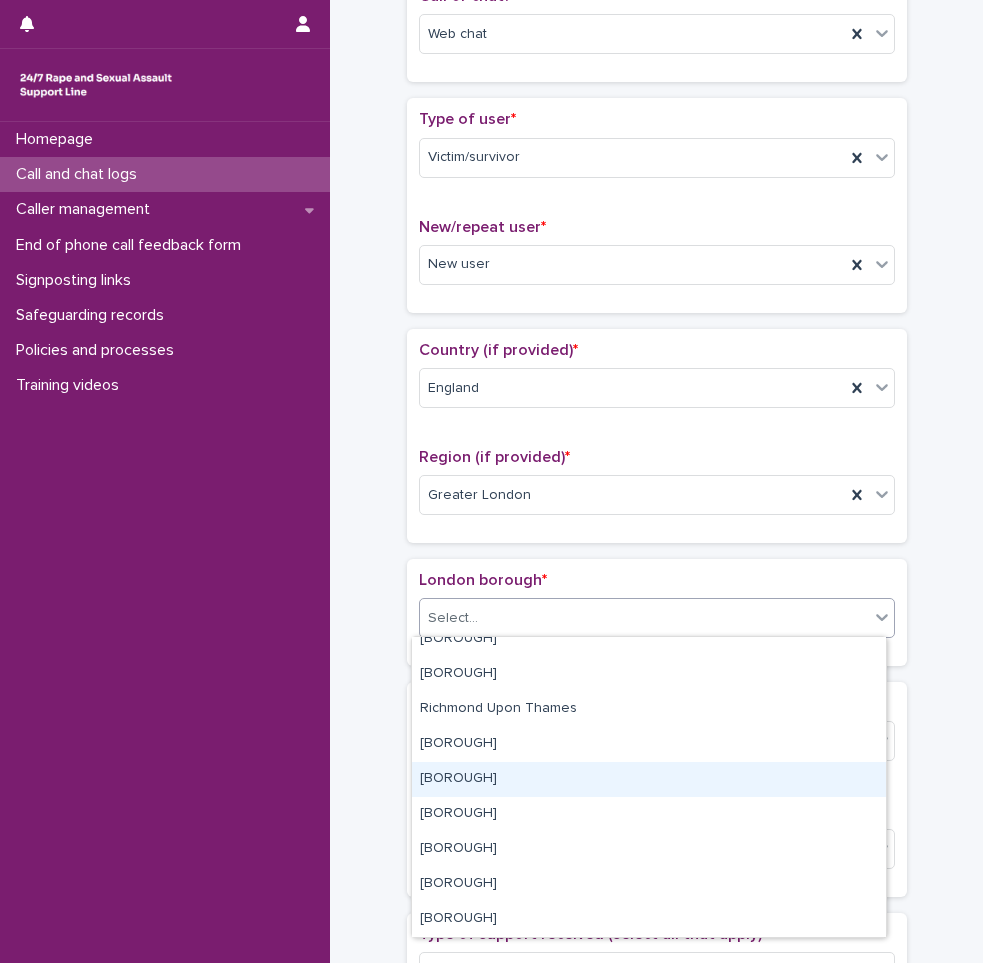 click on "**********" at bounding box center (656, 736) 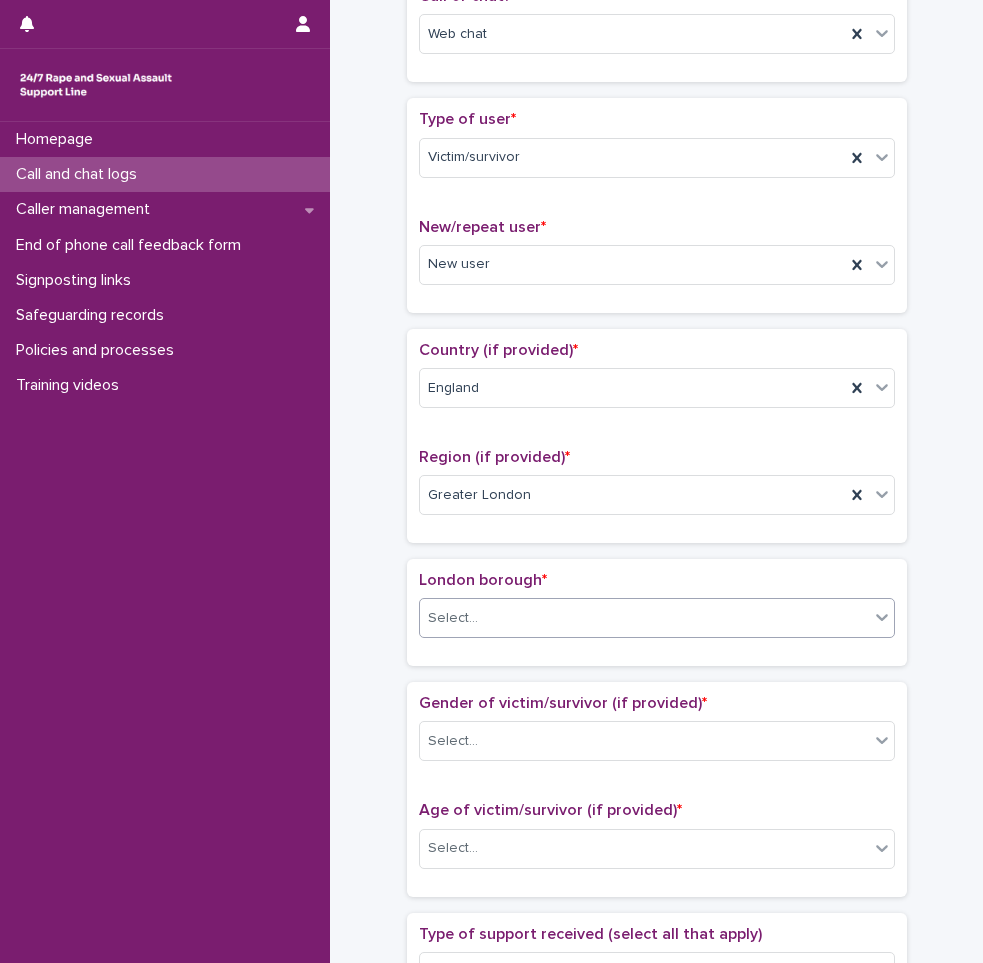 click on "Select..." at bounding box center [644, 618] 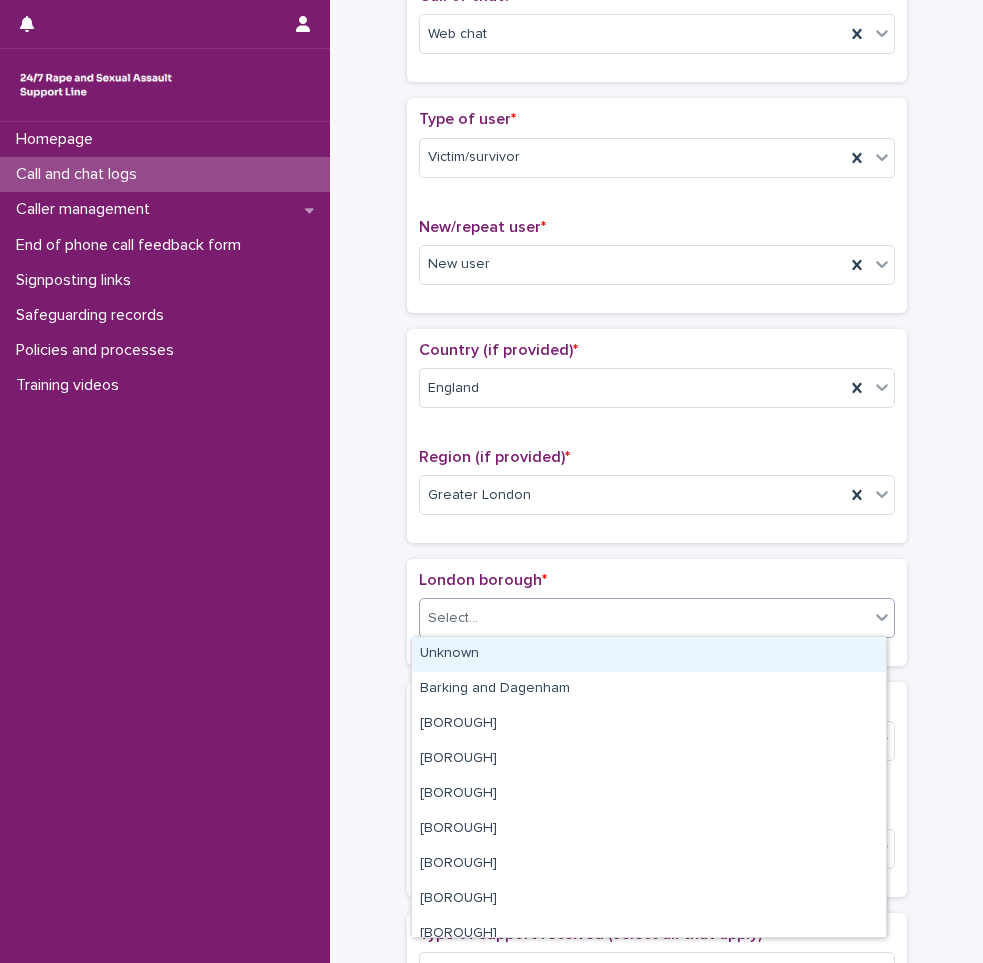 click on "Unknown" at bounding box center (649, 654) 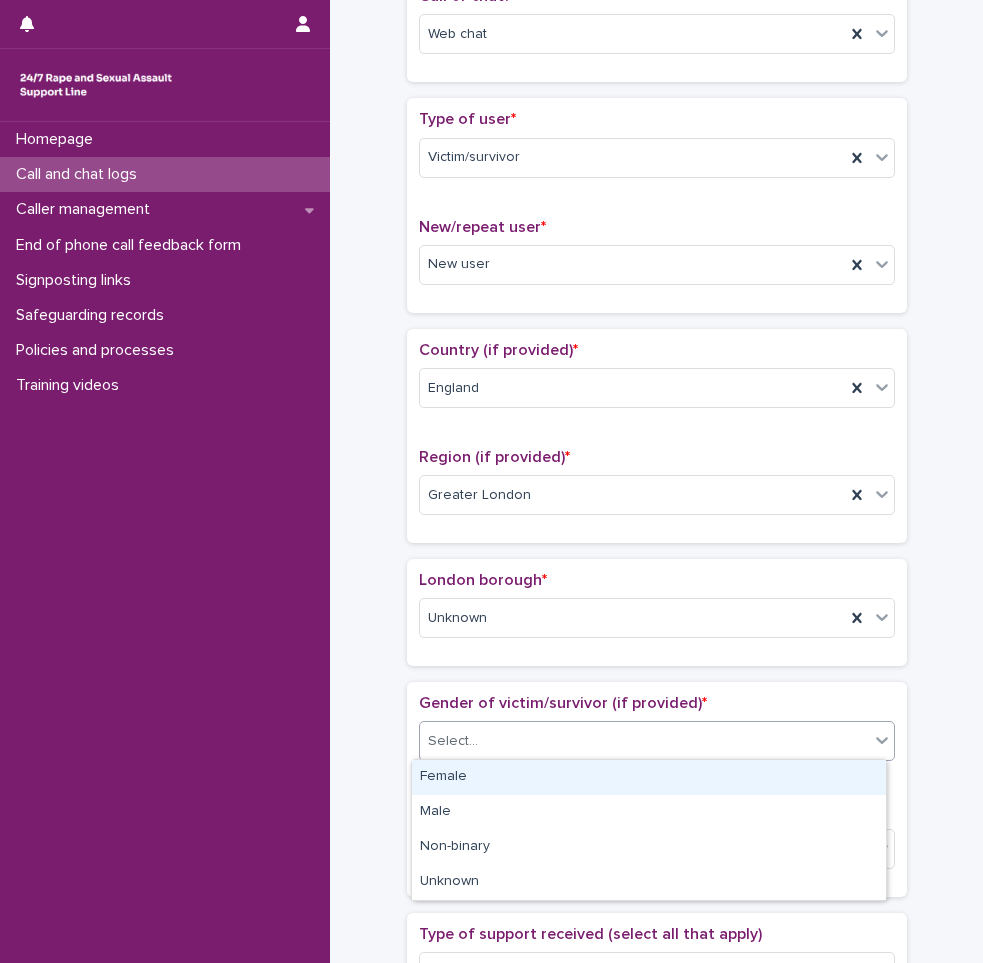 click on "Select..." at bounding box center (644, 741) 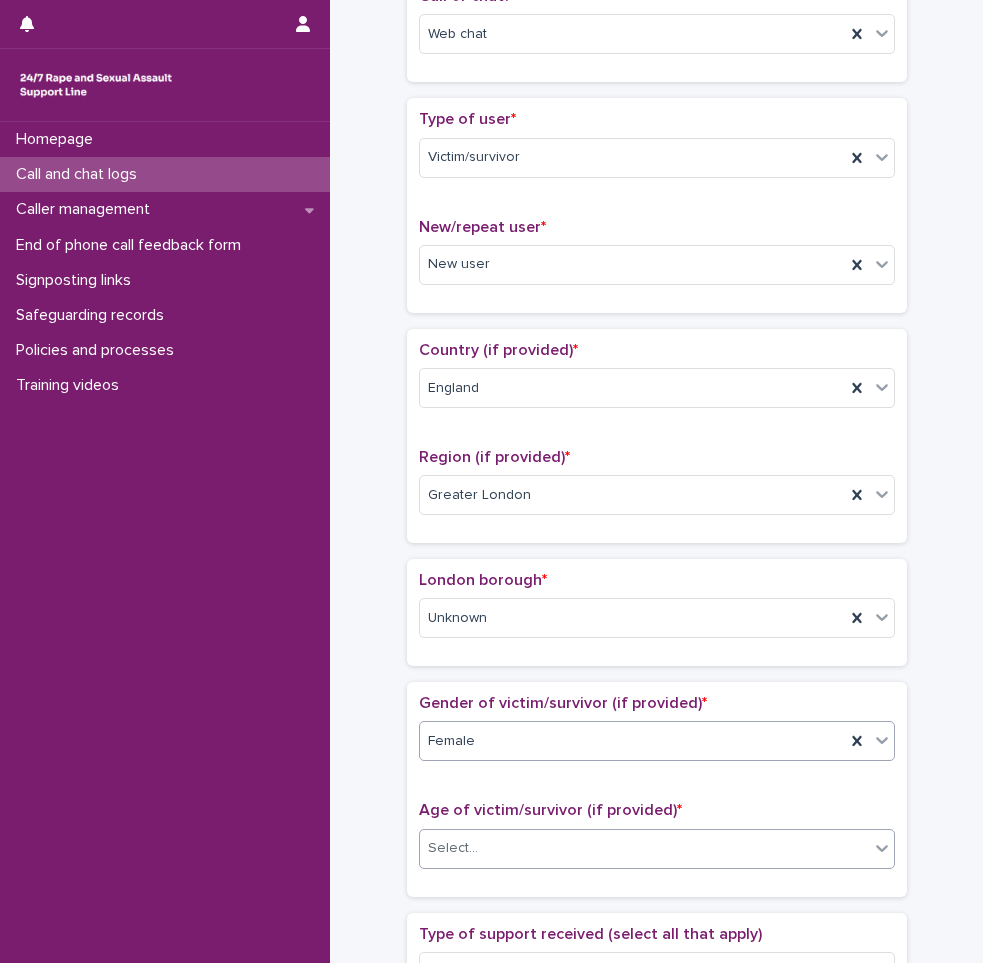 click on "Select..." at bounding box center [644, 848] 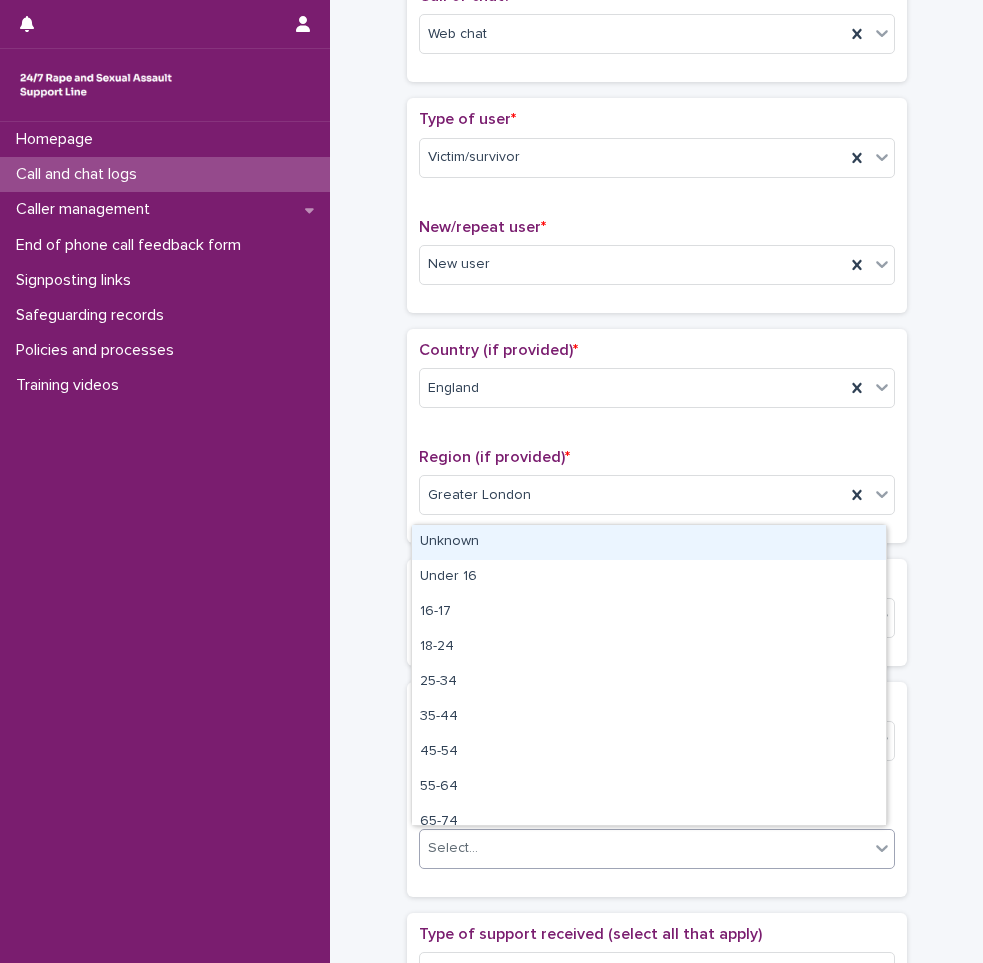 click on "Unknown" at bounding box center (649, 542) 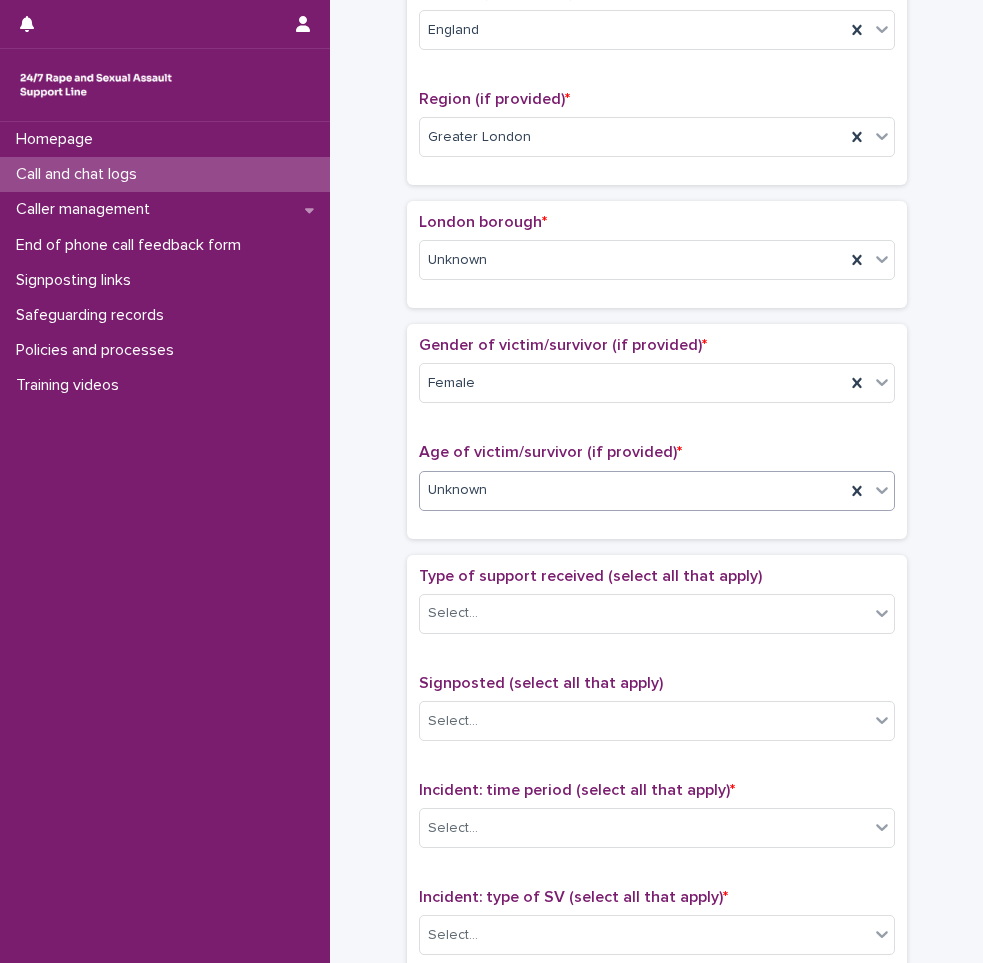 scroll, scrollTop: 861, scrollLeft: 0, axis: vertical 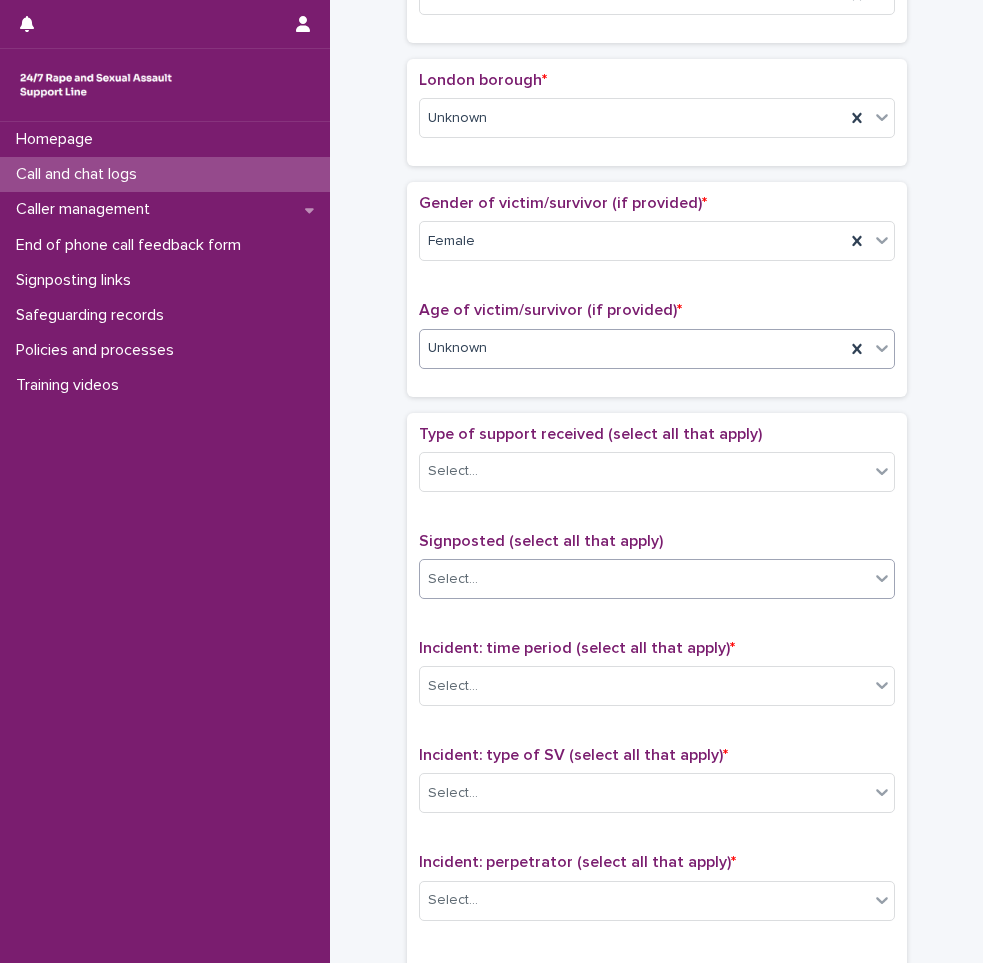 click on "Select..." at bounding box center (644, 579) 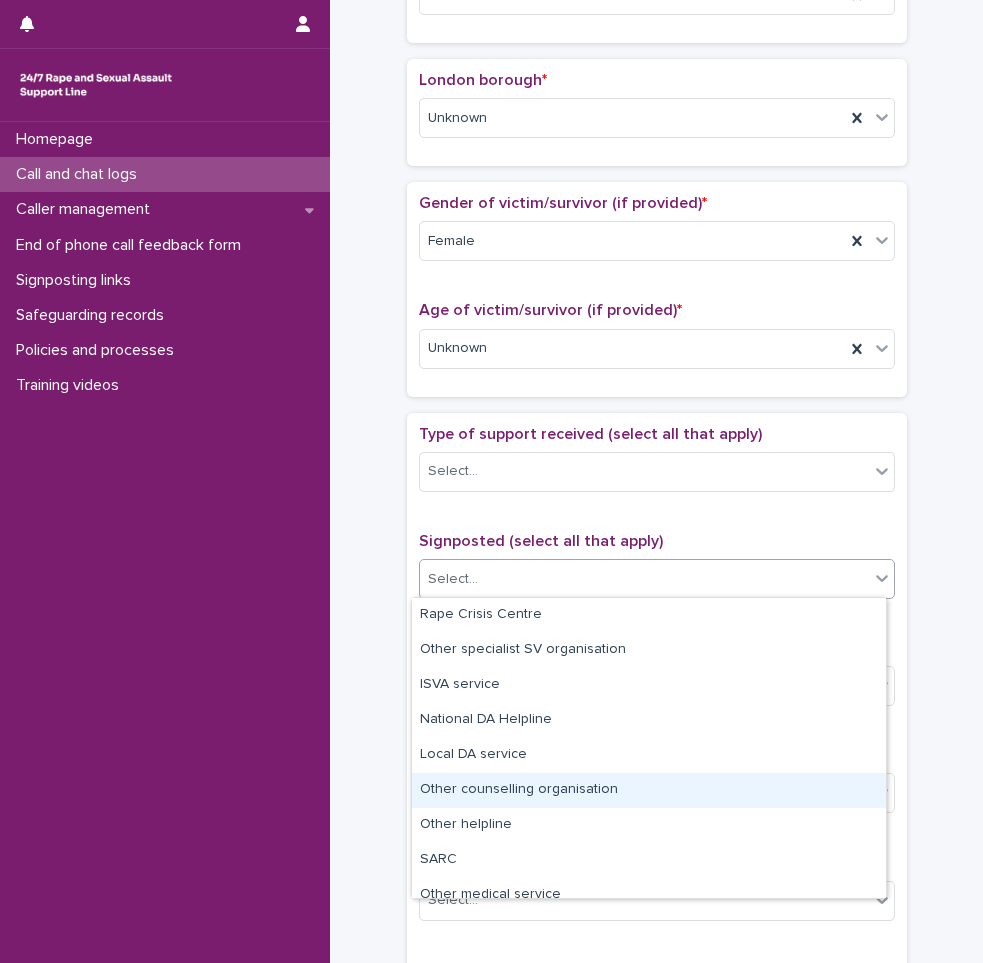 click on "Other counselling organisation" at bounding box center (649, 790) 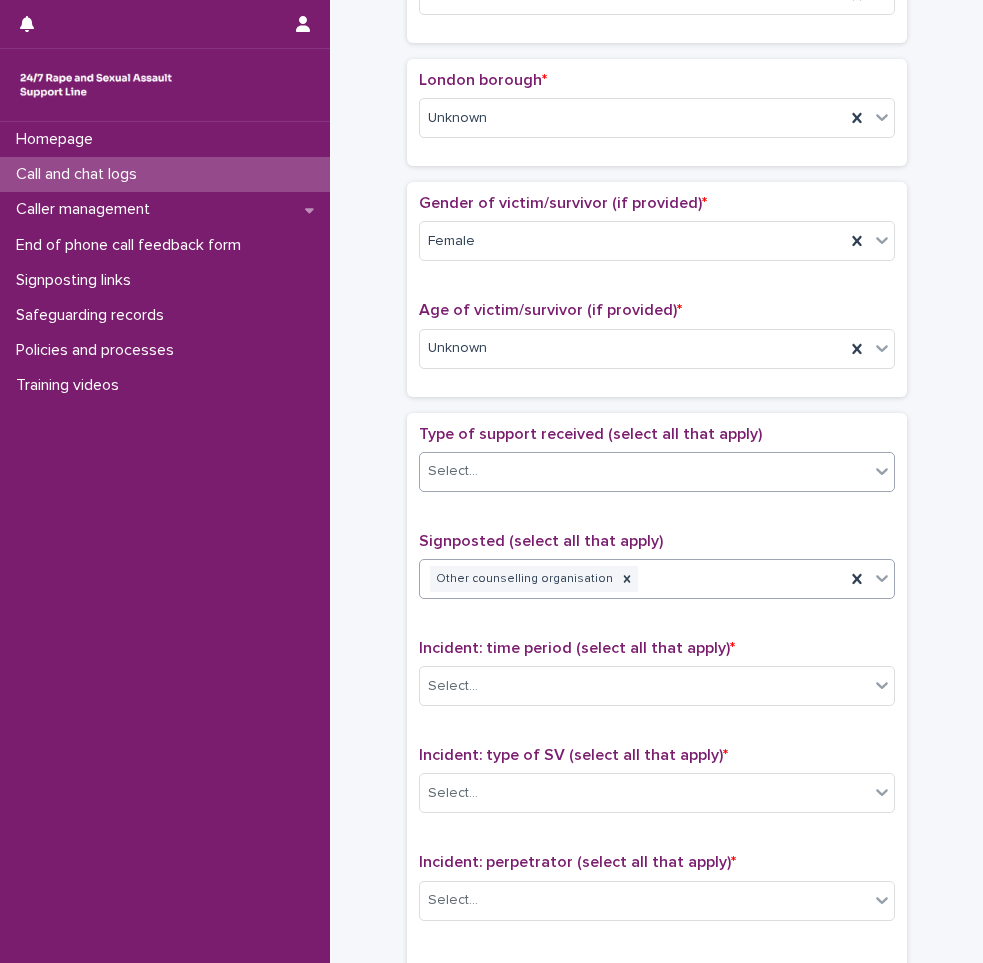 click on "Select..." at bounding box center [644, 471] 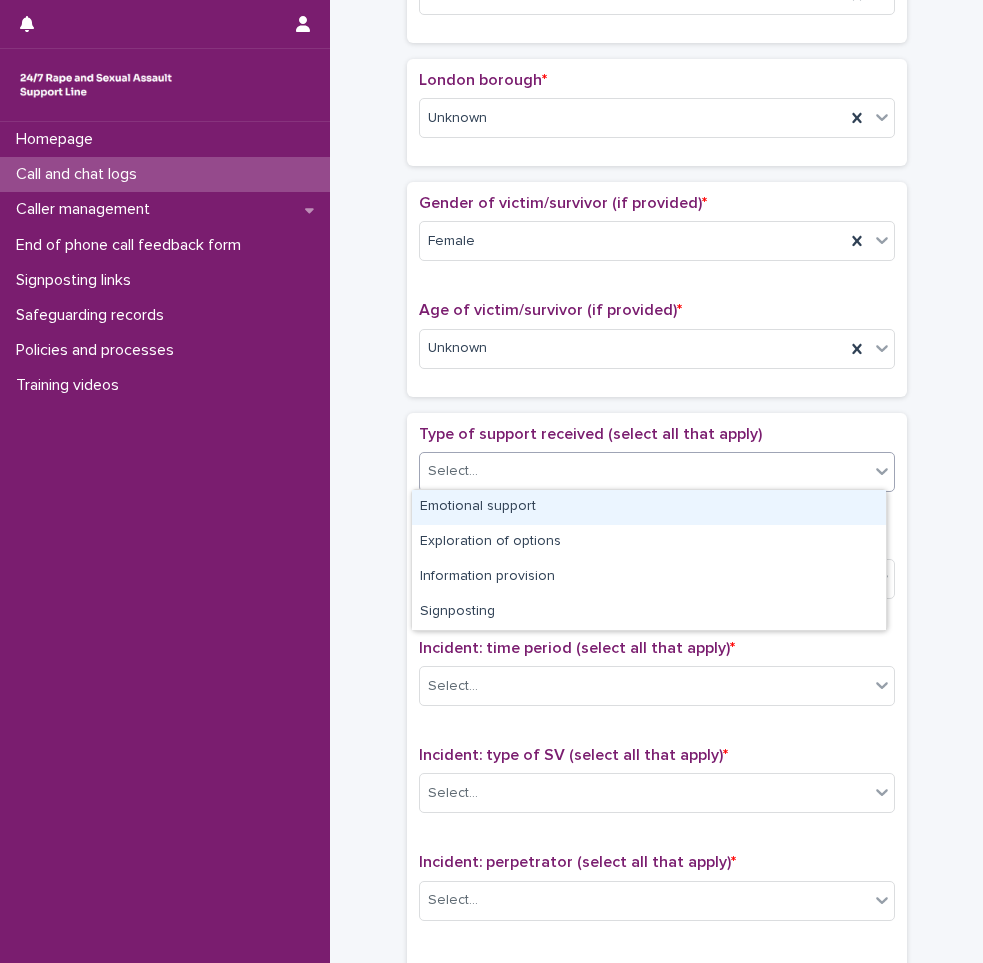 click on "Emotional support" at bounding box center (649, 507) 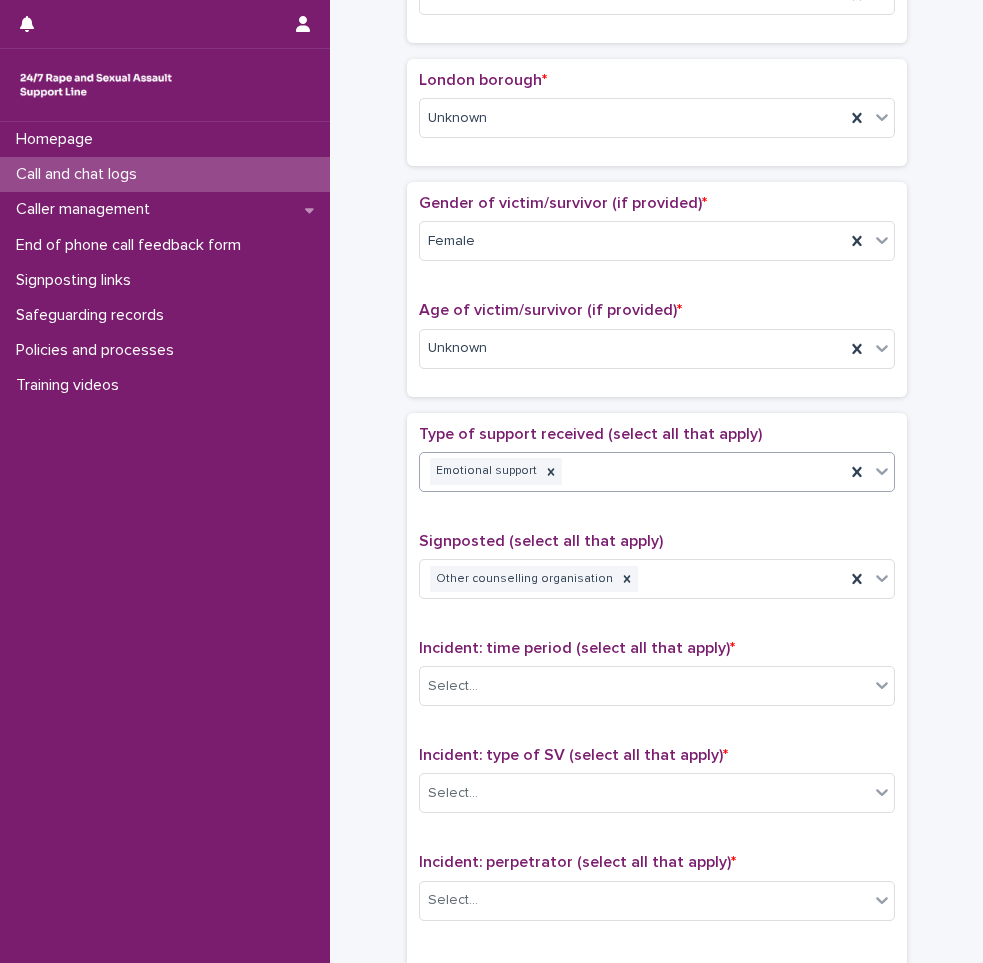 click on "Emotional support" at bounding box center (632, 471) 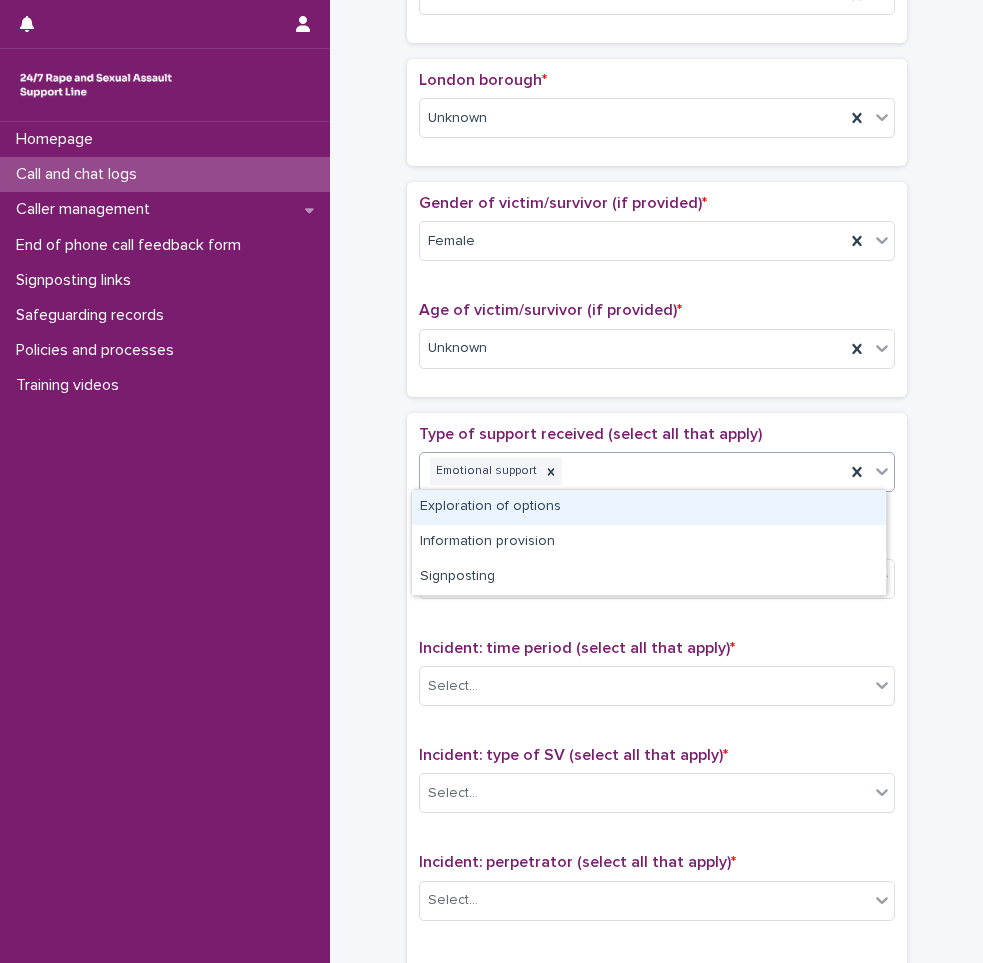 click on "Exploration of options" at bounding box center (649, 507) 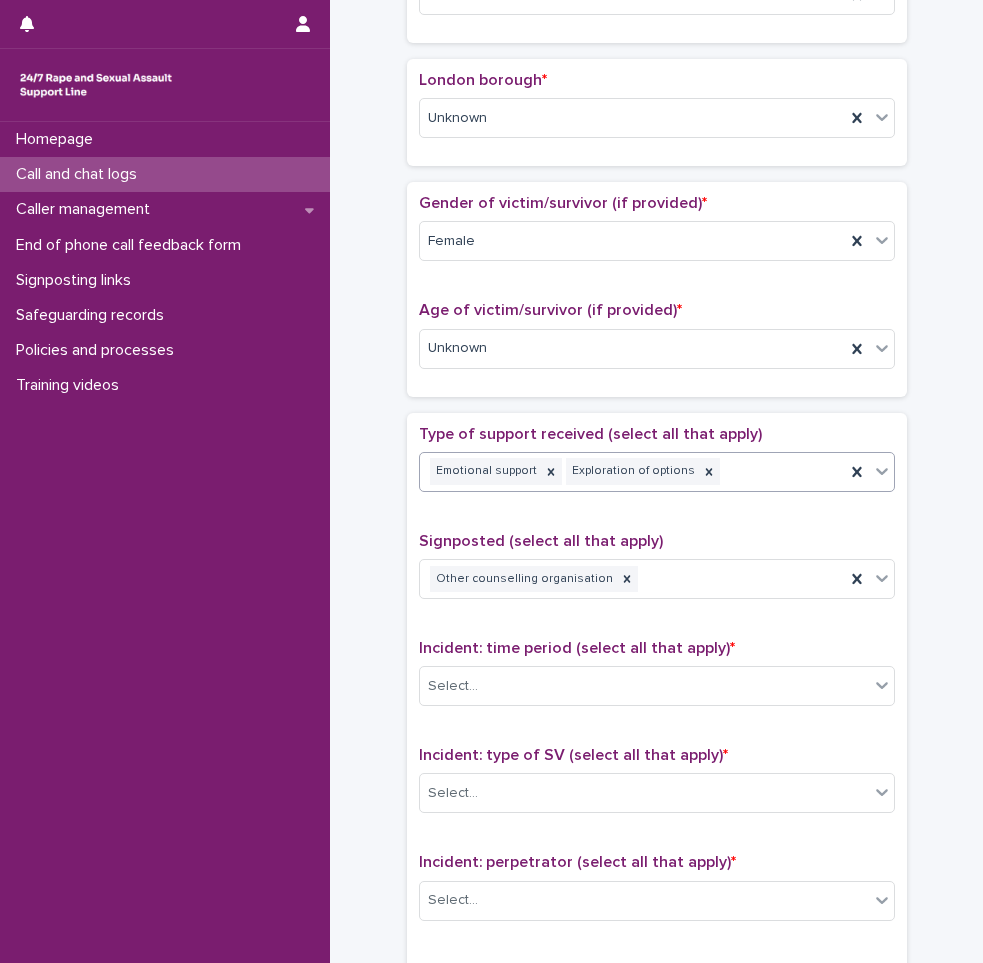 click on "Emotional support Exploration of options" at bounding box center (632, 471) 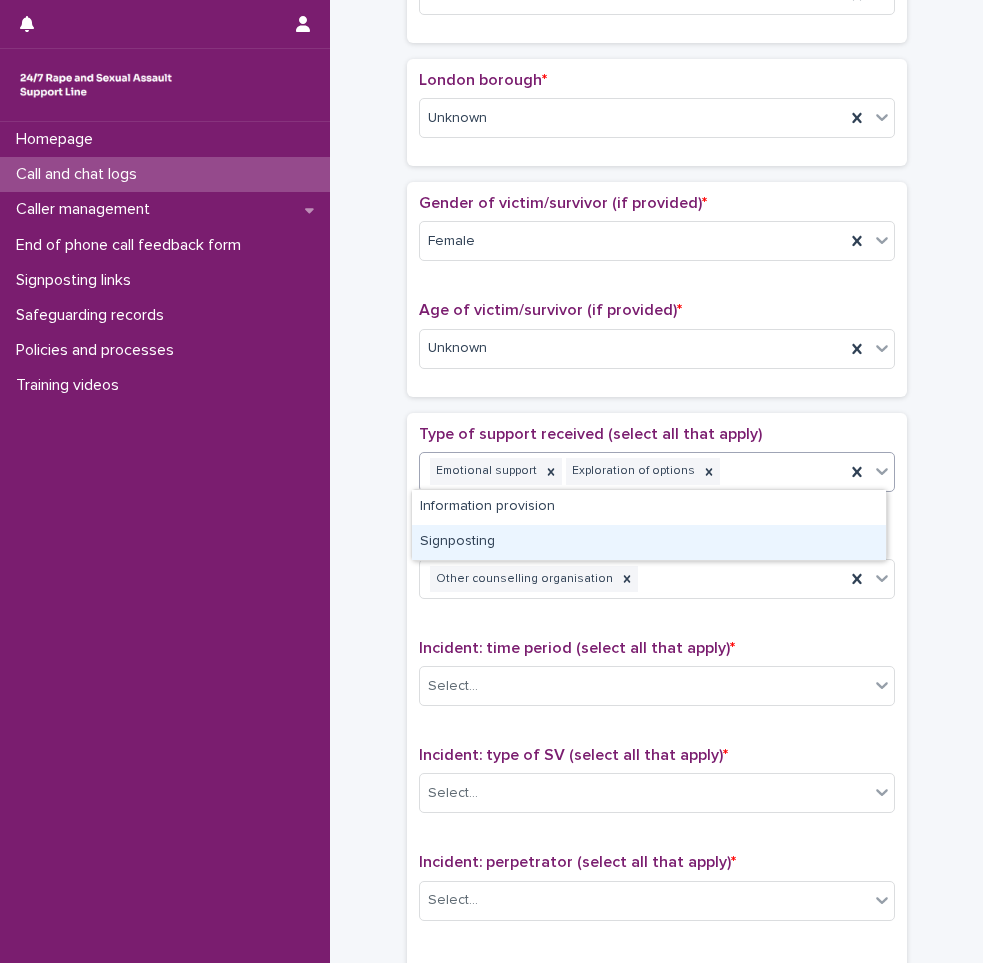 click on "Signposting" at bounding box center (649, 542) 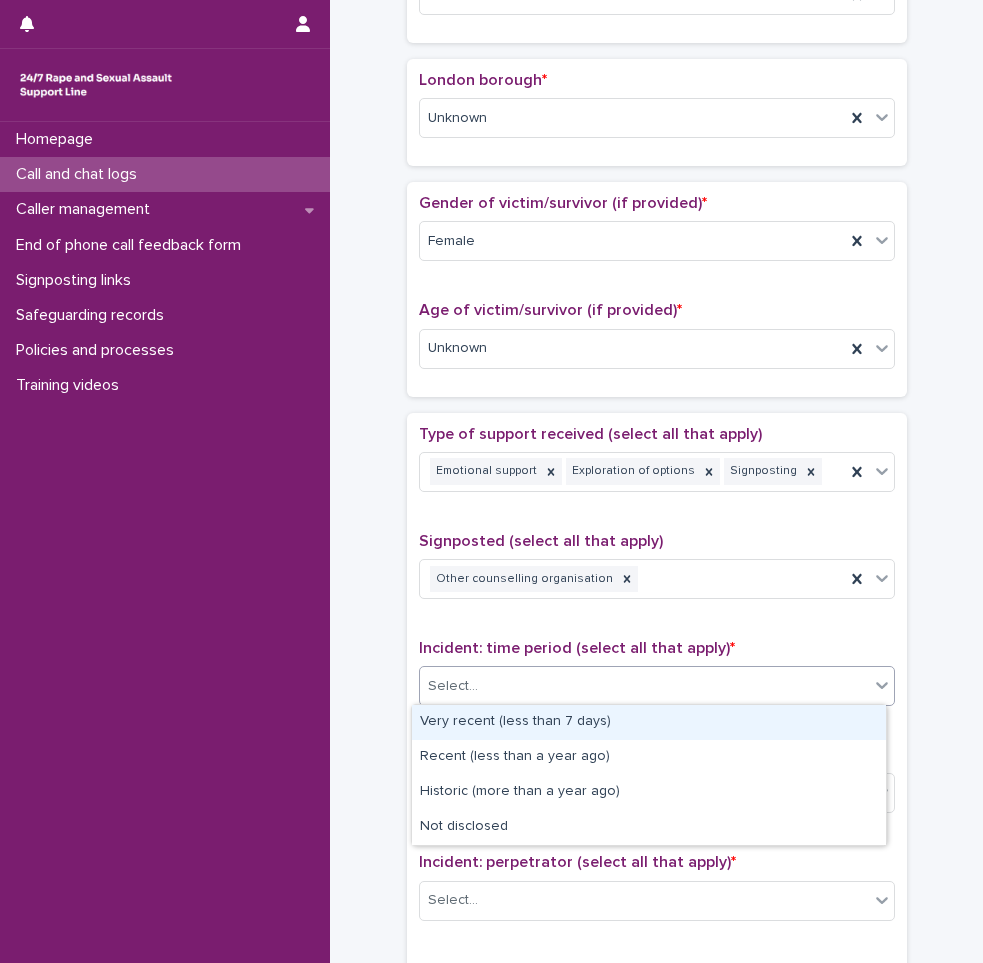 click on "Select..." at bounding box center [644, 686] 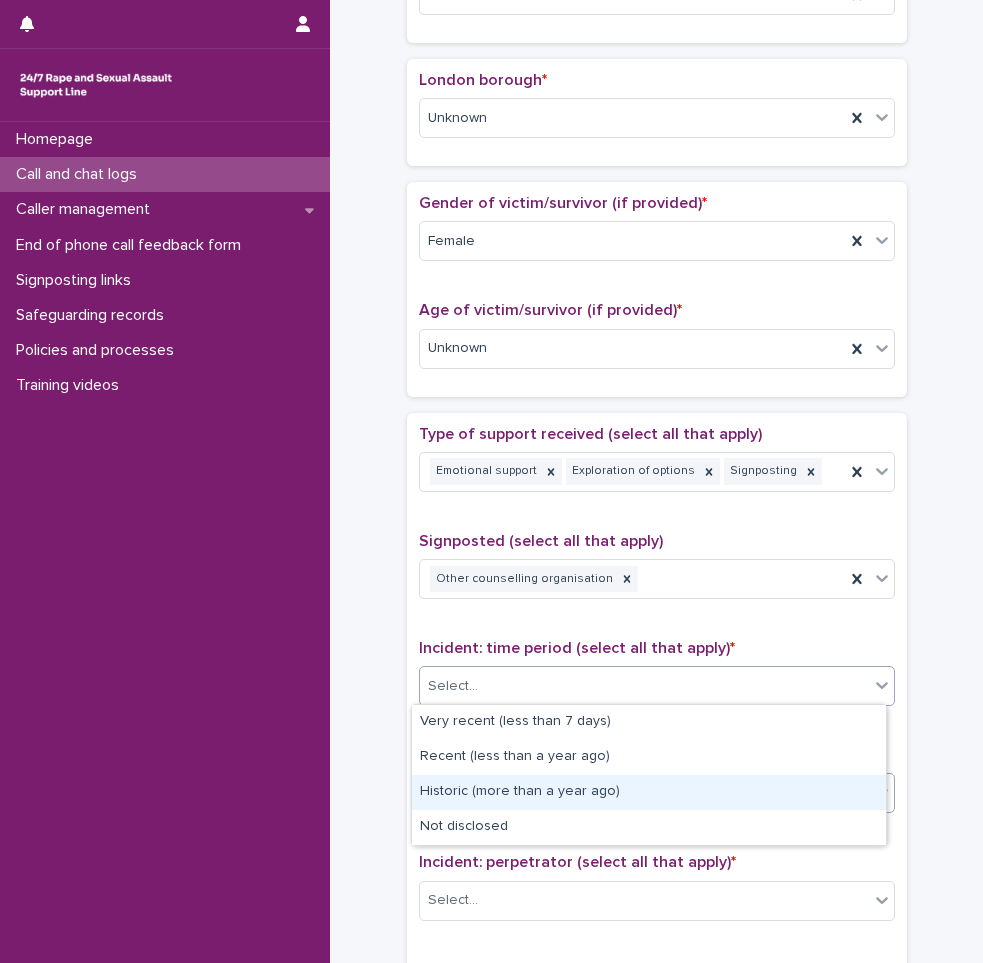 click on "Historic (more than a year ago)" at bounding box center (649, 792) 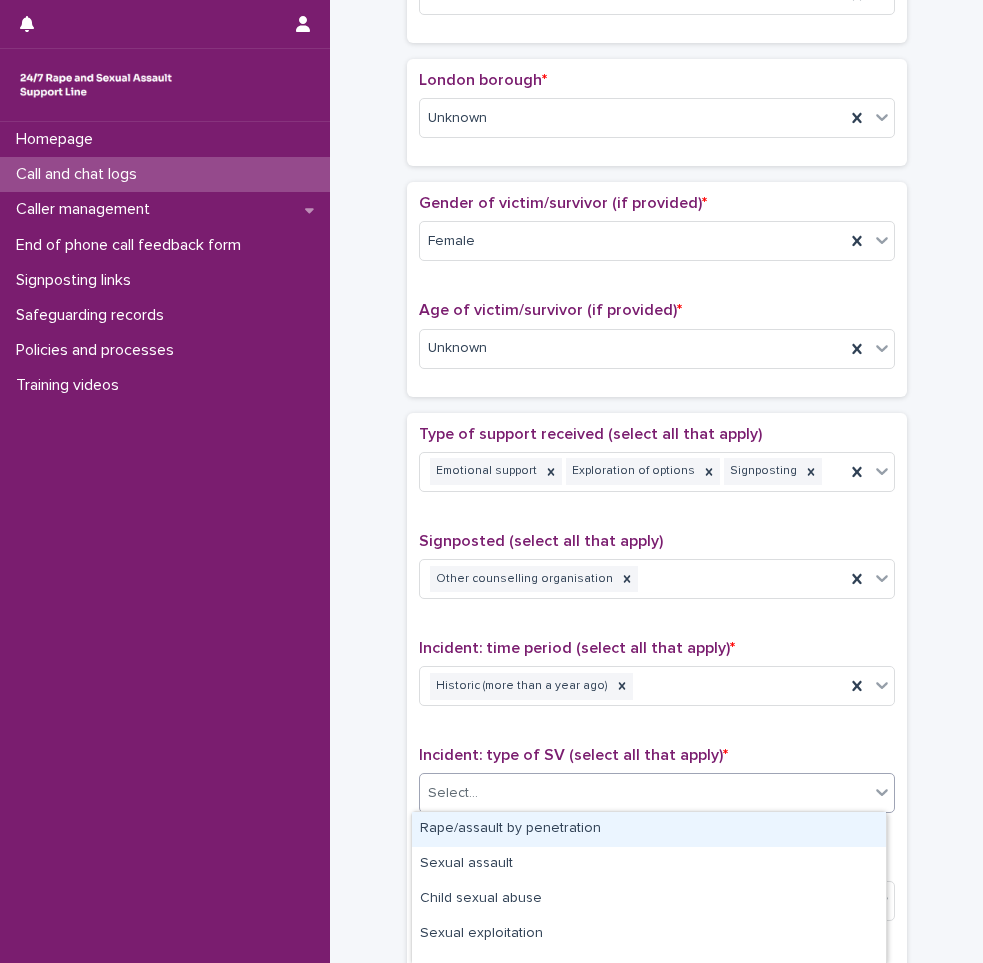 click on "Select..." at bounding box center (644, 793) 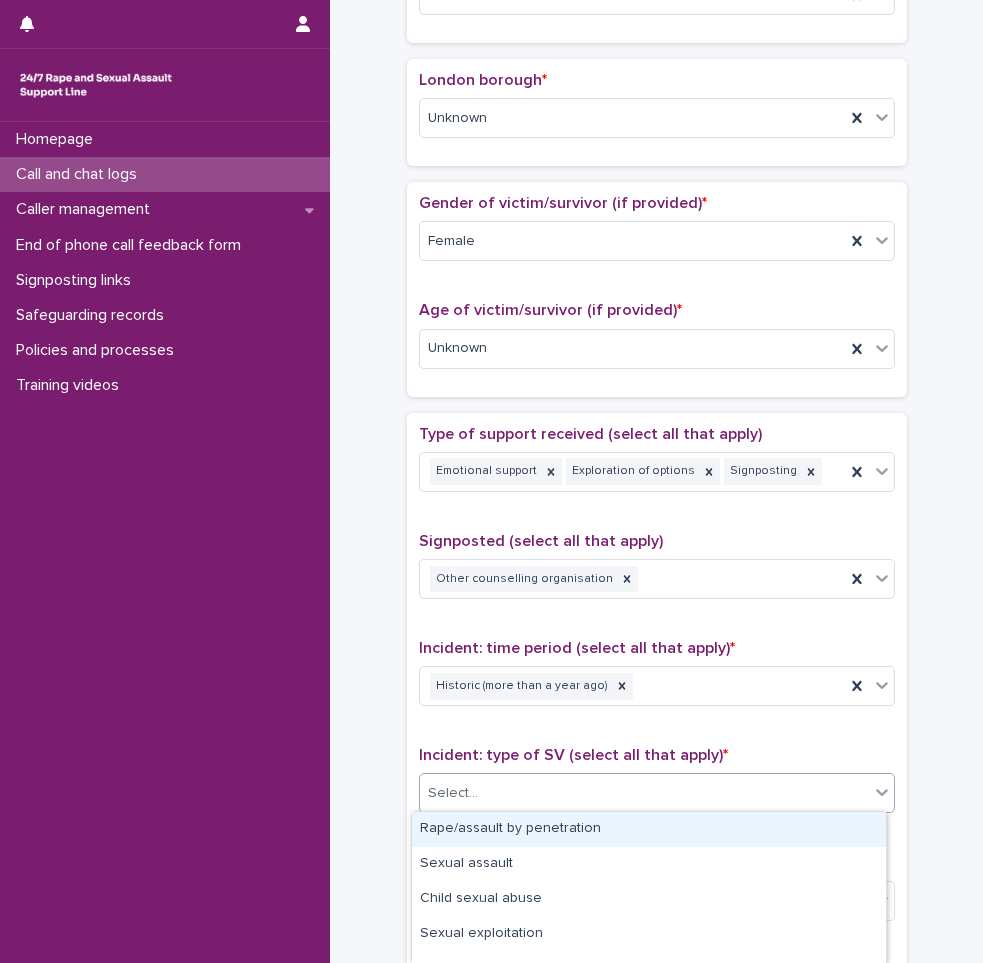 click on "Rape/assault by penetration" at bounding box center [649, 829] 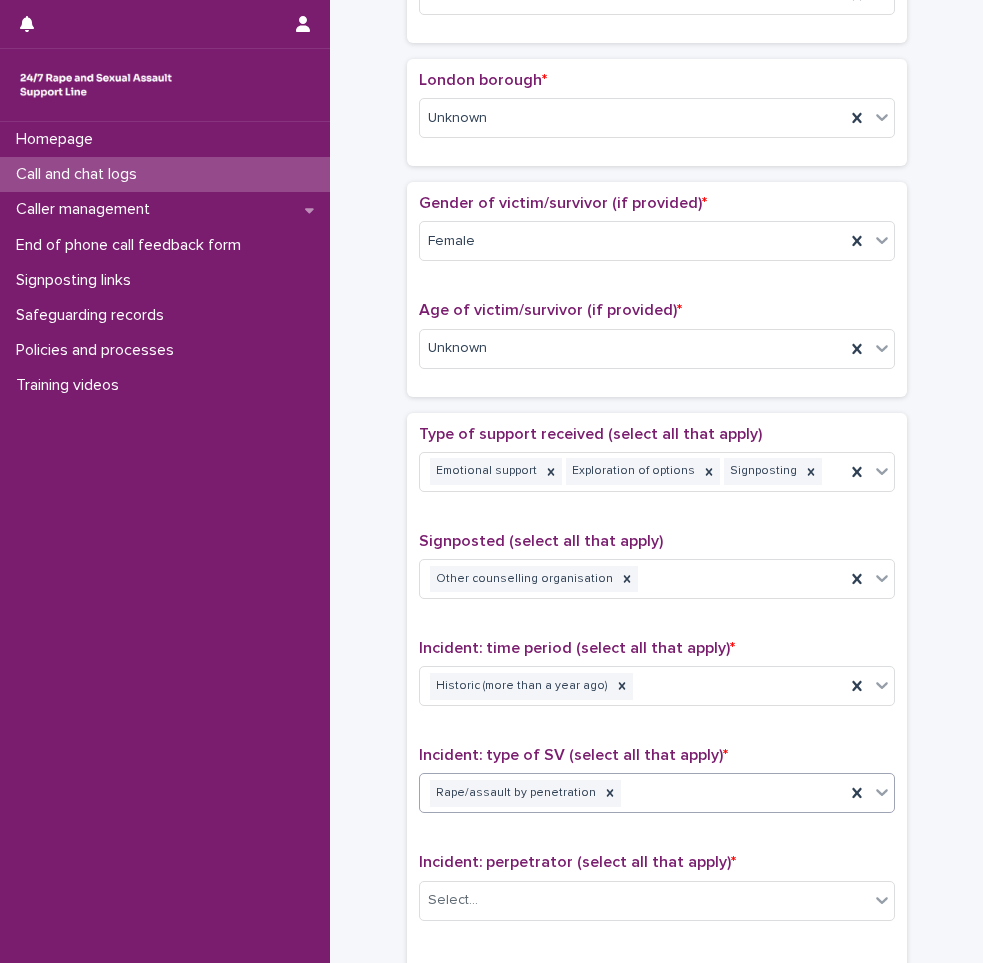 scroll, scrollTop: 1361, scrollLeft: 0, axis: vertical 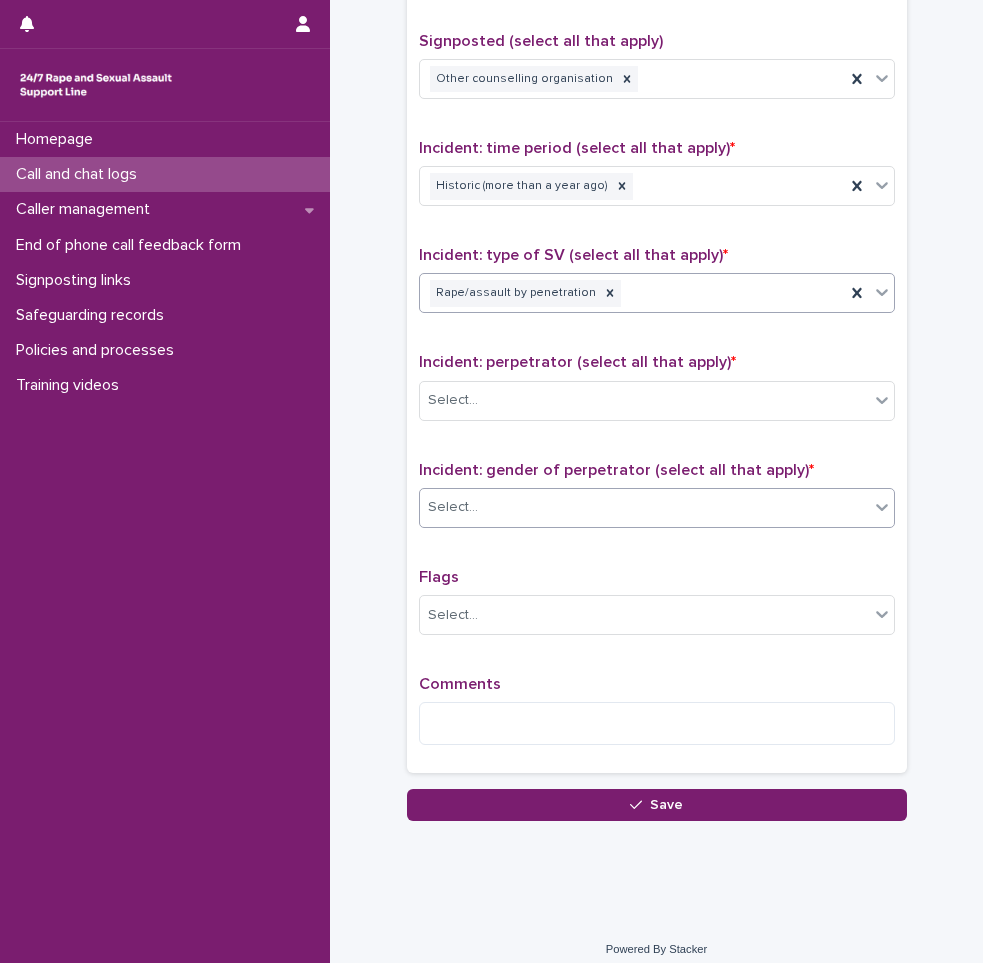 click at bounding box center [481, 506] 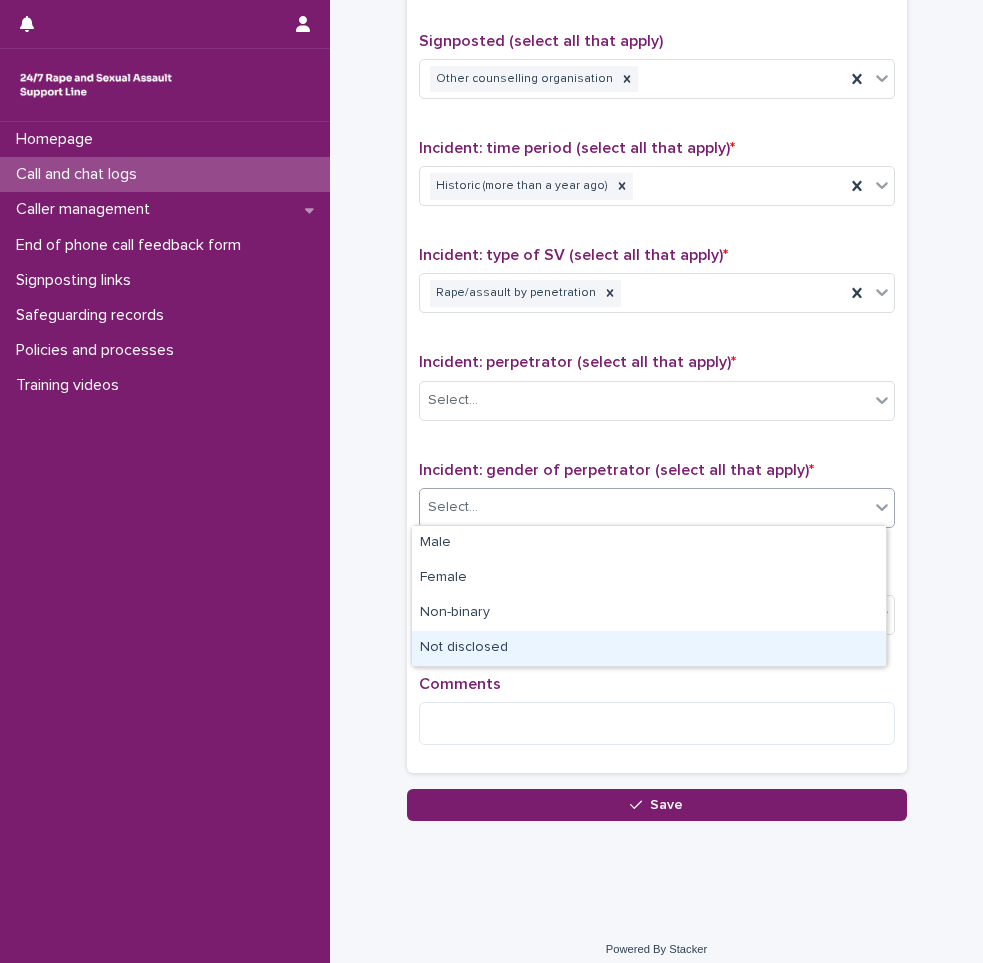 click on "Not disclosed" at bounding box center [649, 648] 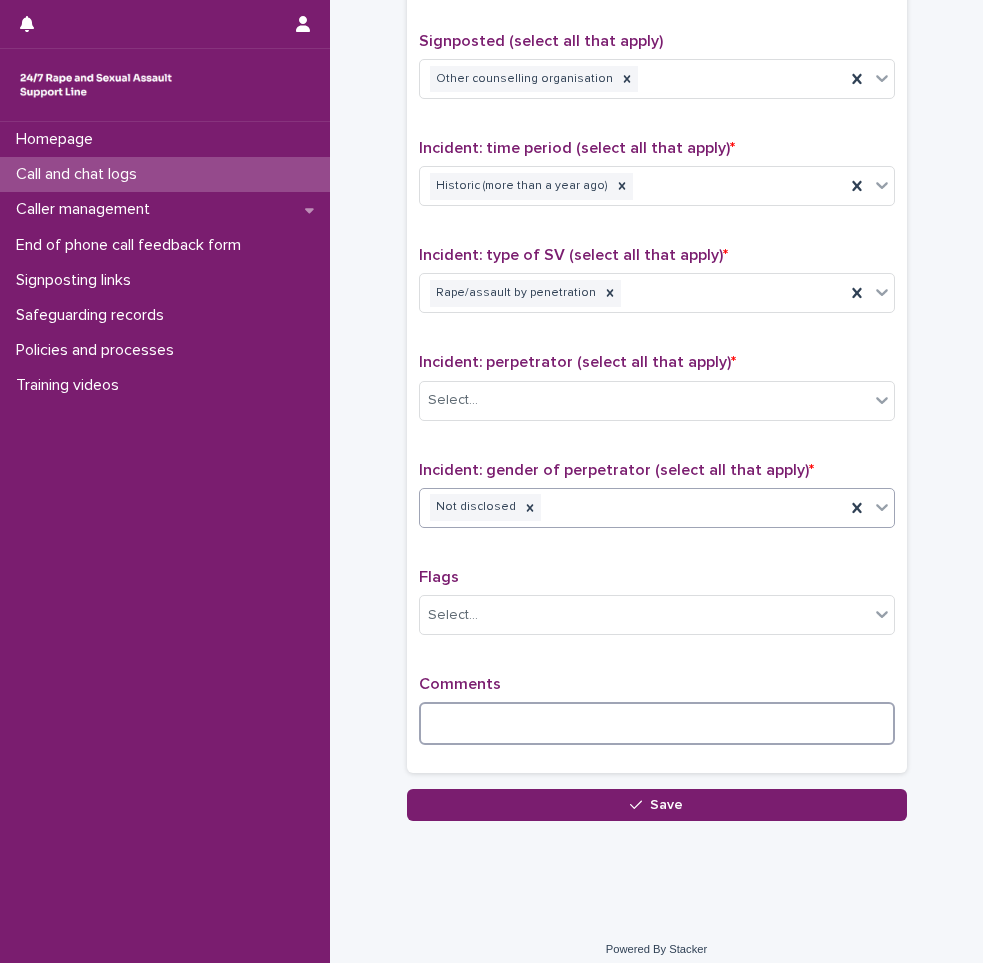 click at bounding box center [657, 723] 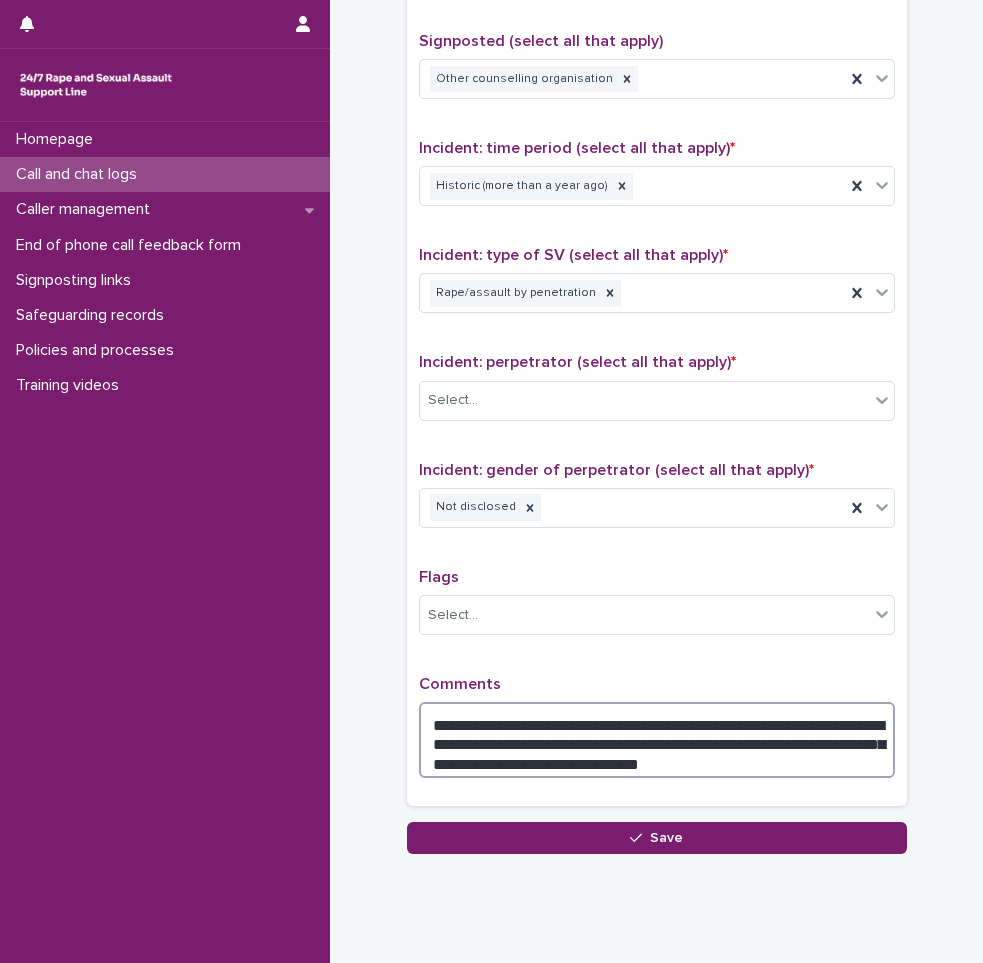click on "**********" at bounding box center [657, 740] 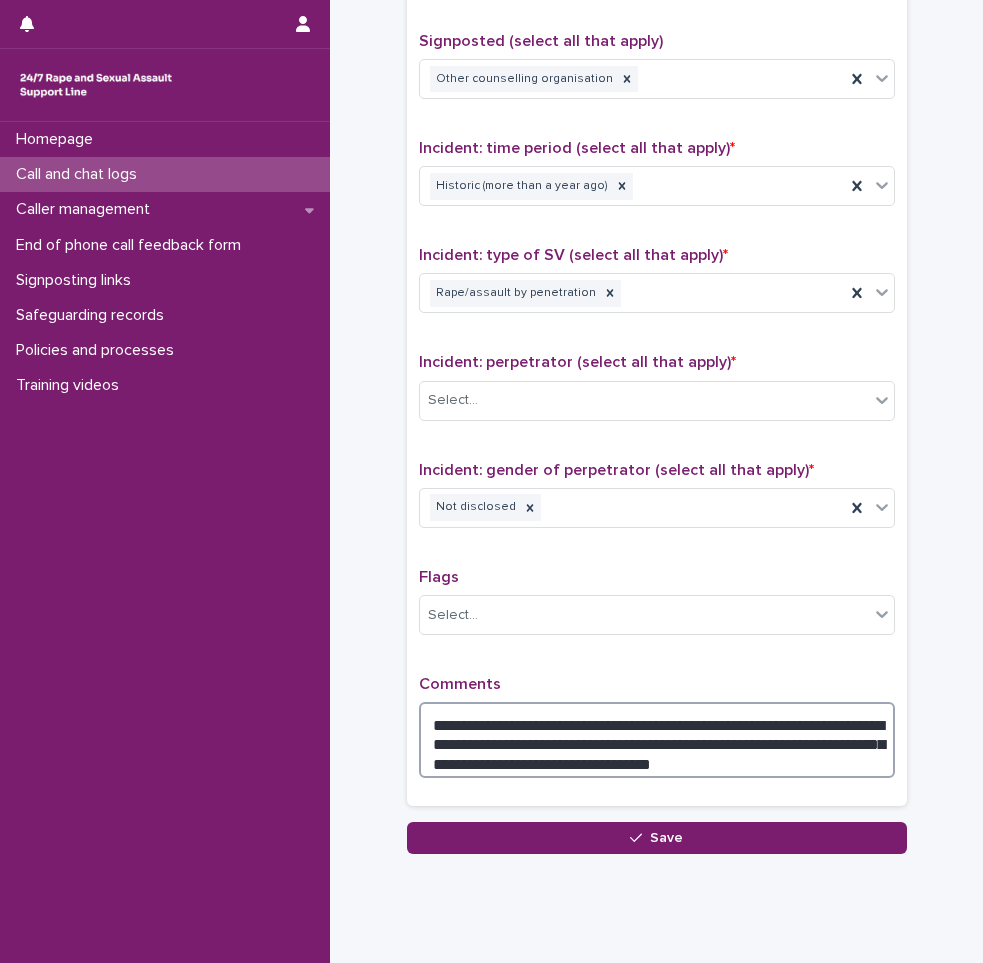click on "**********" at bounding box center [657, 740] 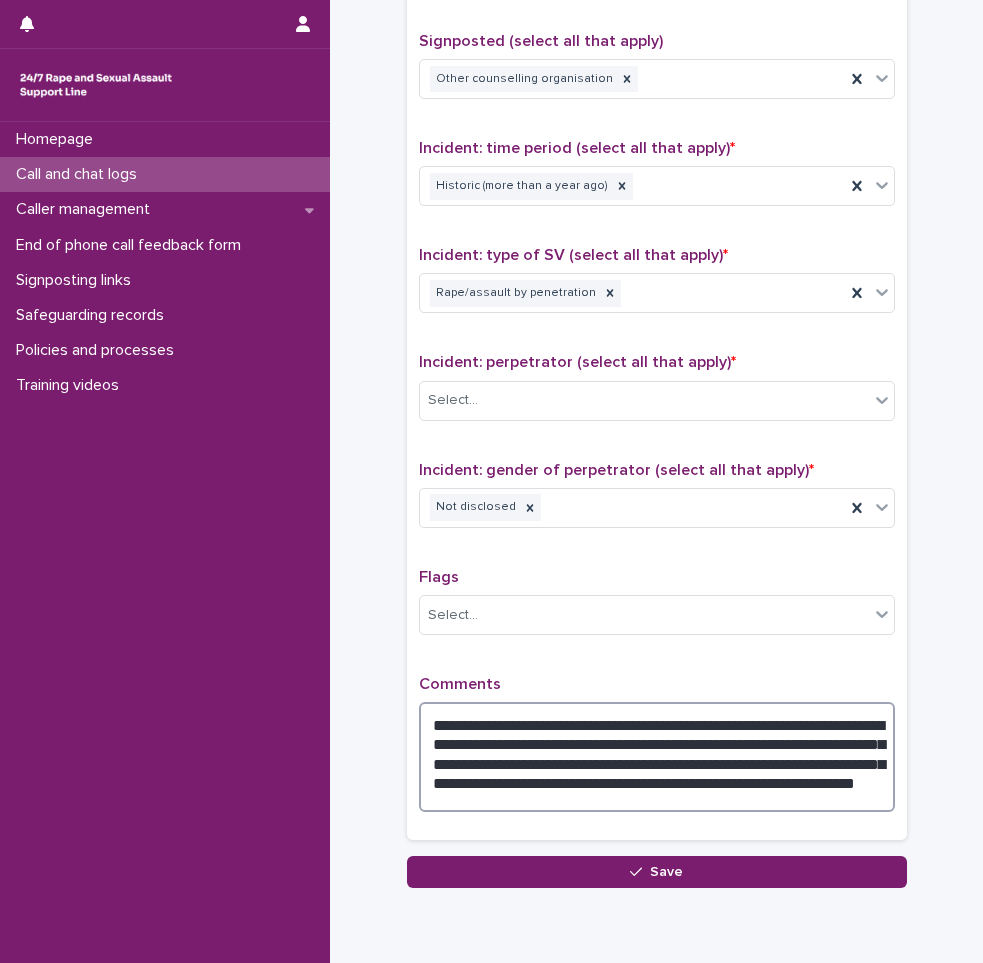 drag, startPoint x: 610, startPoint y: 777, endPoint x: 607, endPoint y: 794, distance: 17.262676 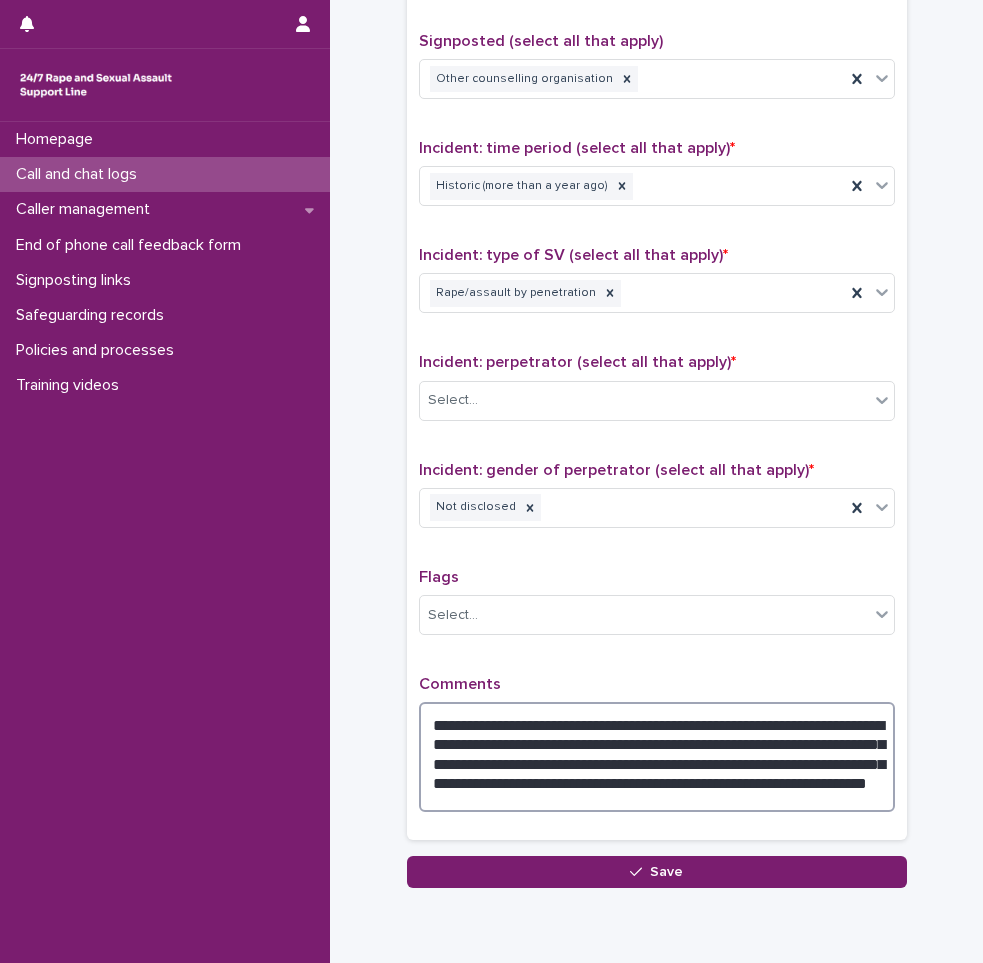 click on "**********" at bounding box center [657, 757] 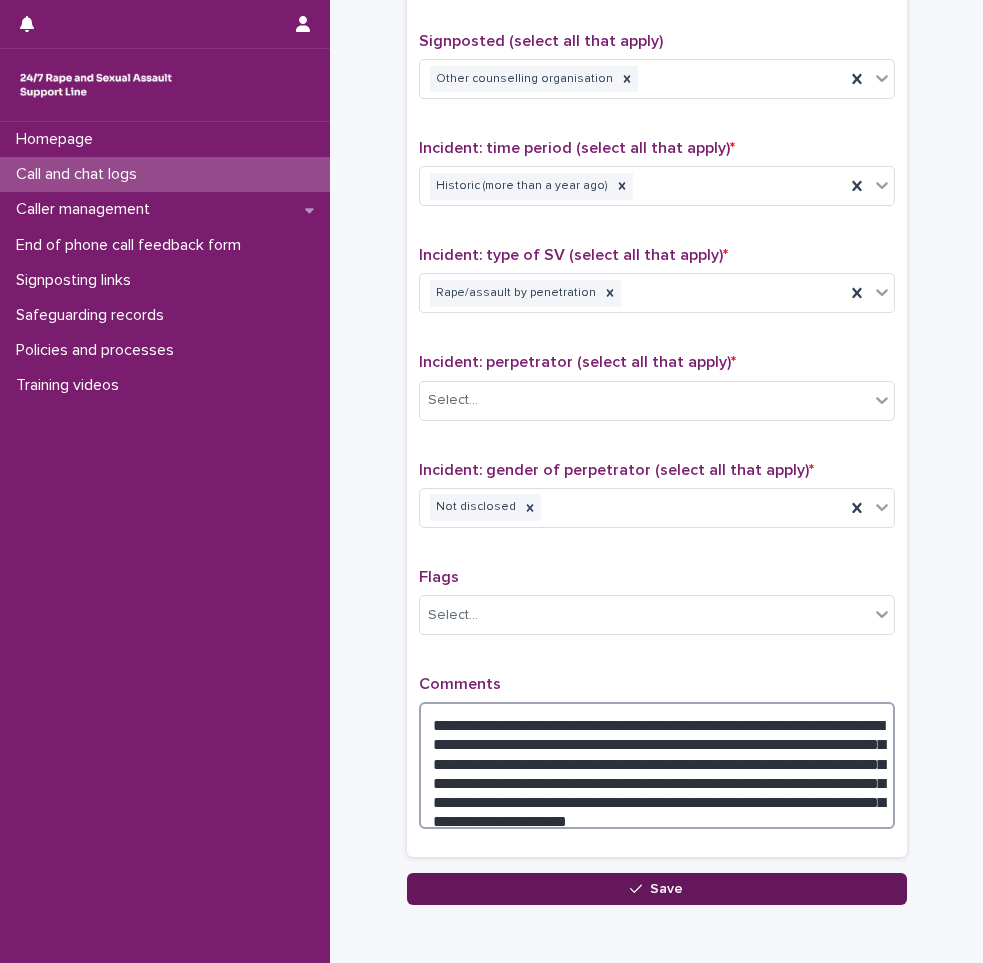 type on "**********" 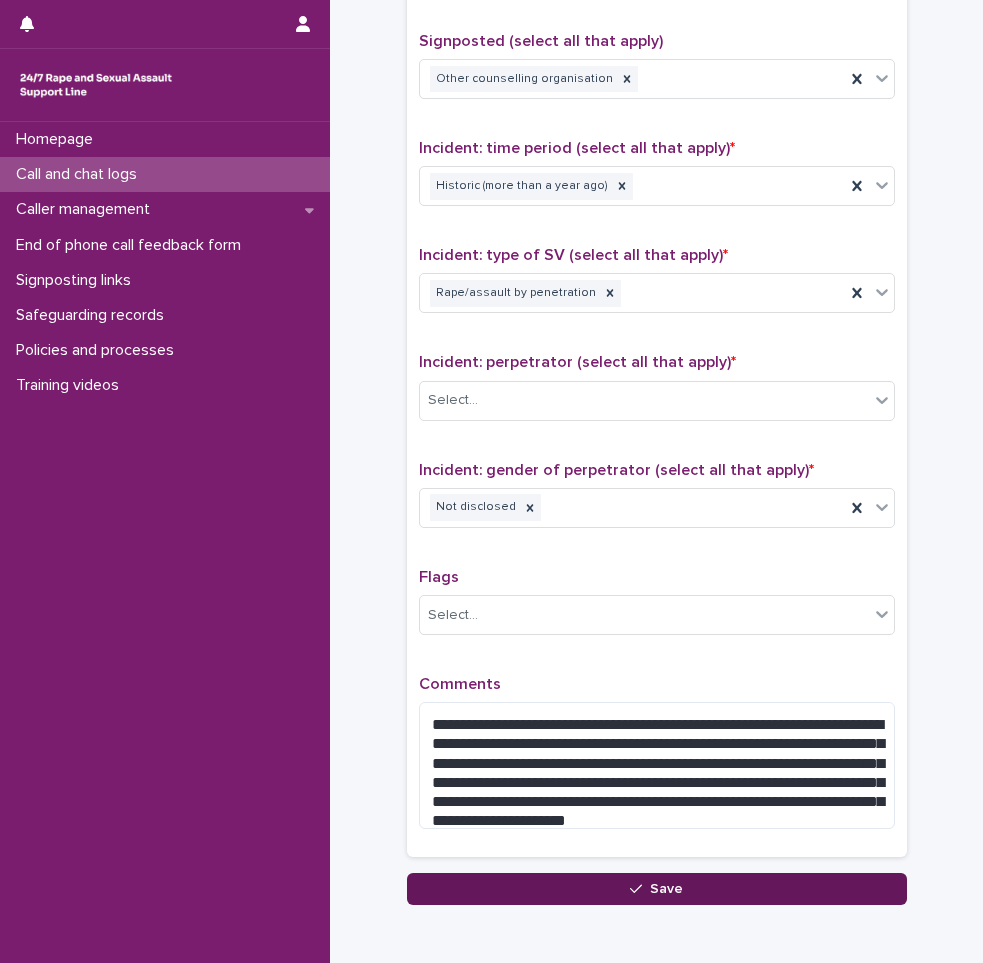click on "Save" at bounding box center [666, 889] 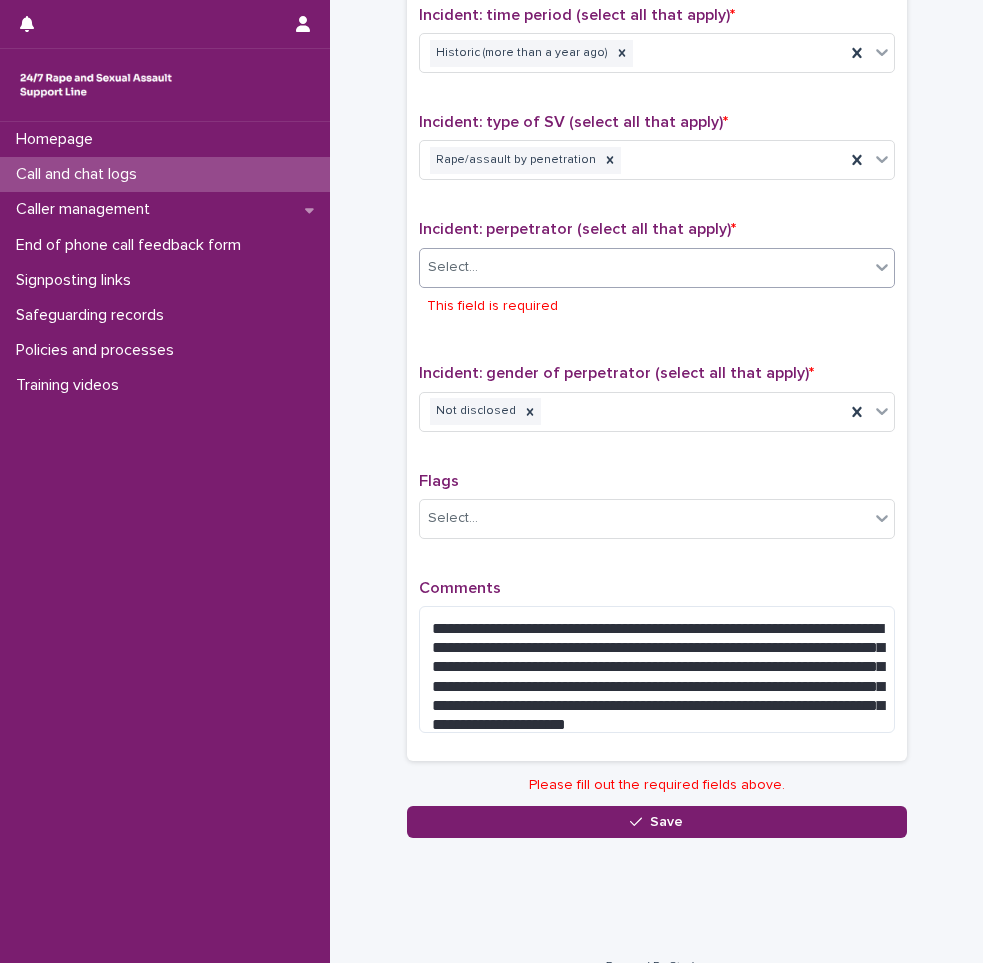 click on "Select..." at bounding box center (644, 267) 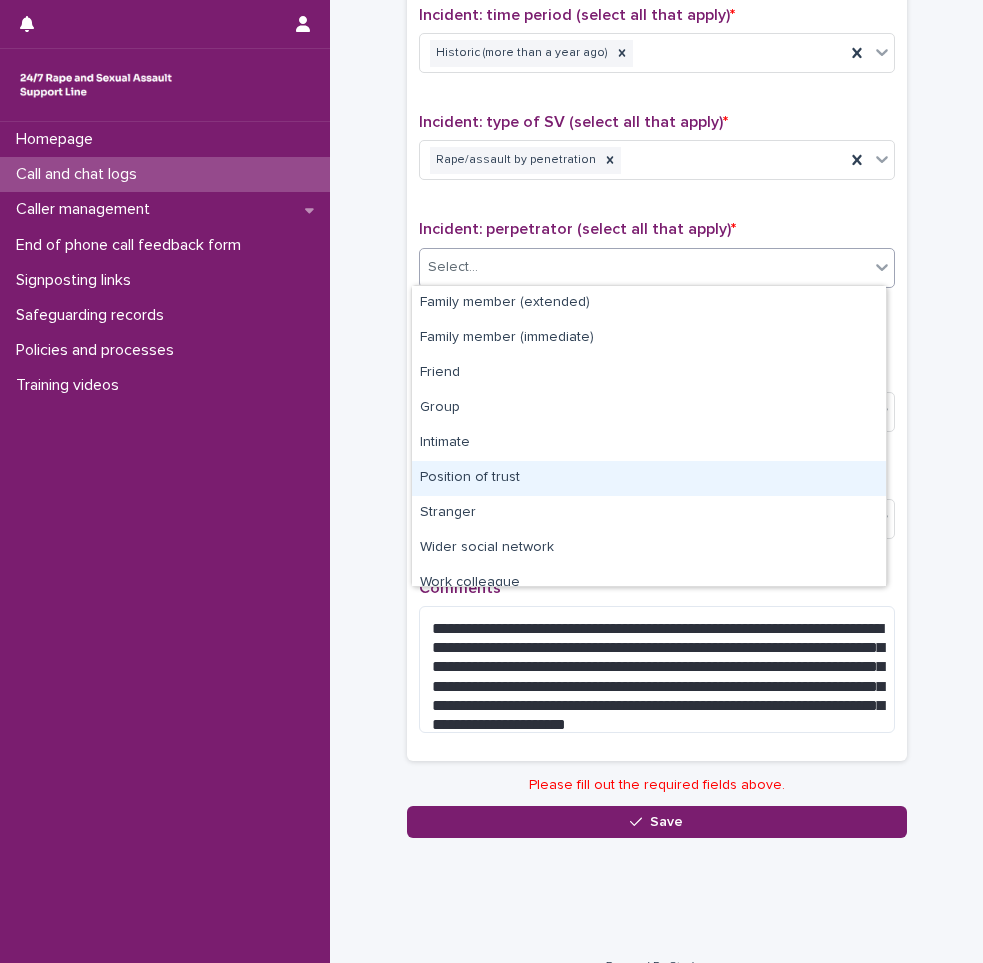 scroll, scrollTop: 85, scrollLeft: 0, axis: vertical 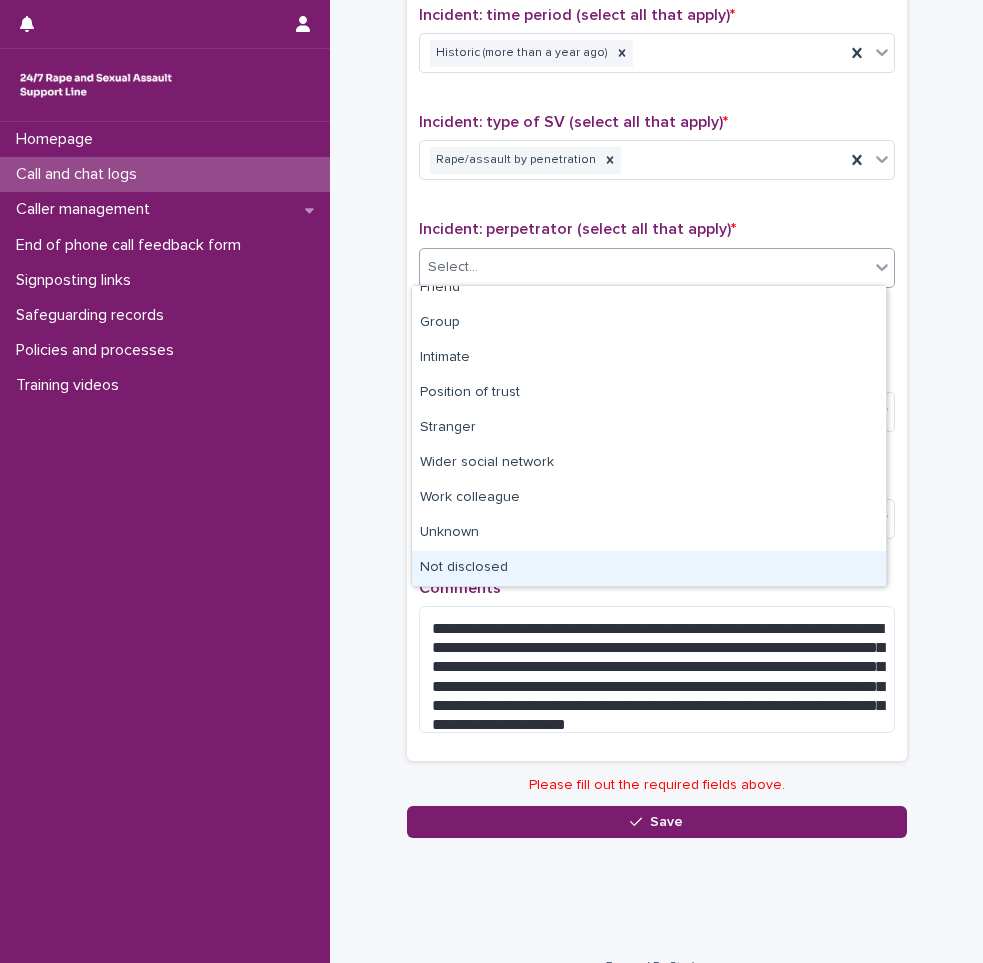 drag, startPoint x: 582, startPoint y: 508, endPoint x: 557, endPoint y: 562, distance: 59.5063 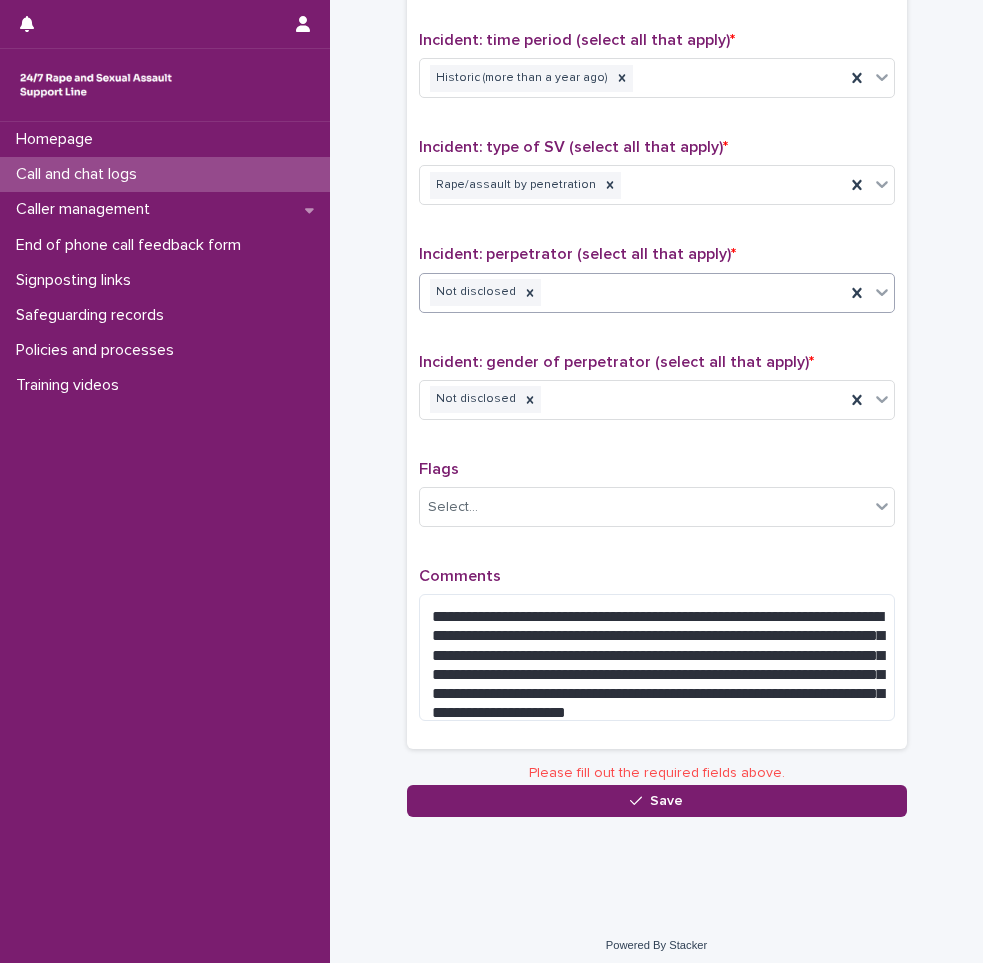 scroll, scrollTop: 1458, scrollLeft: 0, axis: vertical 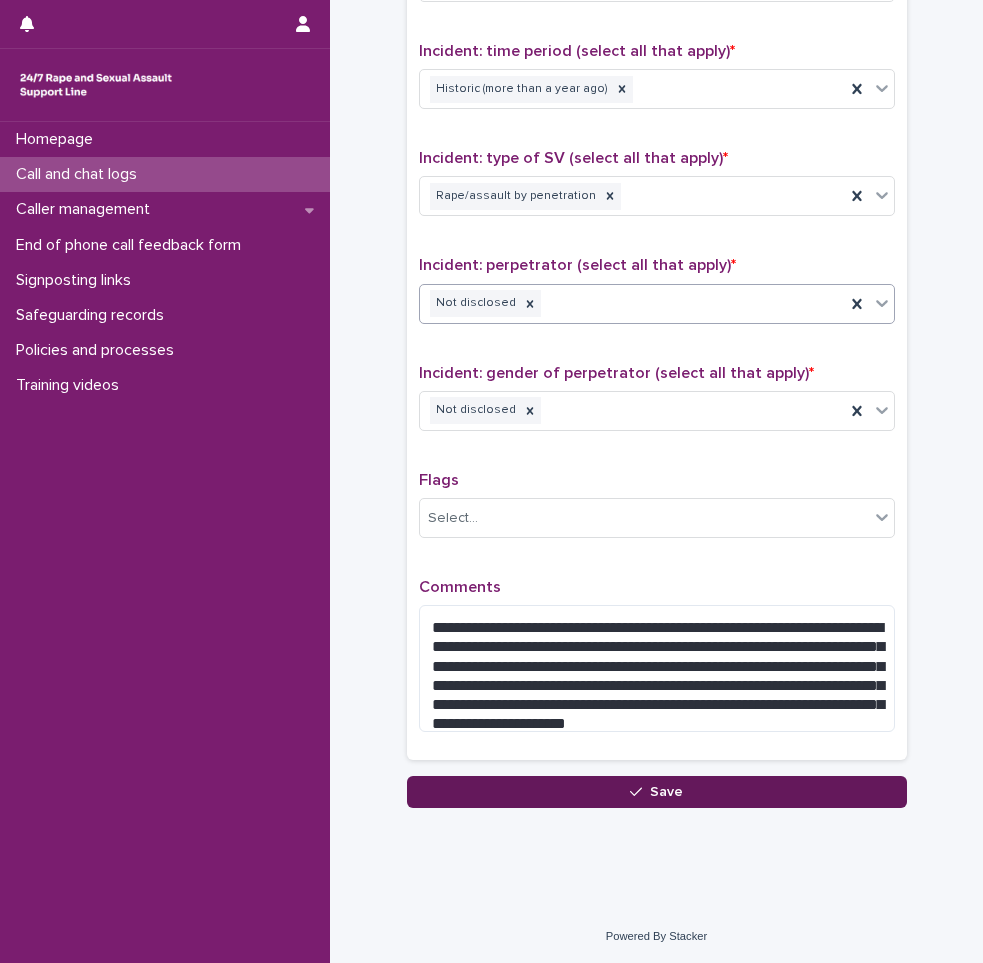 click on "Save" at bounding box center (657, 792) 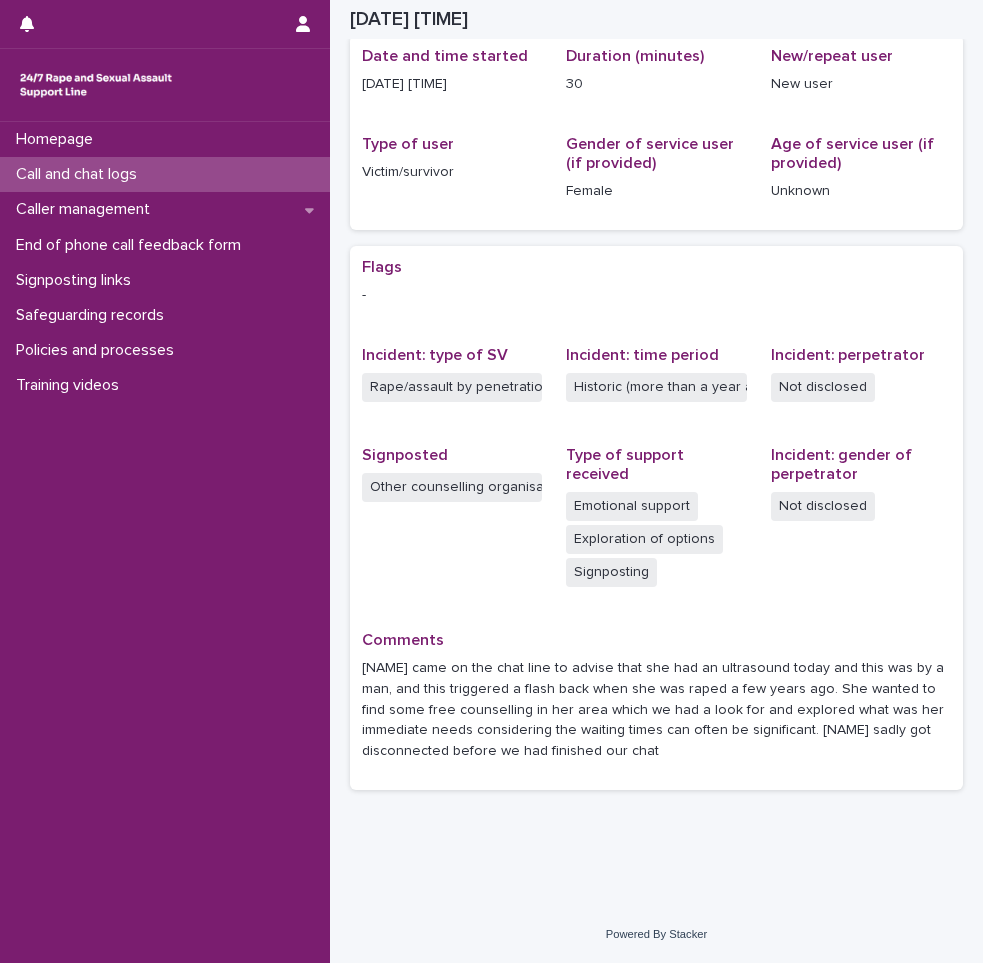 scroll, scrollTop: 208, scrollLeft: 0, axis: vertical 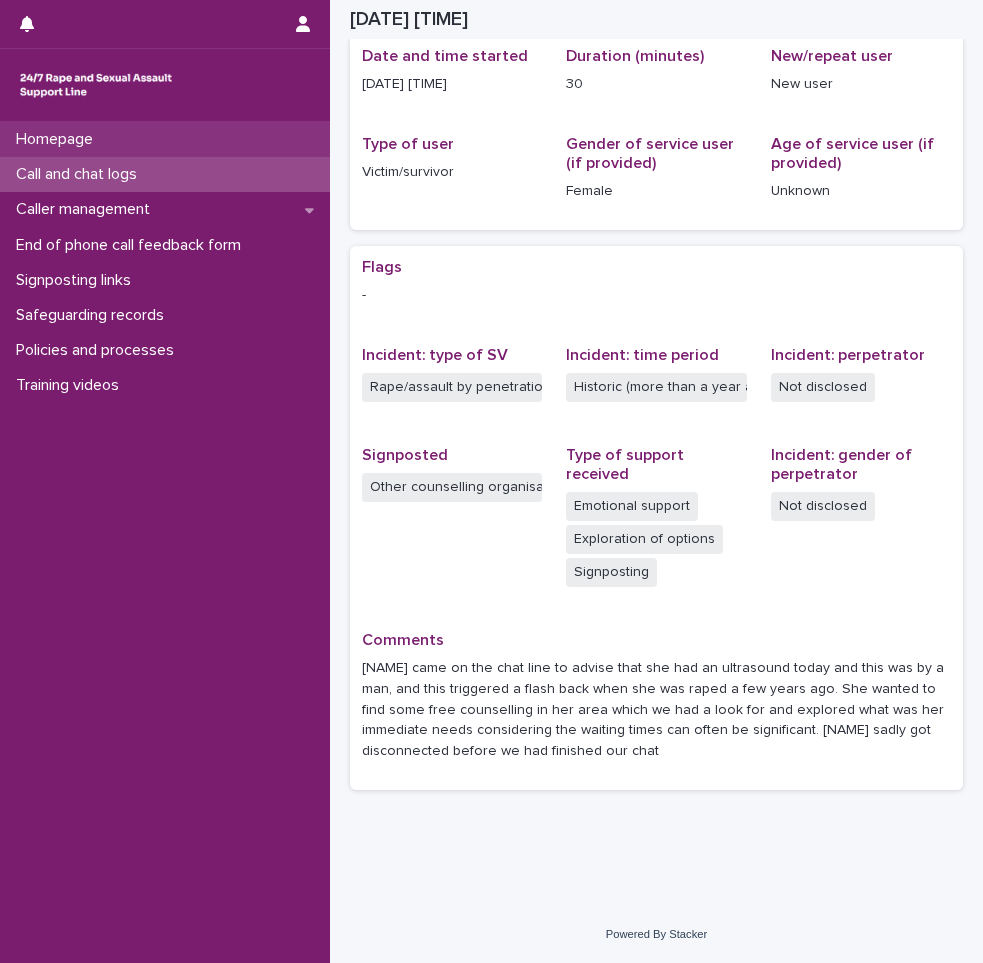 click on "Homepage" at bounding box center (58, 139) 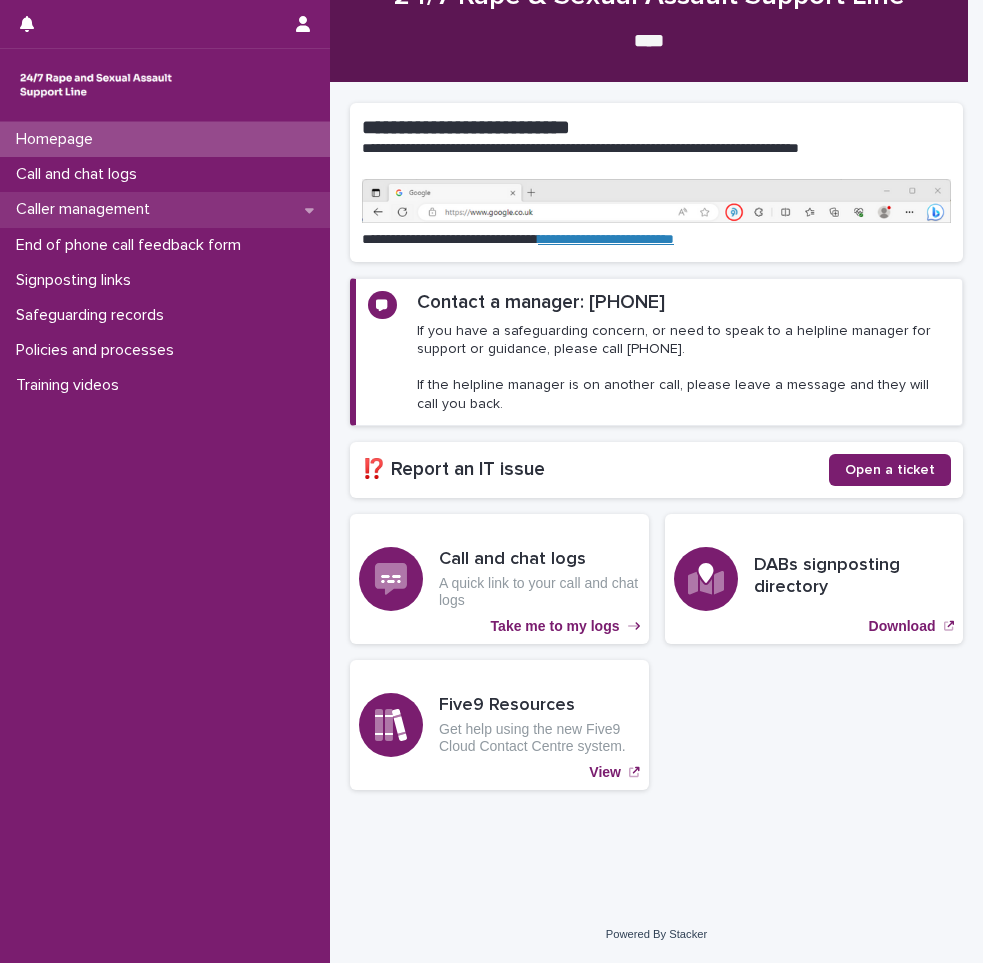 scroll, scrollTop: 0, scrollLeft: 0, axis: both 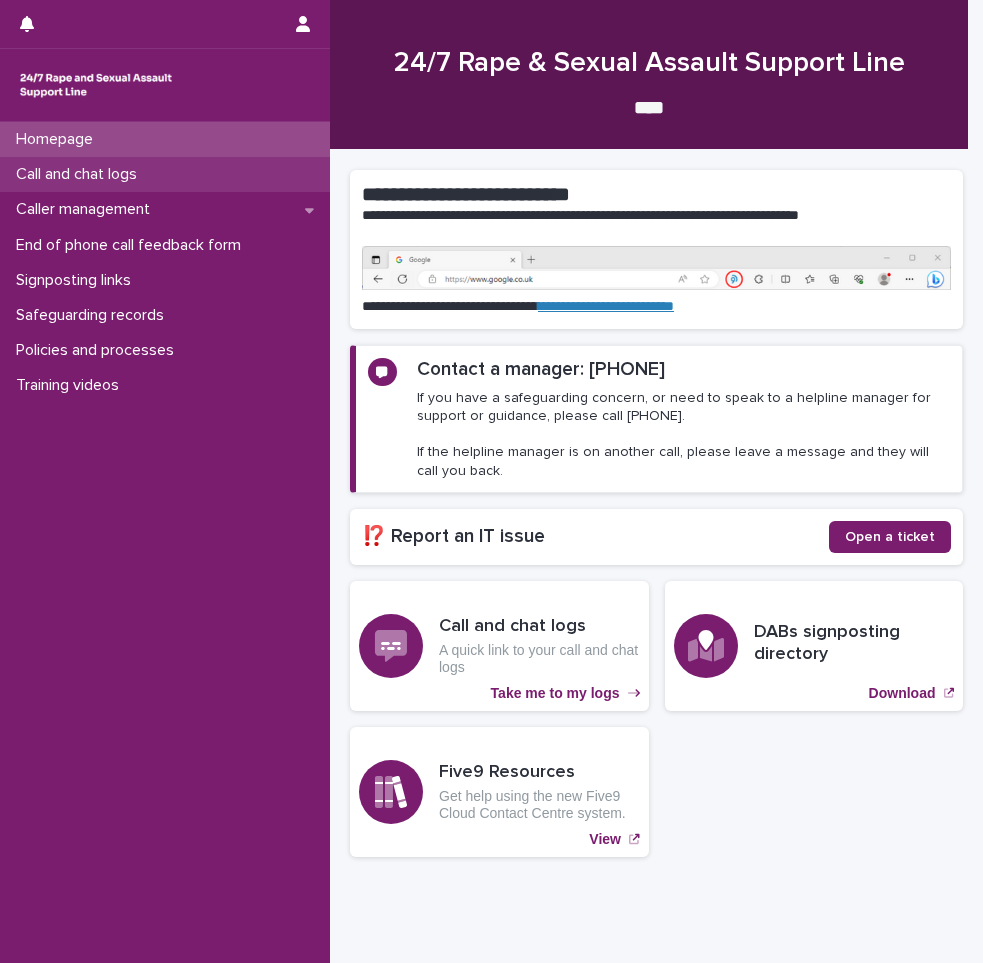 click on "Call and chat logs" at bounding box center [80, 174] 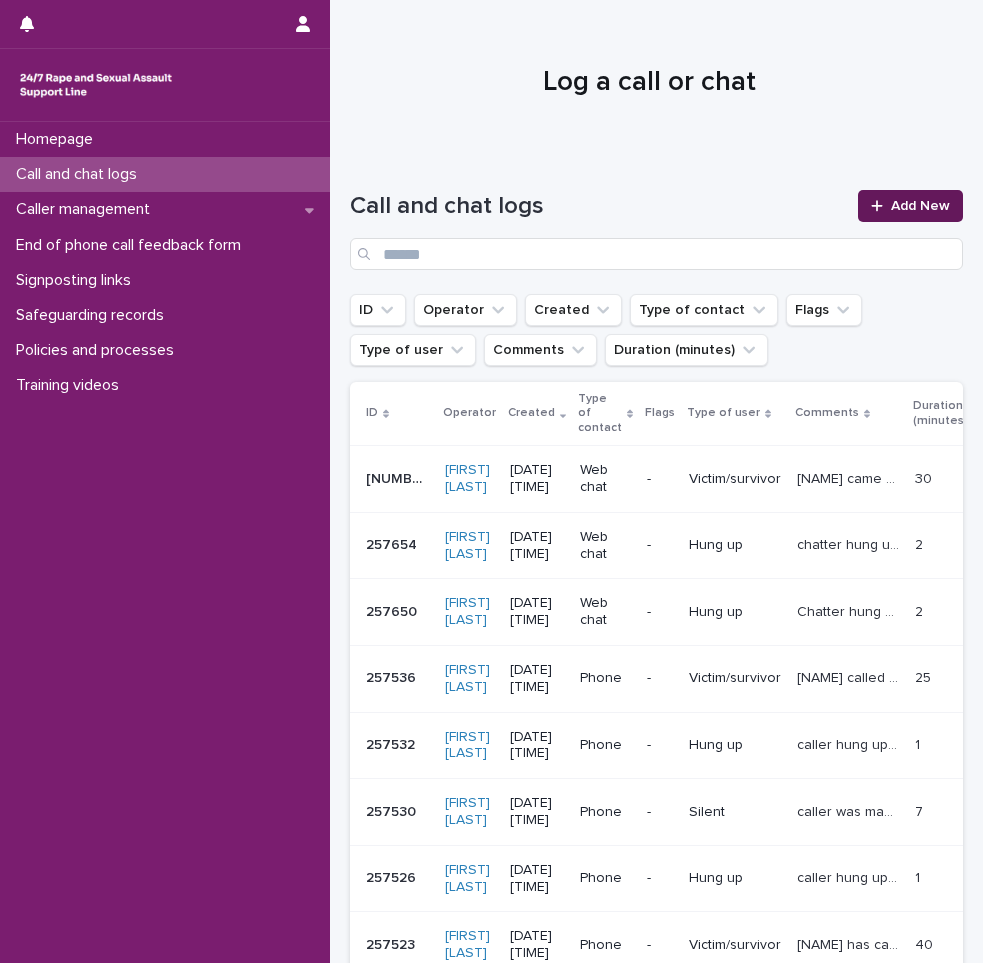 click 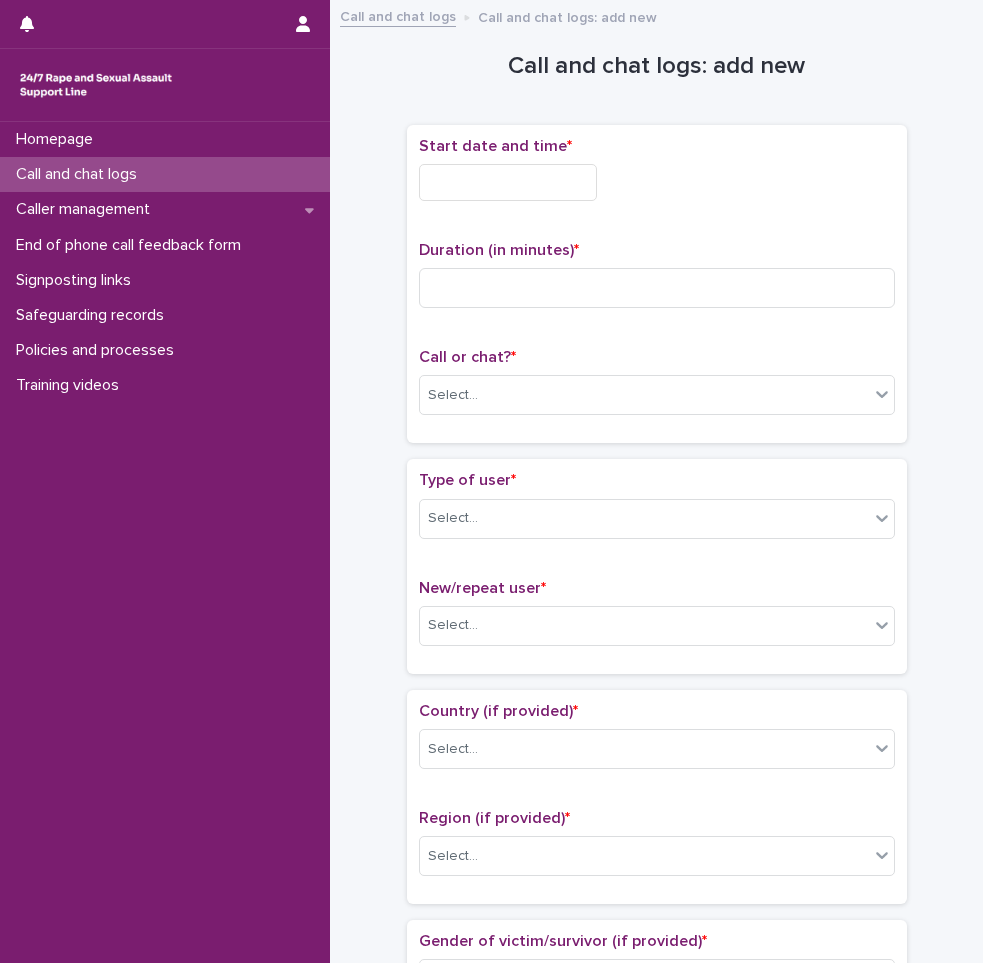 click at bounding box center (508, 182) 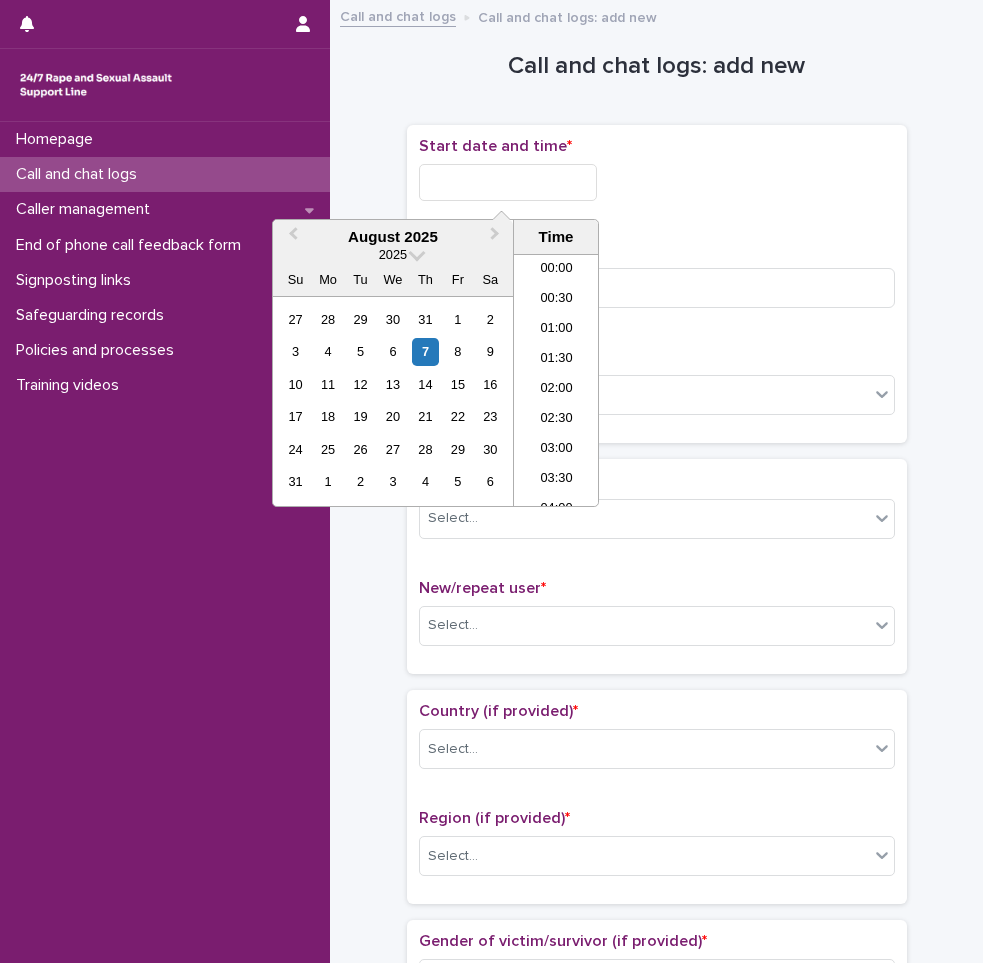 scroll, scrollTop: 910, scrollLeft: 0, axis: vertical 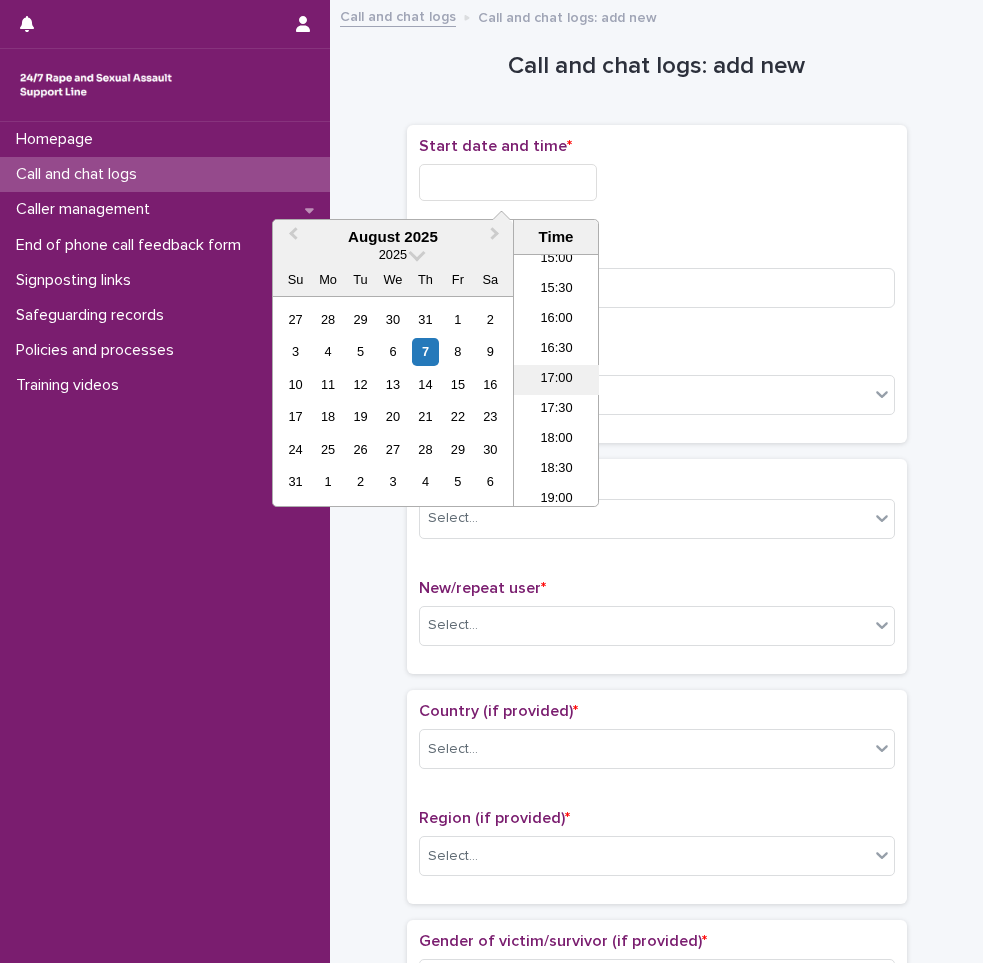 click on "17:00" at bounding box center (556, 380) 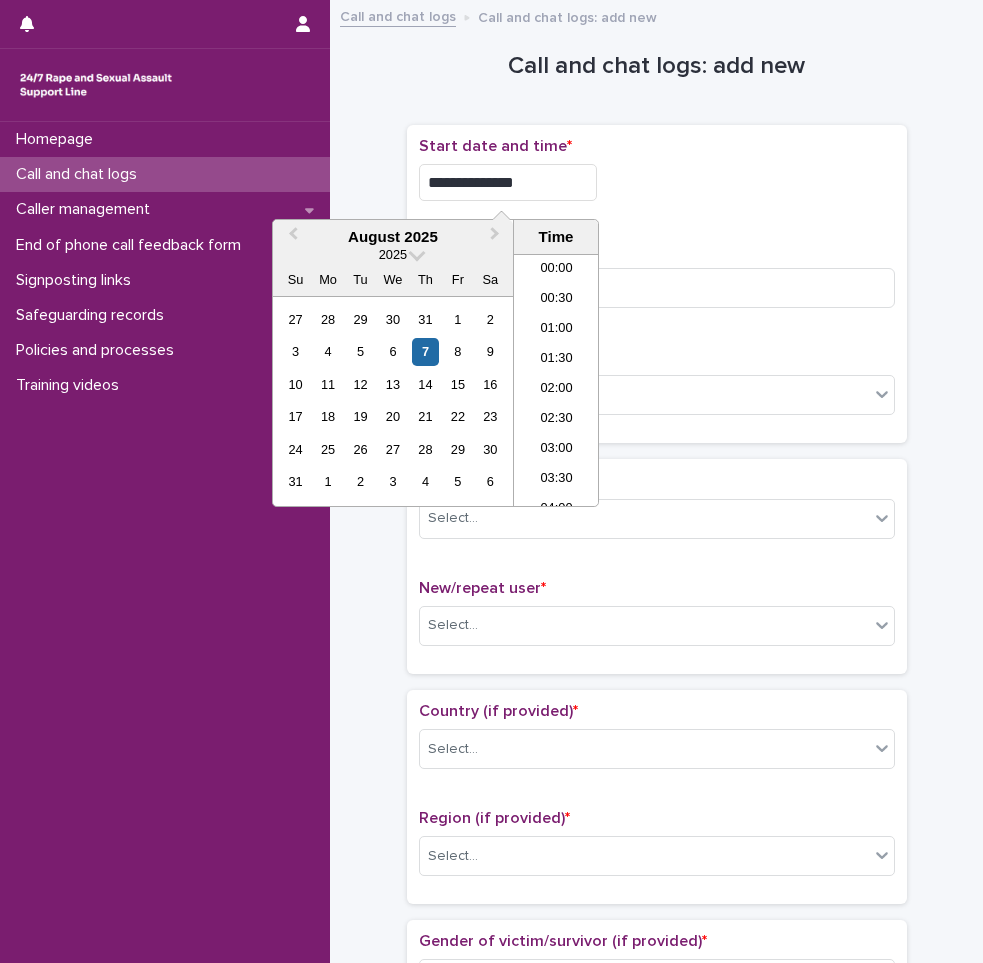 click on "**********" at bounding box center (508, 182) 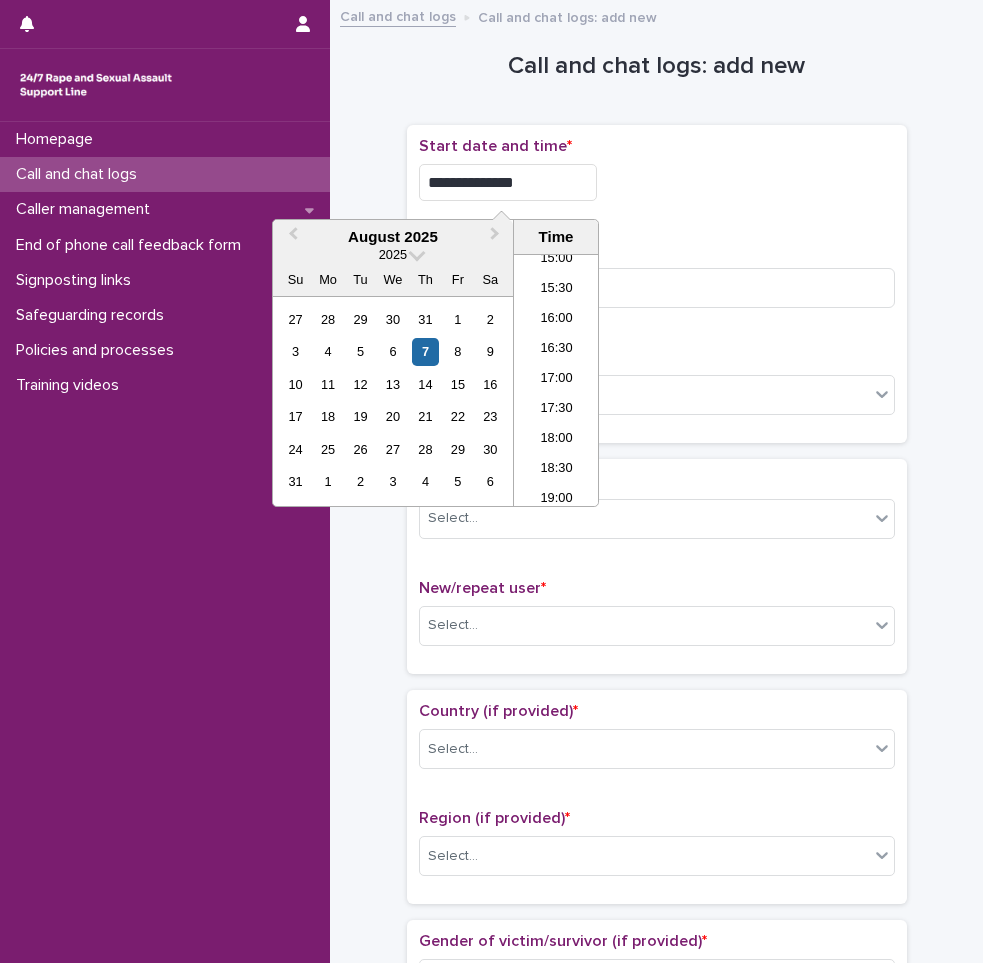 type on "**********" 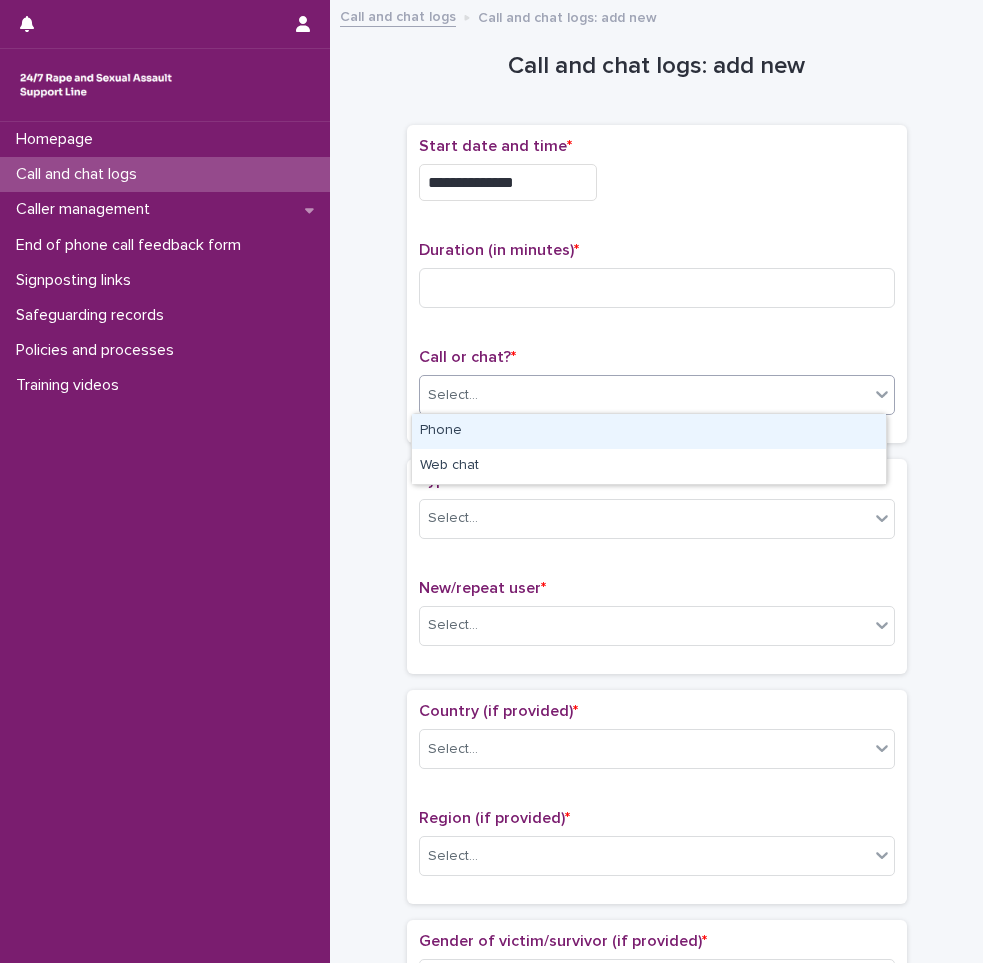 click on "Select..." at bounding box center (644, 395) 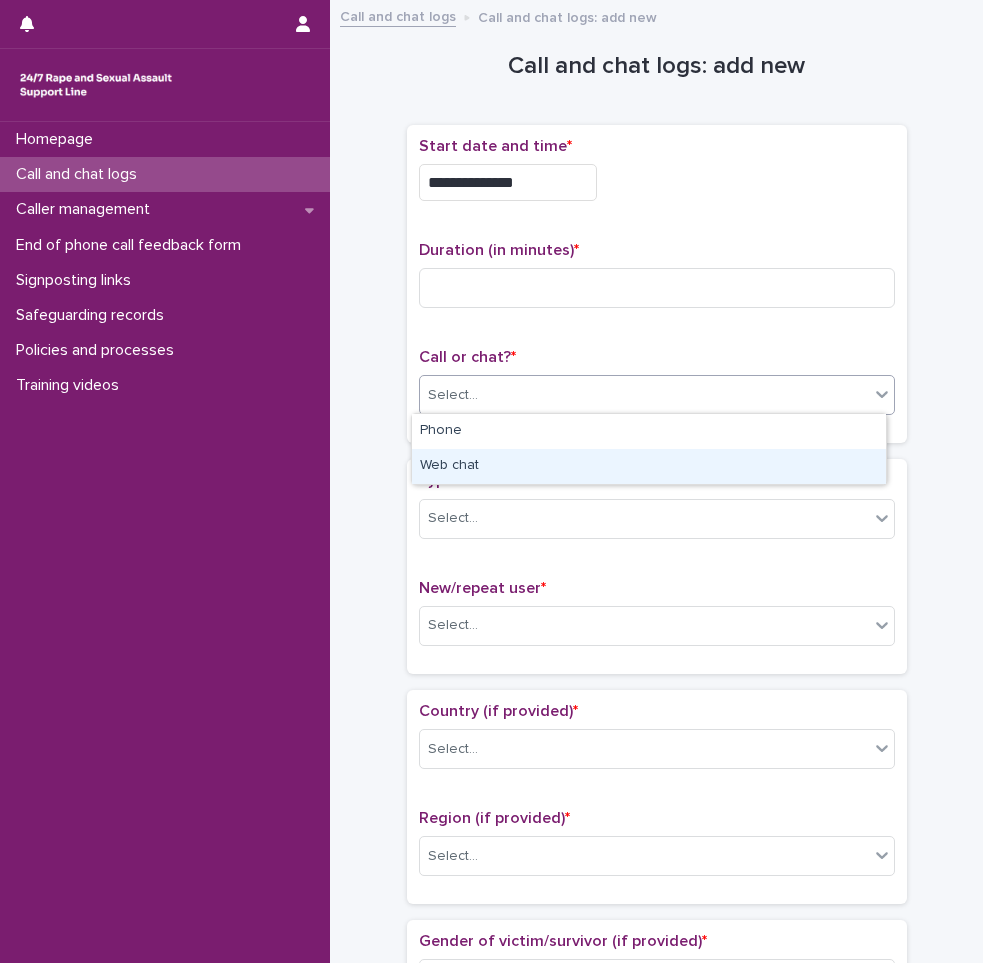 click on "Web chat" at bounding box center (649, 466) 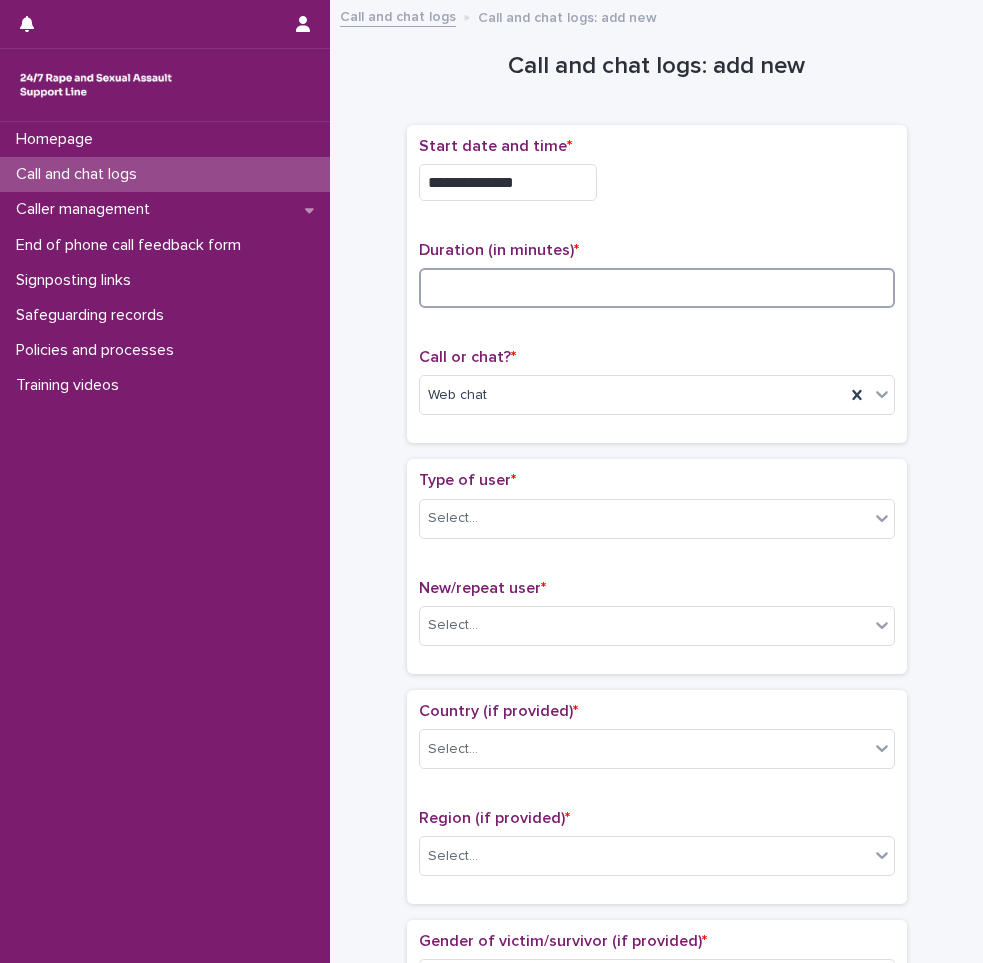 click at bounding box center [657, 288] 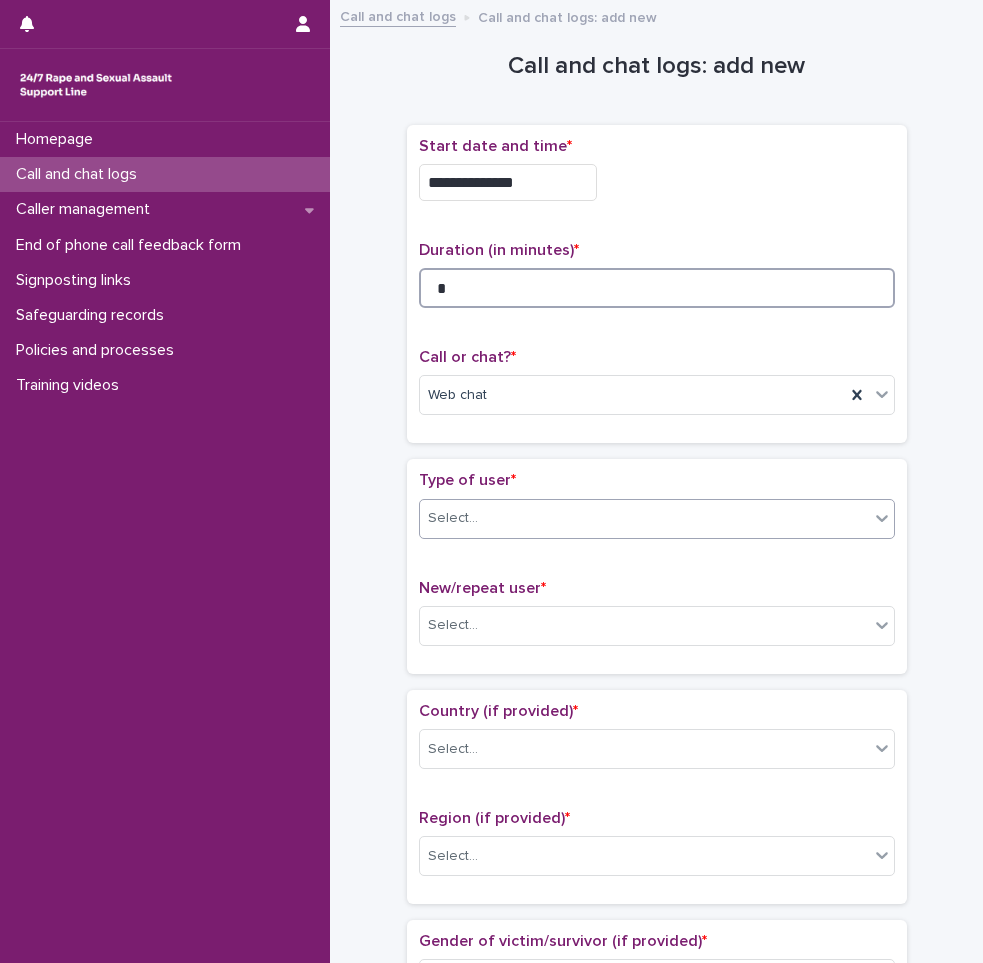 type on "*" 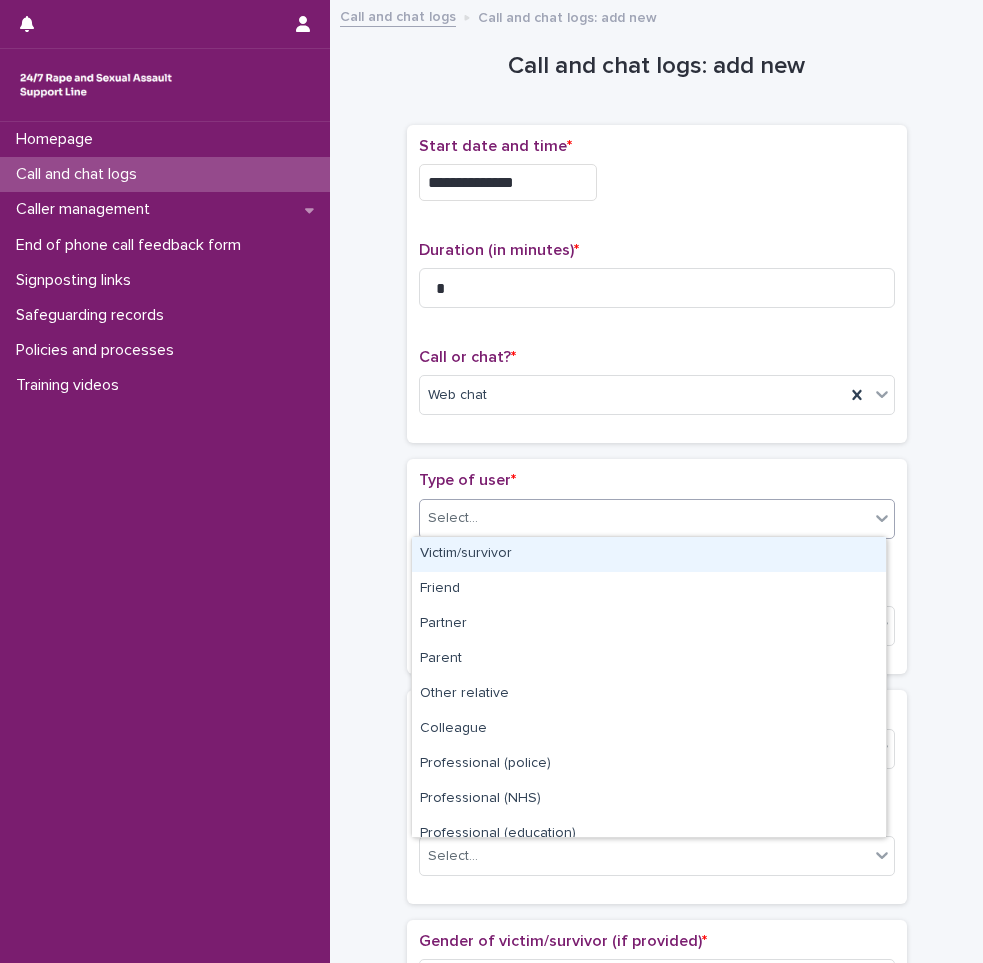 click on "Select..." at bounding box center (644, 518) 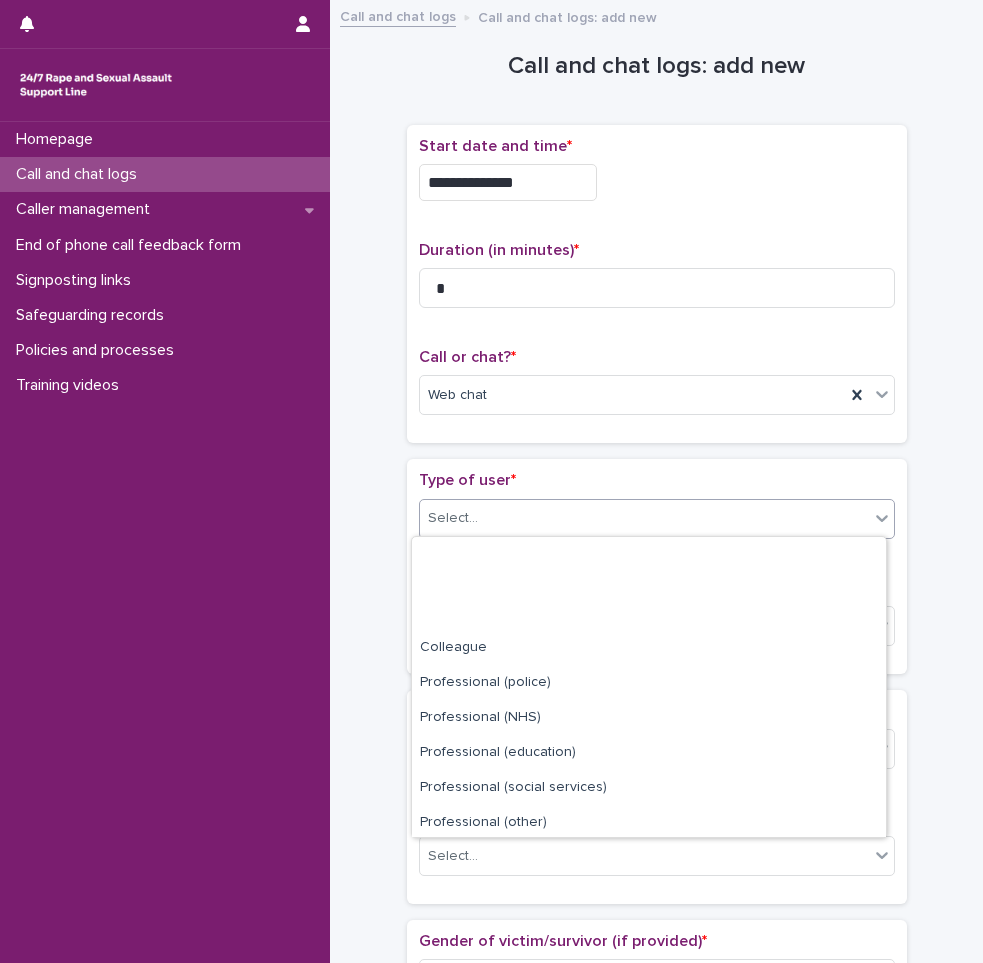 scroll, scrollTop: 225, scrollLeft: 0, axis: vertical 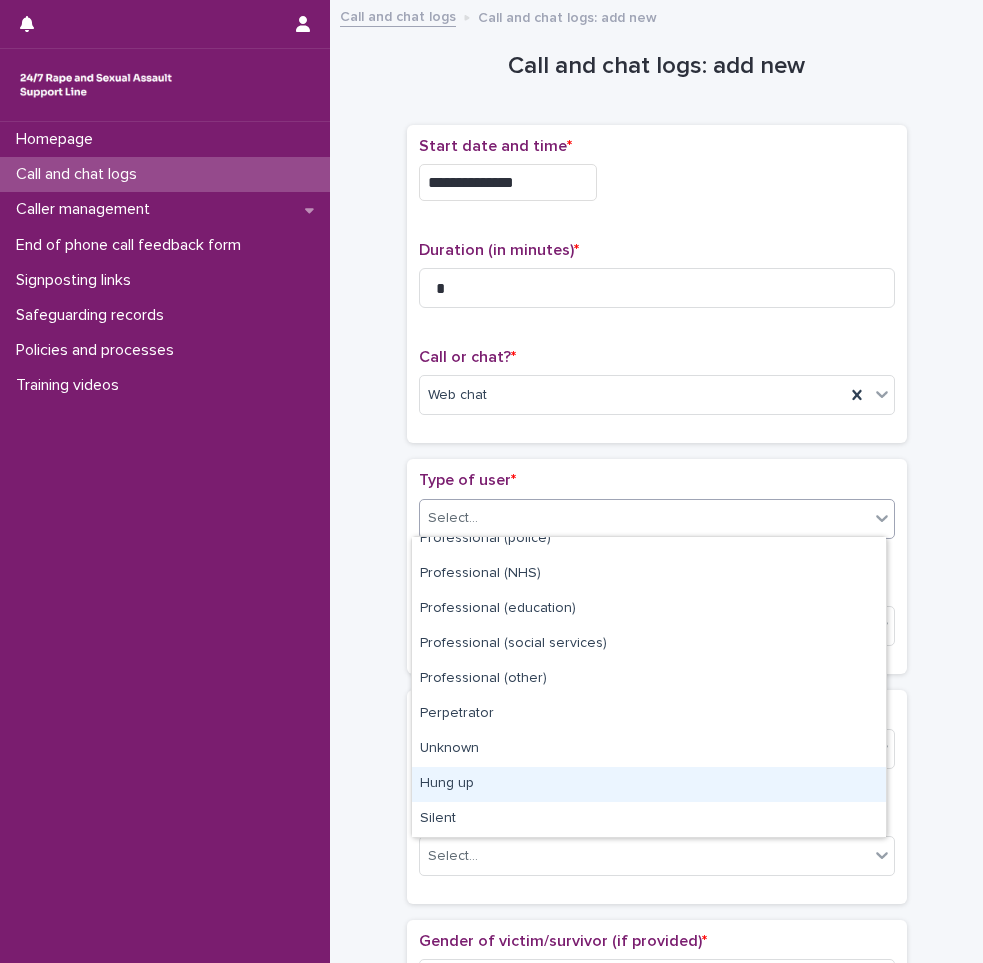 click on "Hung up" at bounding box center [649, 784] 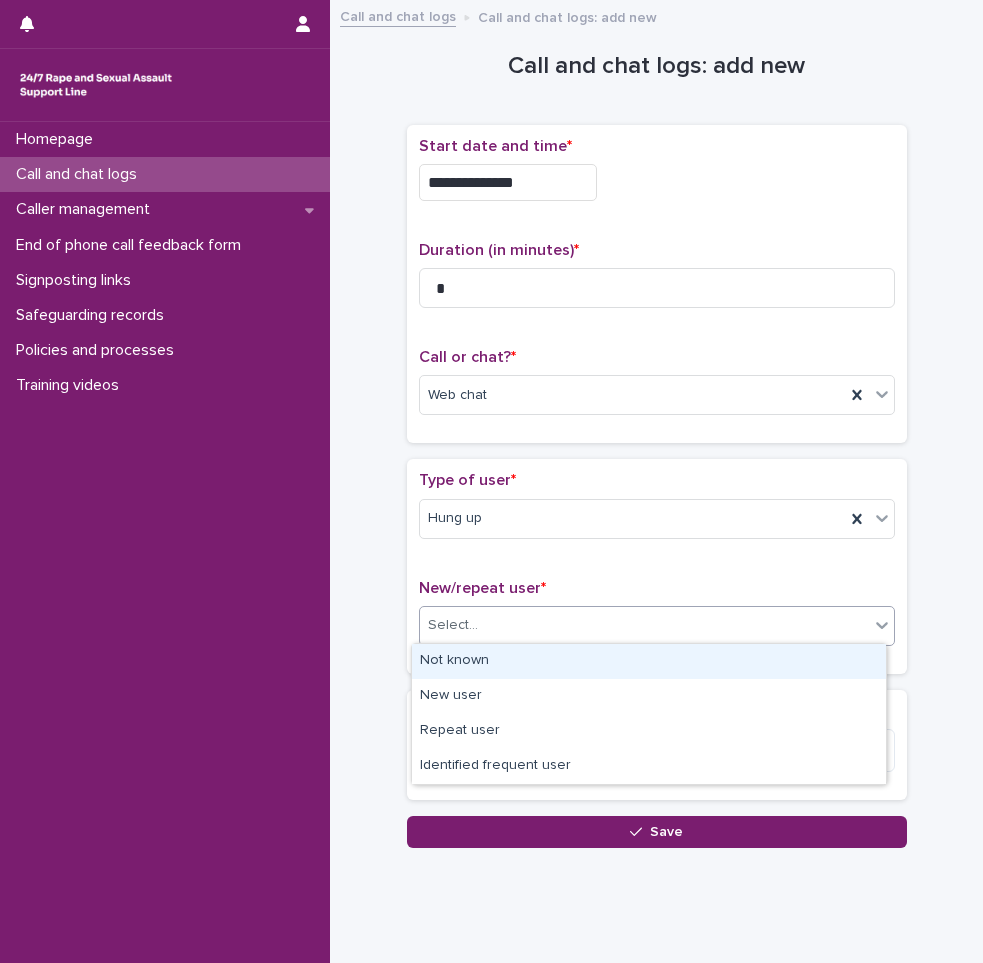 click on "Select..." at bounding box center (644, 625) 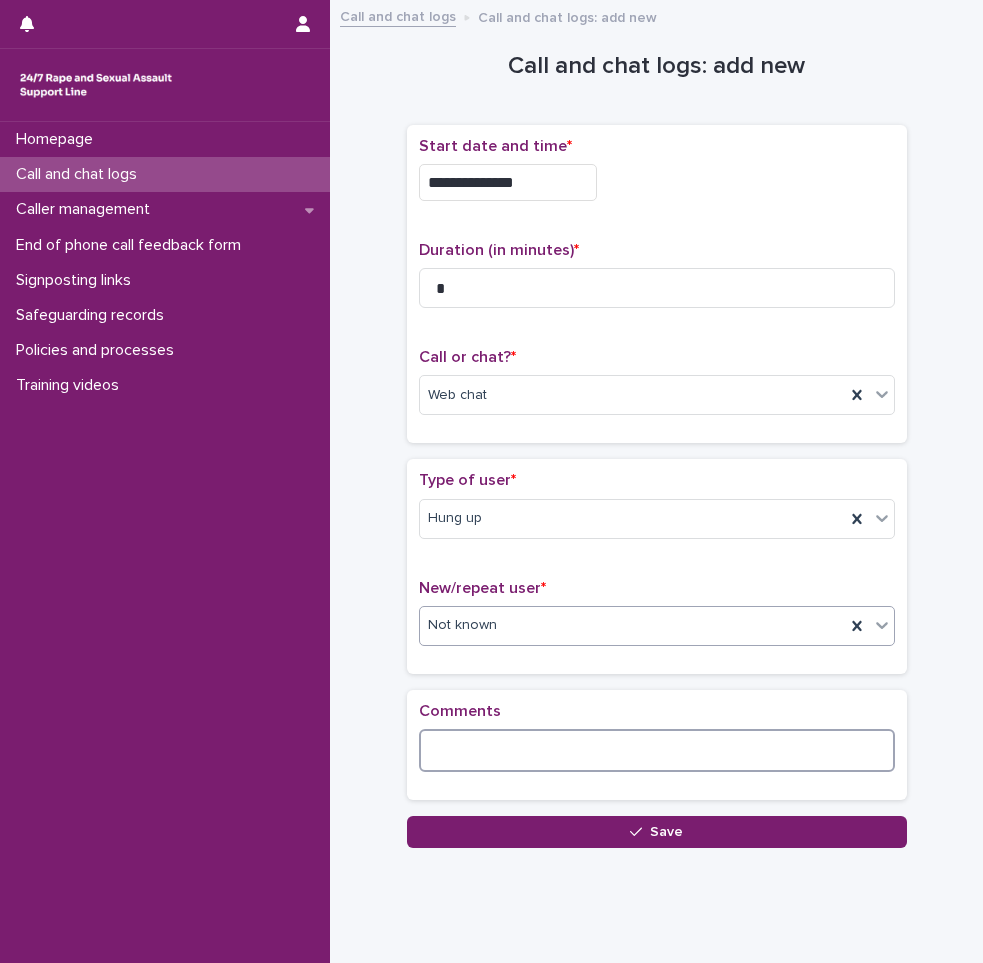 click at bounding box center (657, 750) 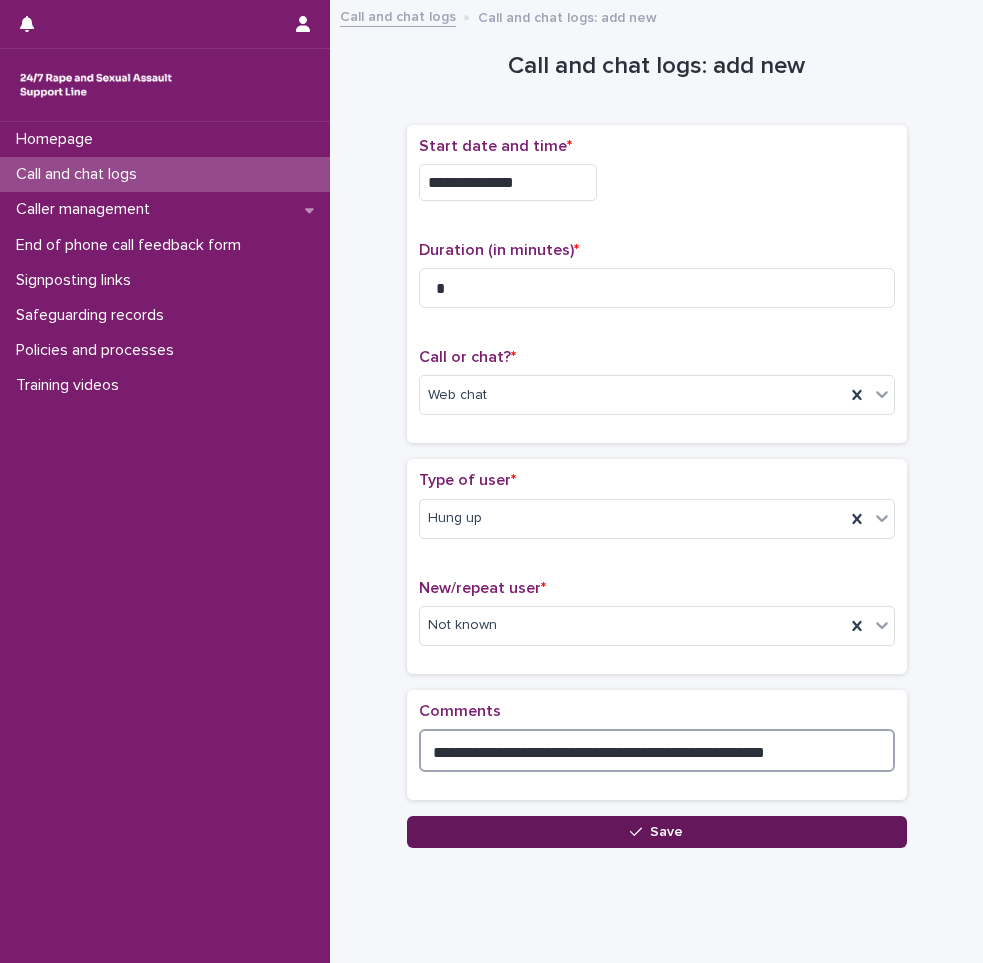 type on "**********" 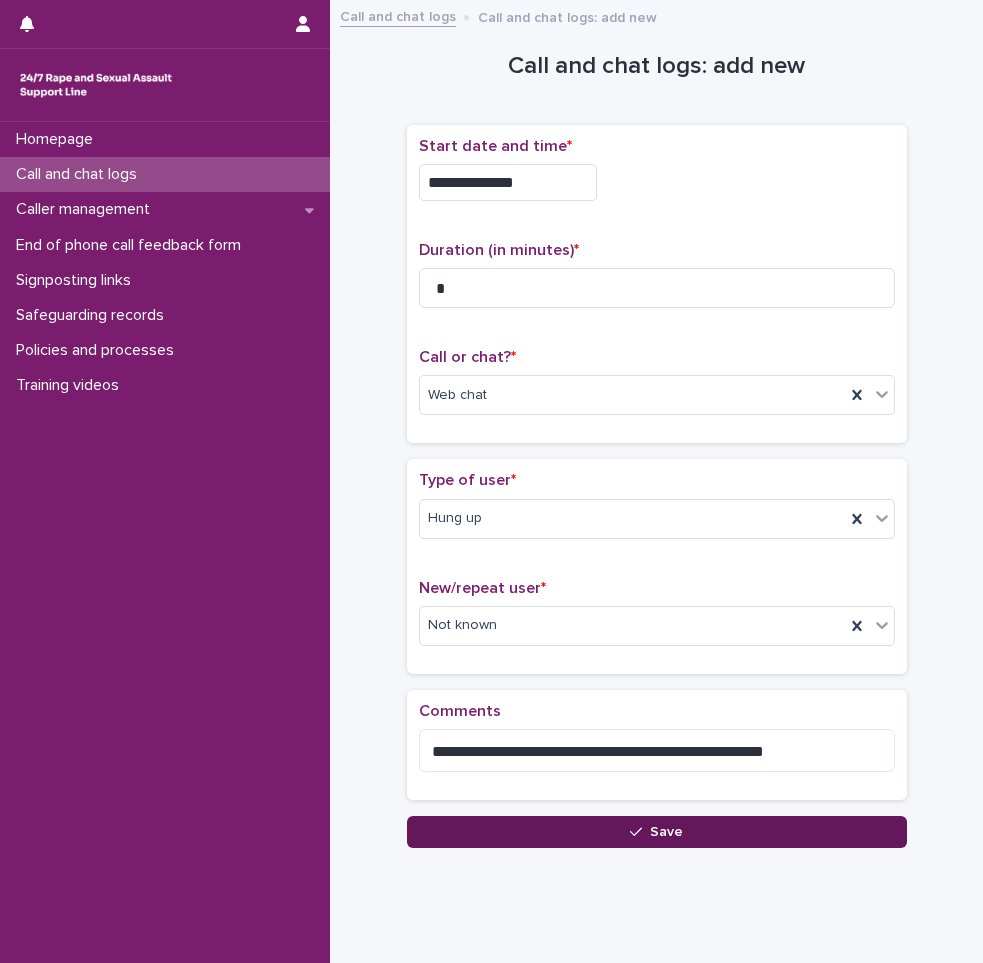 click on "Save" at bounding box center (666, 832) 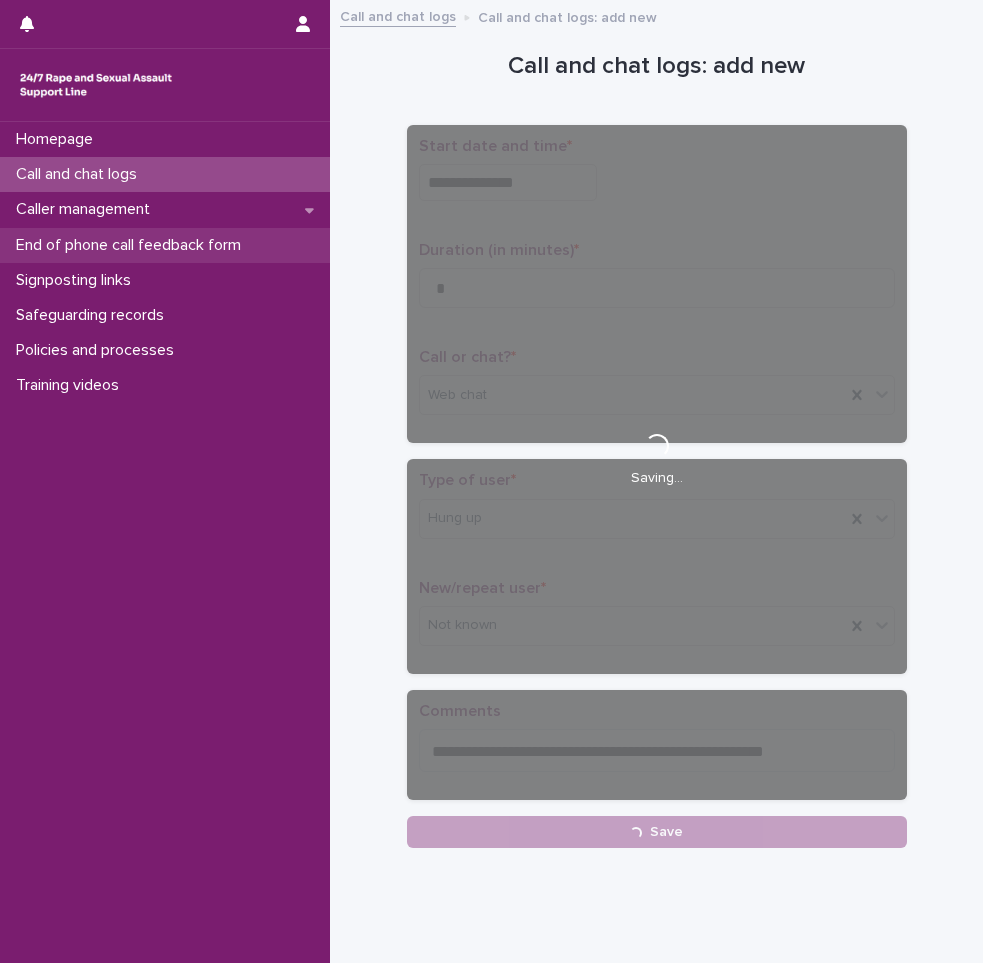 click on "End of phone call feedback form" at bounding box center [132, 245] 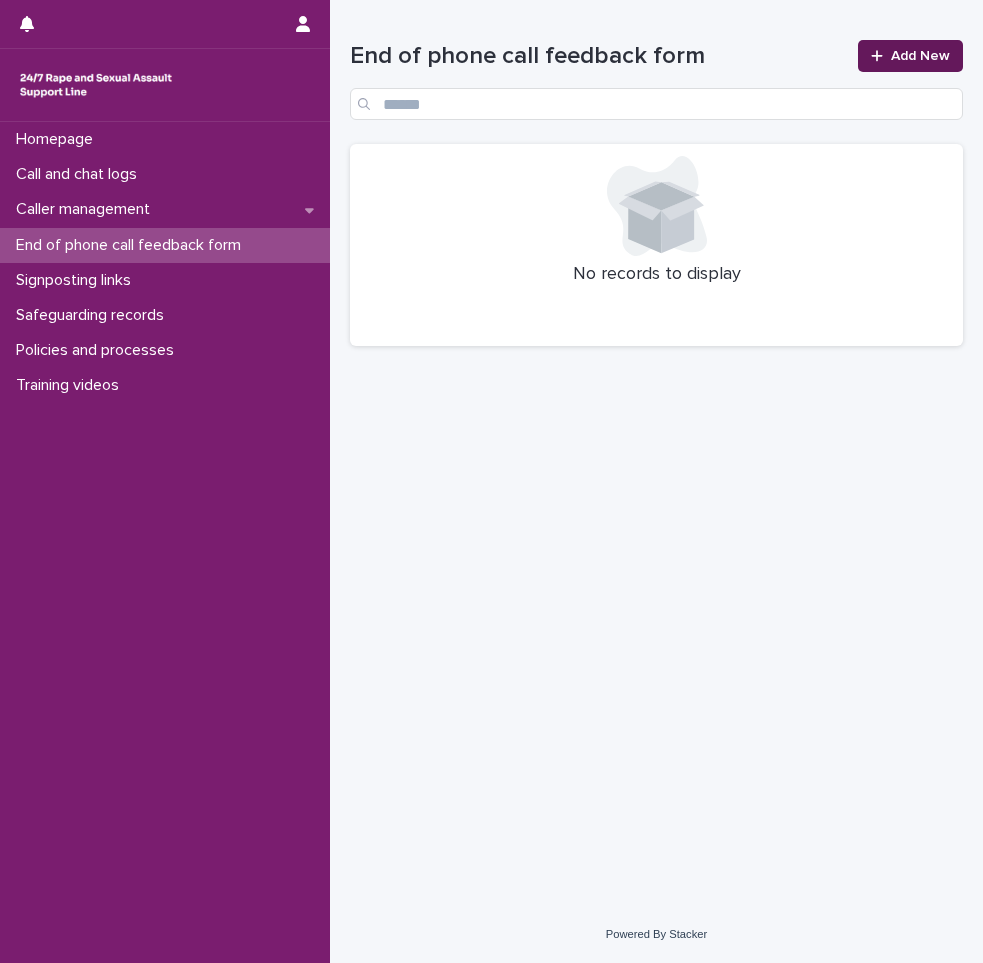 click on "Add New" at bounding box center (910, 56) 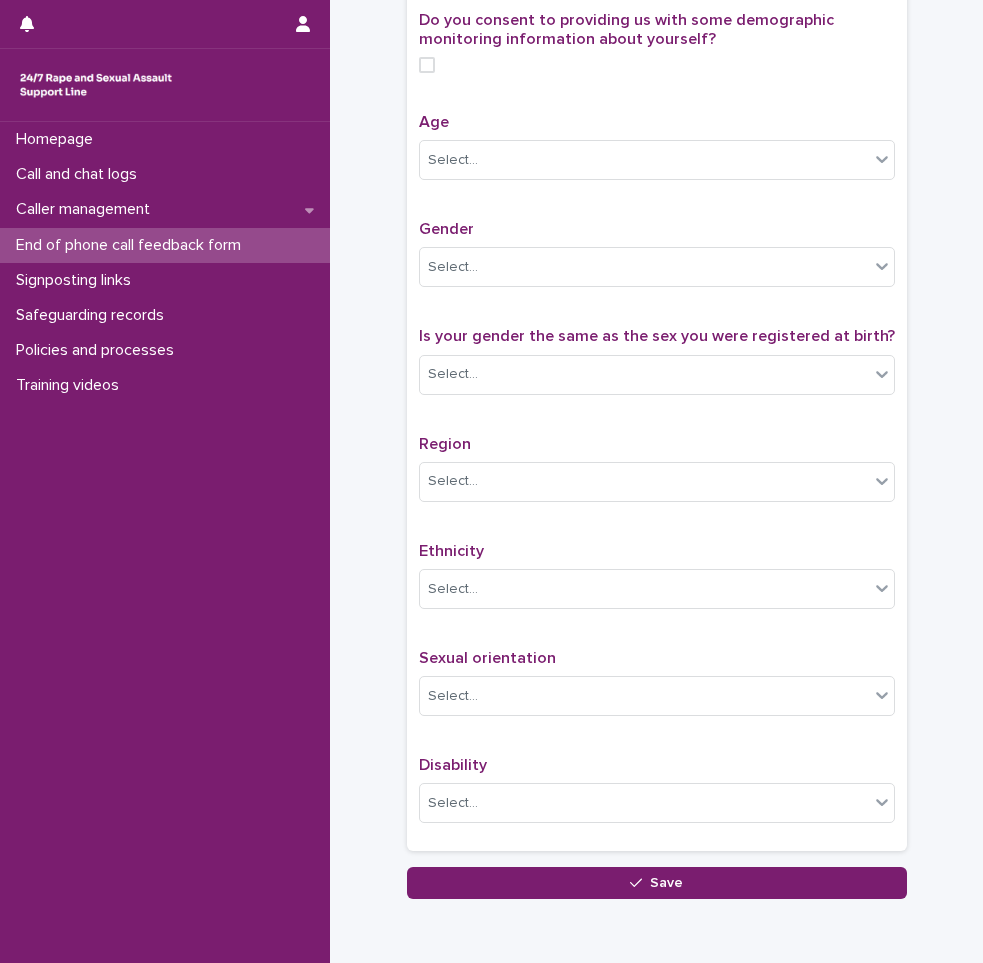 scroll, scrollTop: 800, scrollLeft: 0, axis: vertical 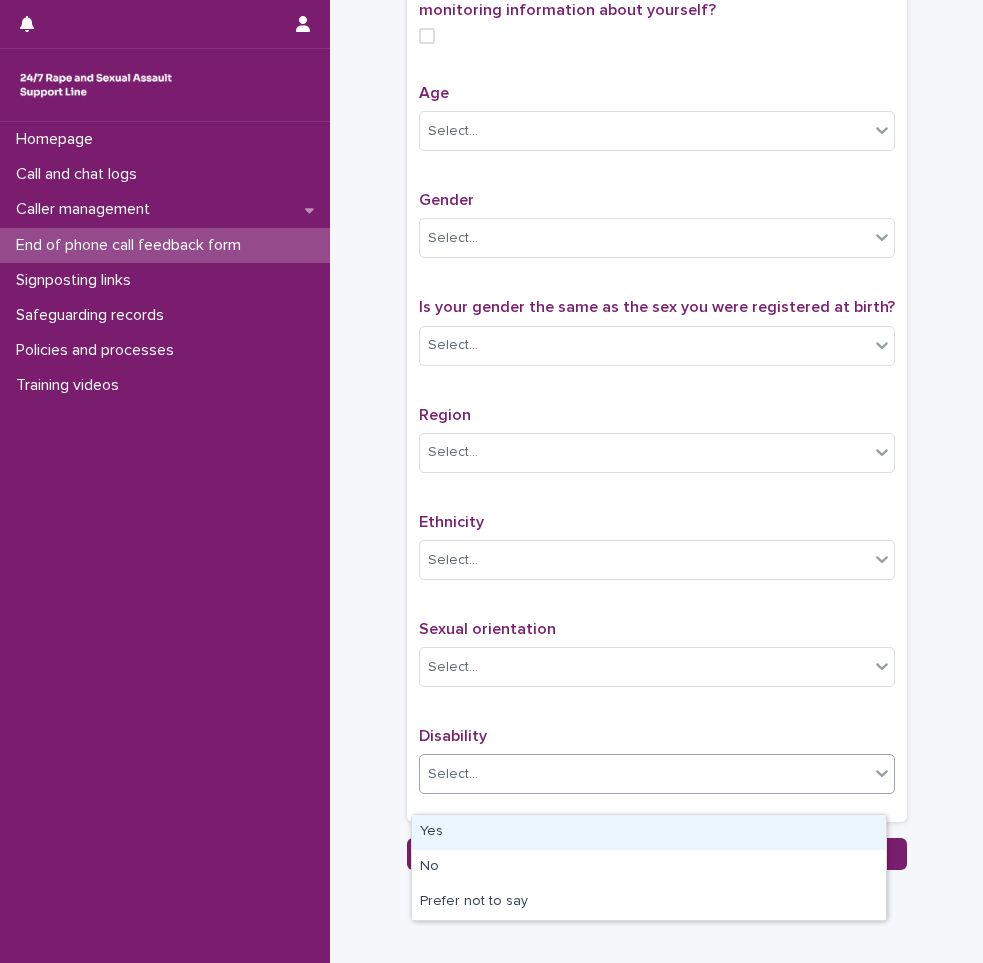 click on "Select..." at bounding box center [644, 774] 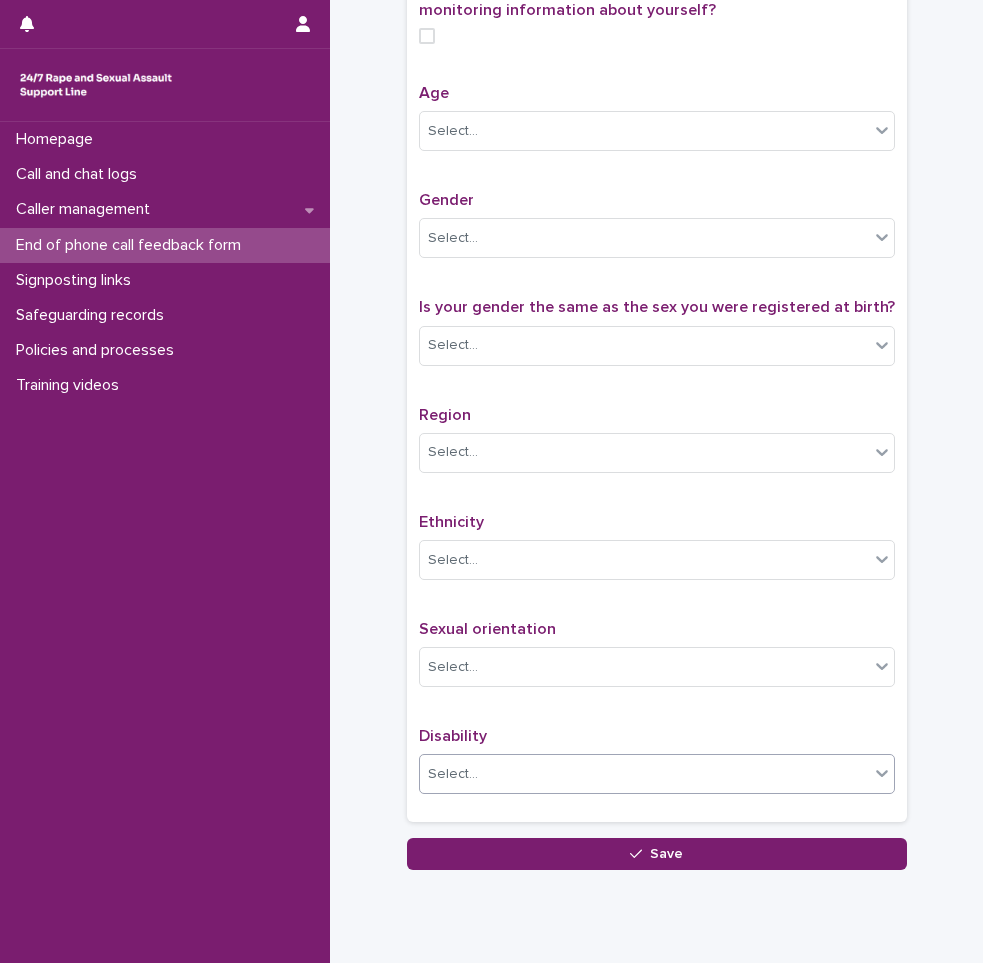 click on "Select..." at bounding box center [644, 774] 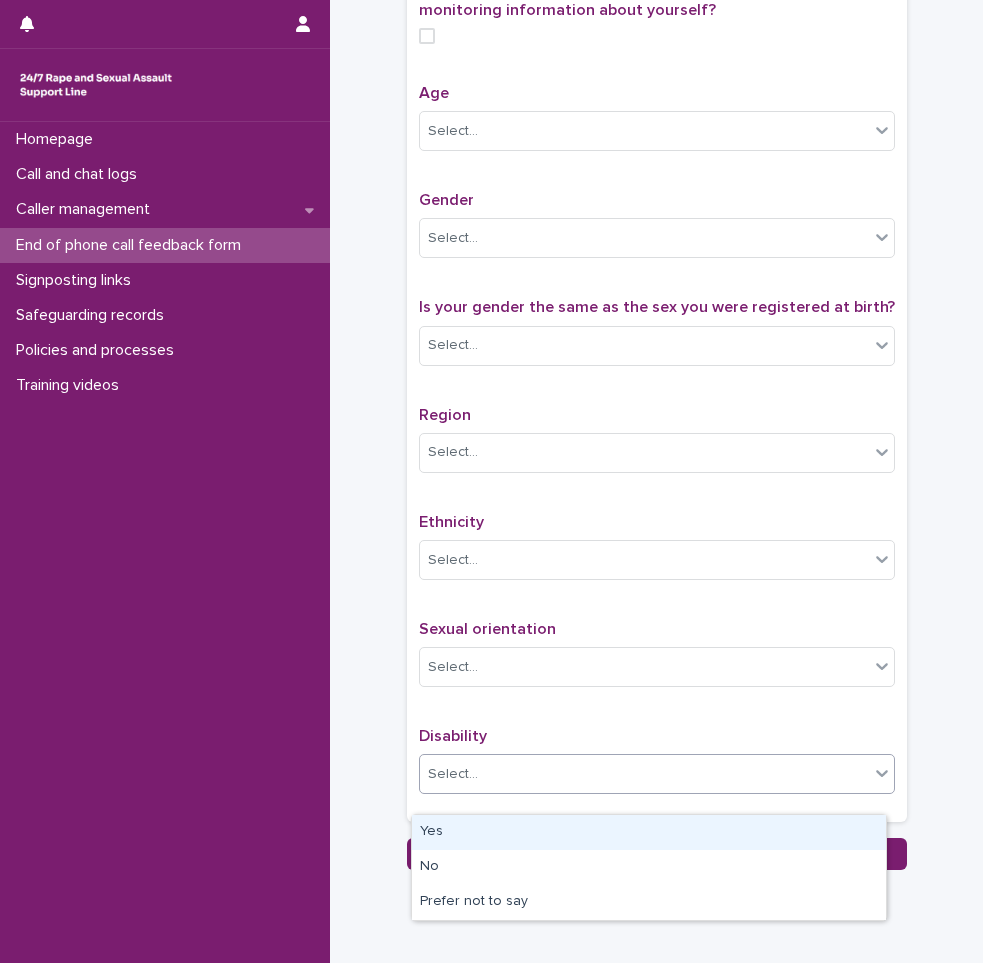 click on "Yes" at bounding box center (649, 832) 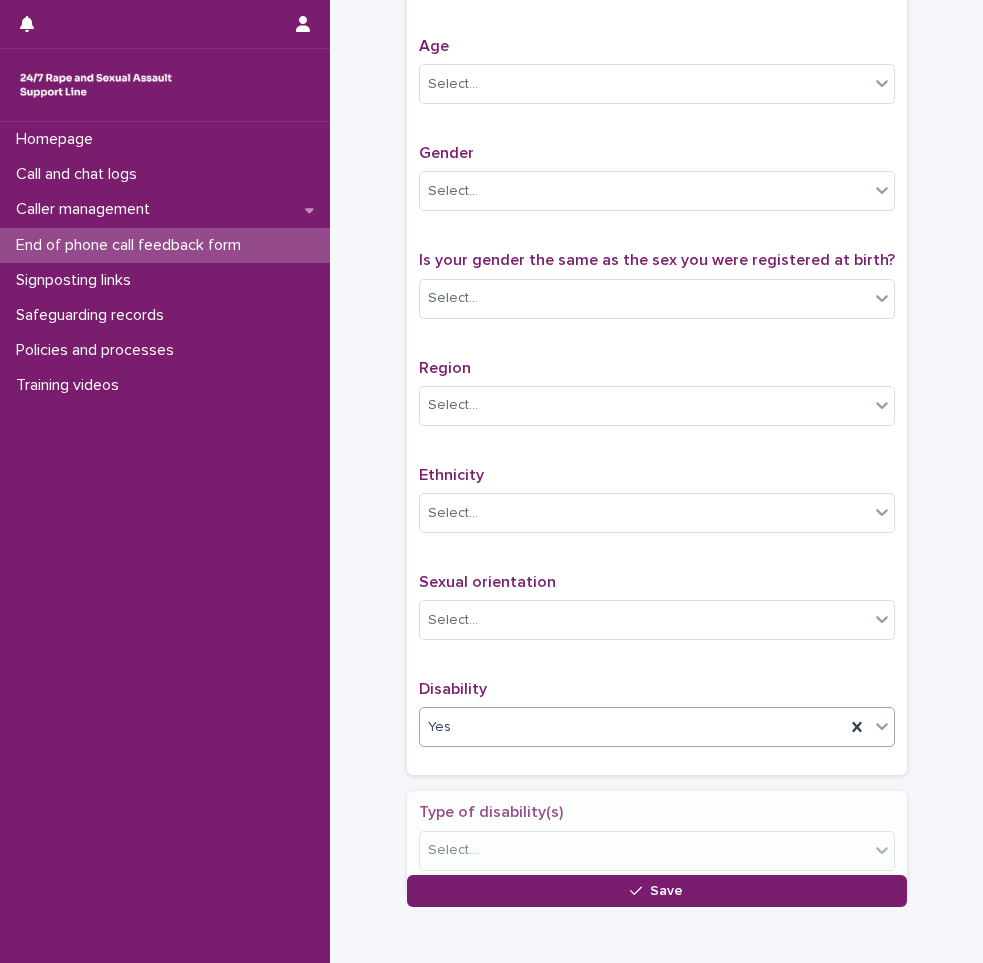 scroll, scrollTop: 861, scrollLeft: 0, axis: vertical 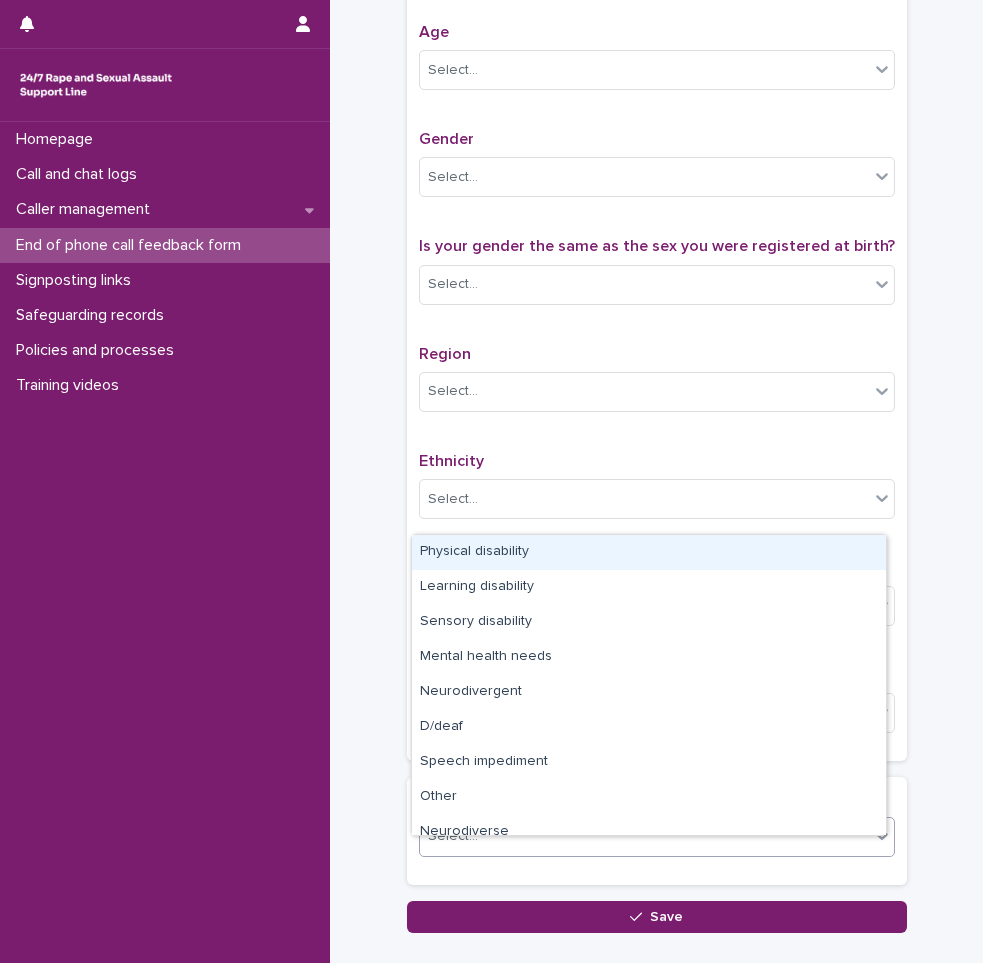 click on "Select..." at bounding box center (644, 836) 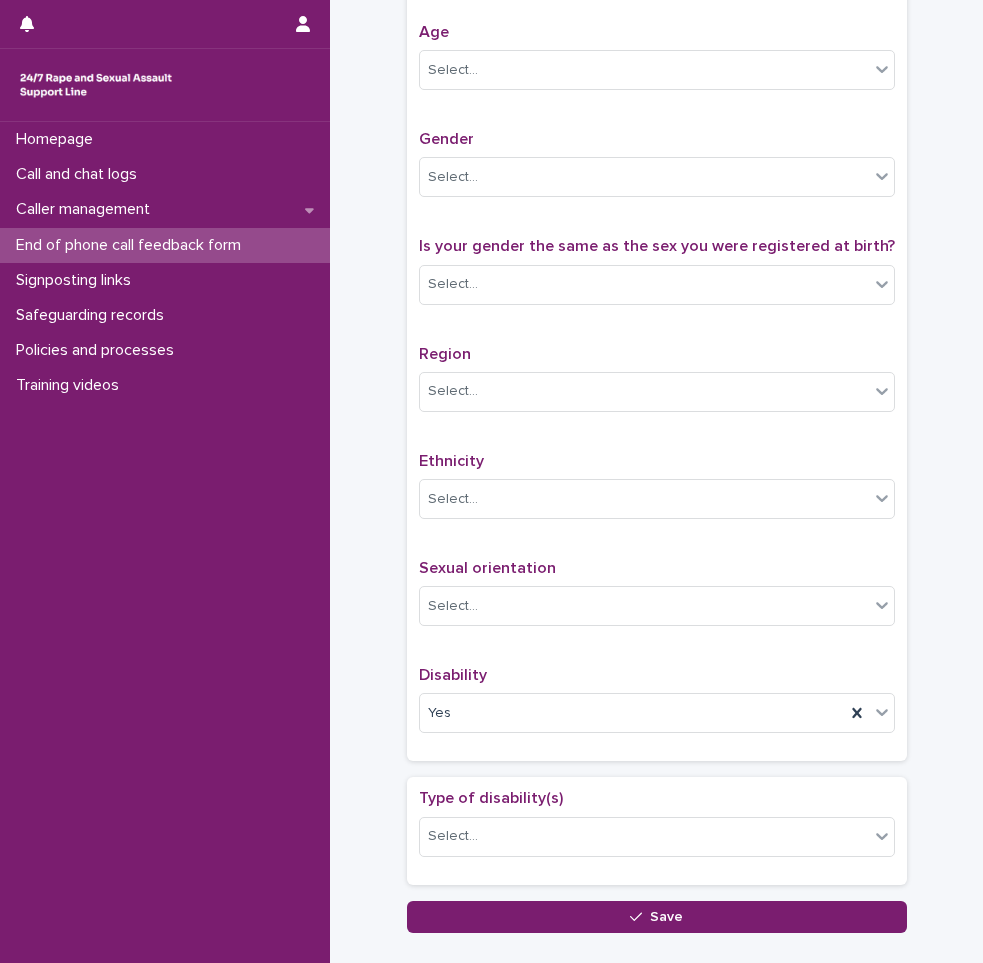 click on "**********" at bounding box center (656, 42) 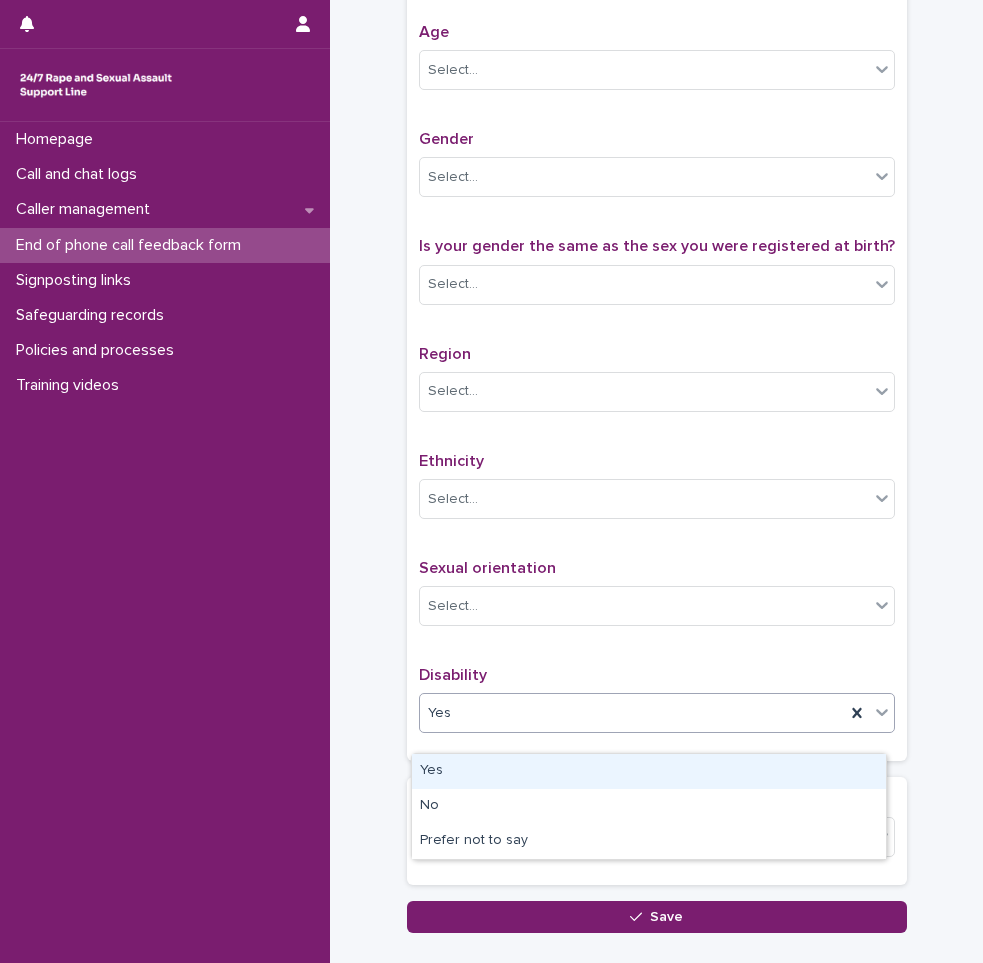 click on "Yes" at bounding box center (632, 713) 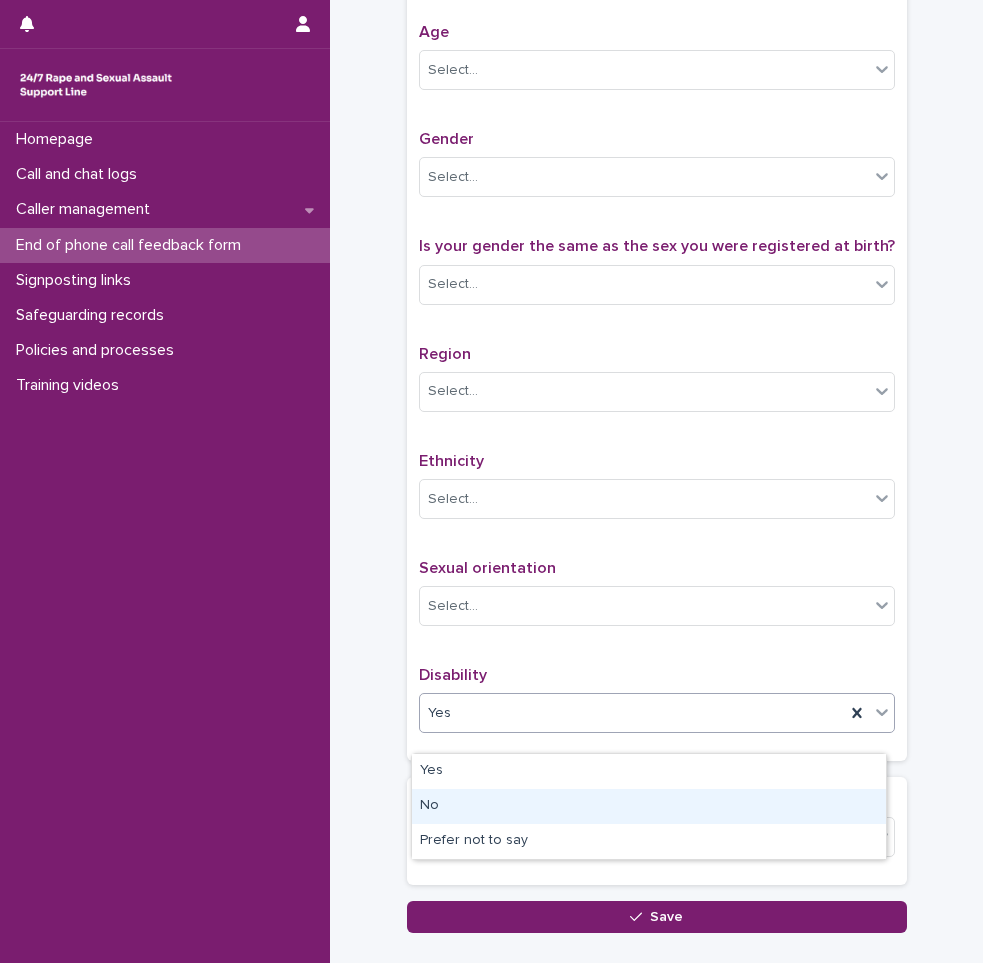 click on "No" at bounding box center [649, 806] 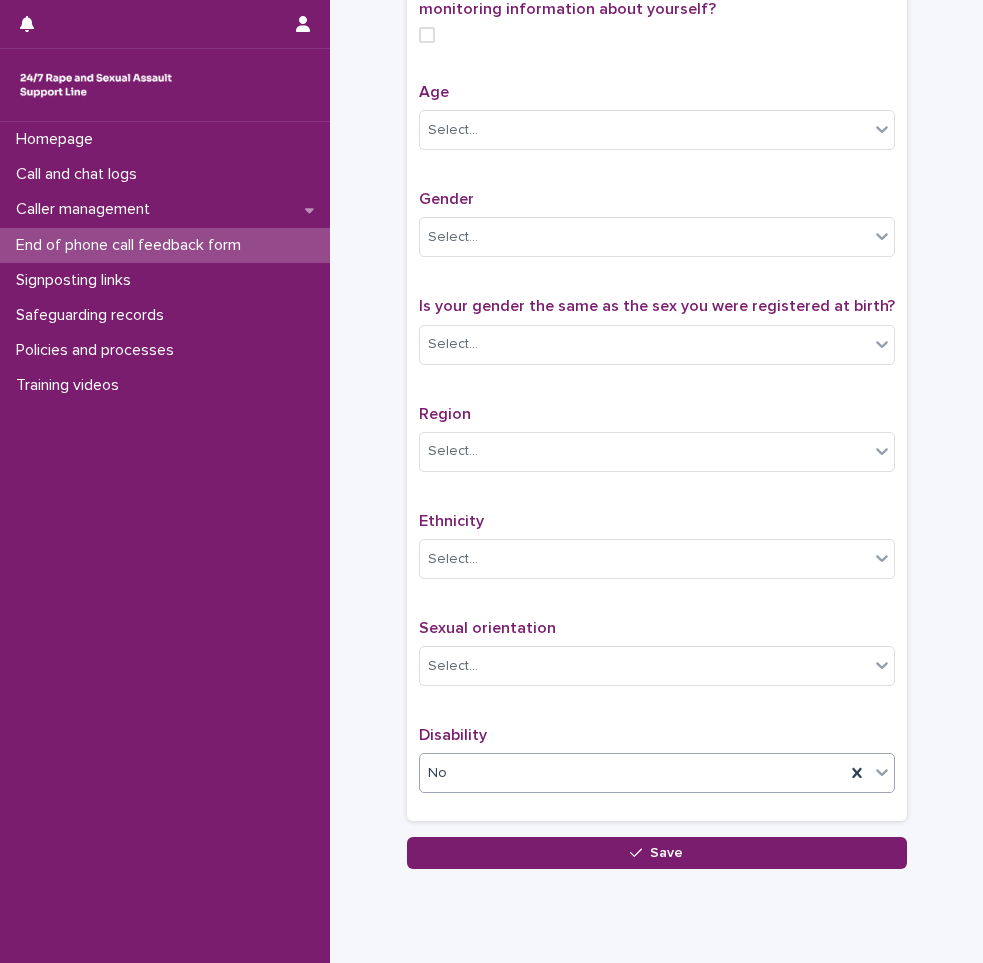 scroll, scrollTop: 800, scrollLeft: 0, axis: vertical 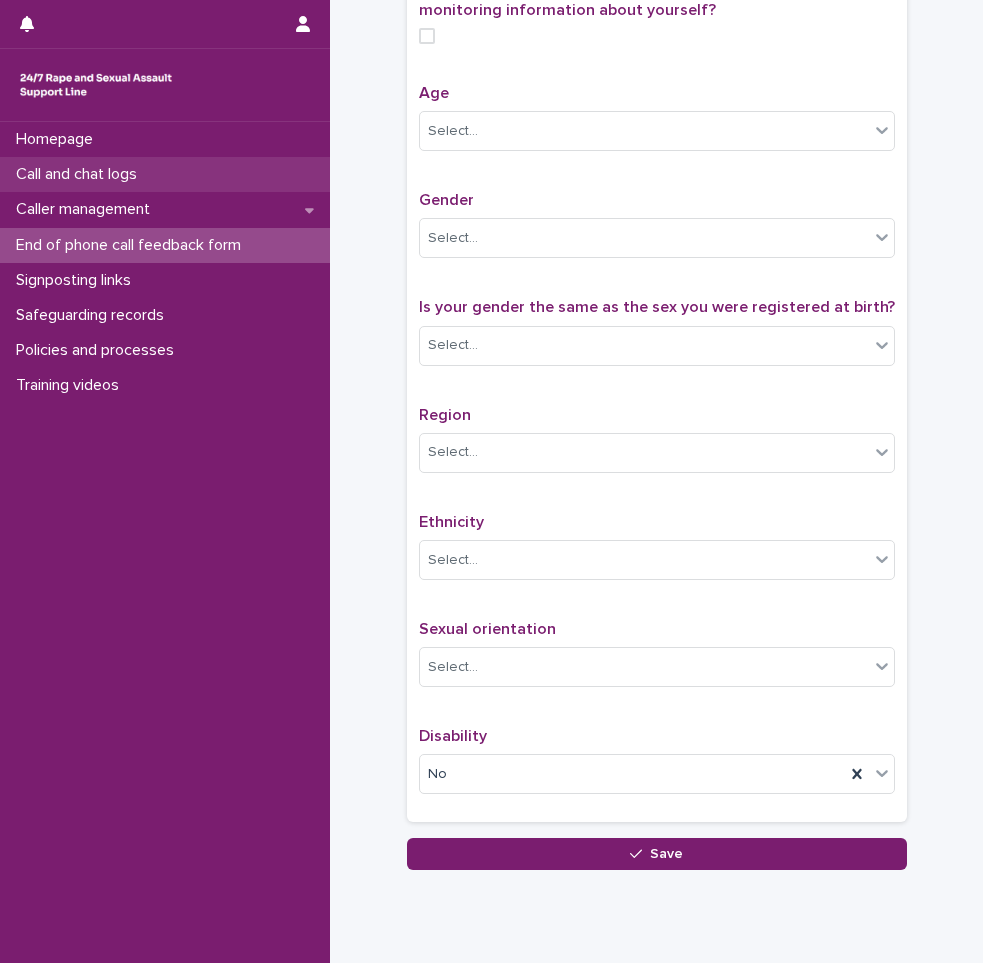 click on "Call and chat logs" at bounding box center [165, 174] 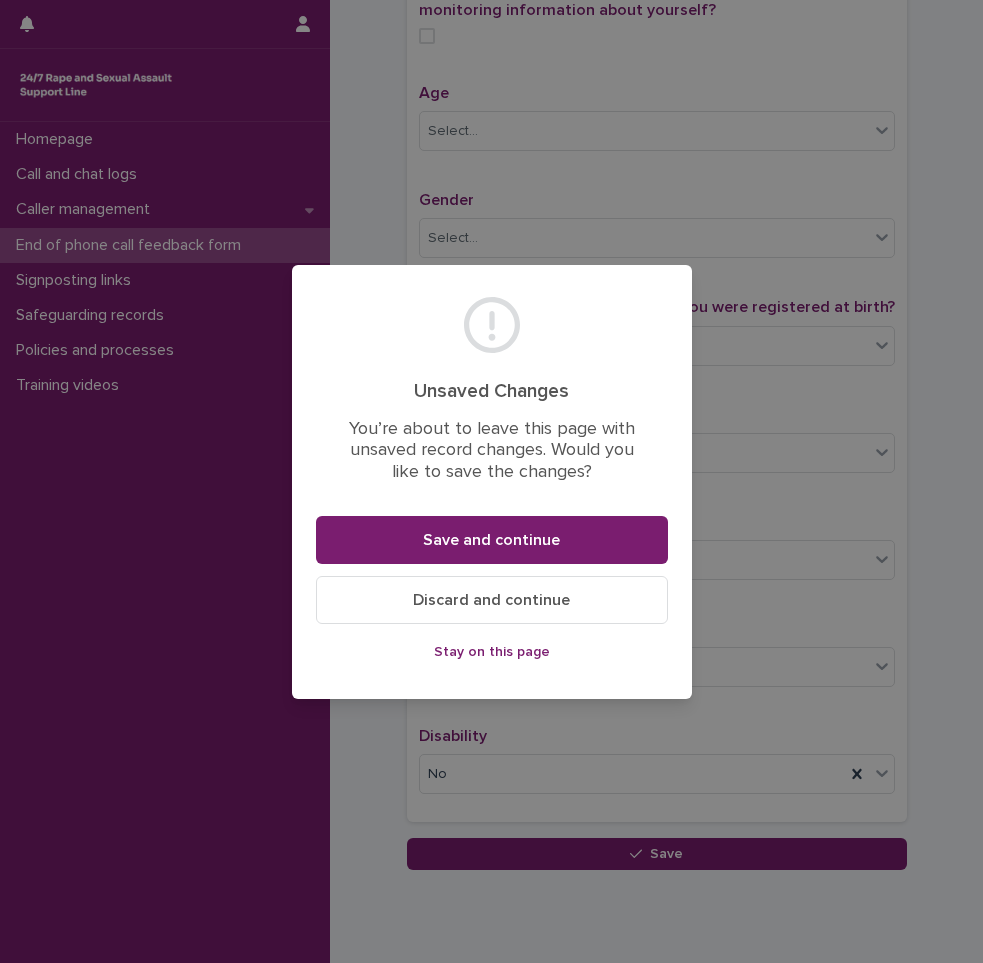 click on "Discard and continue" at bounding box center [491, 600] 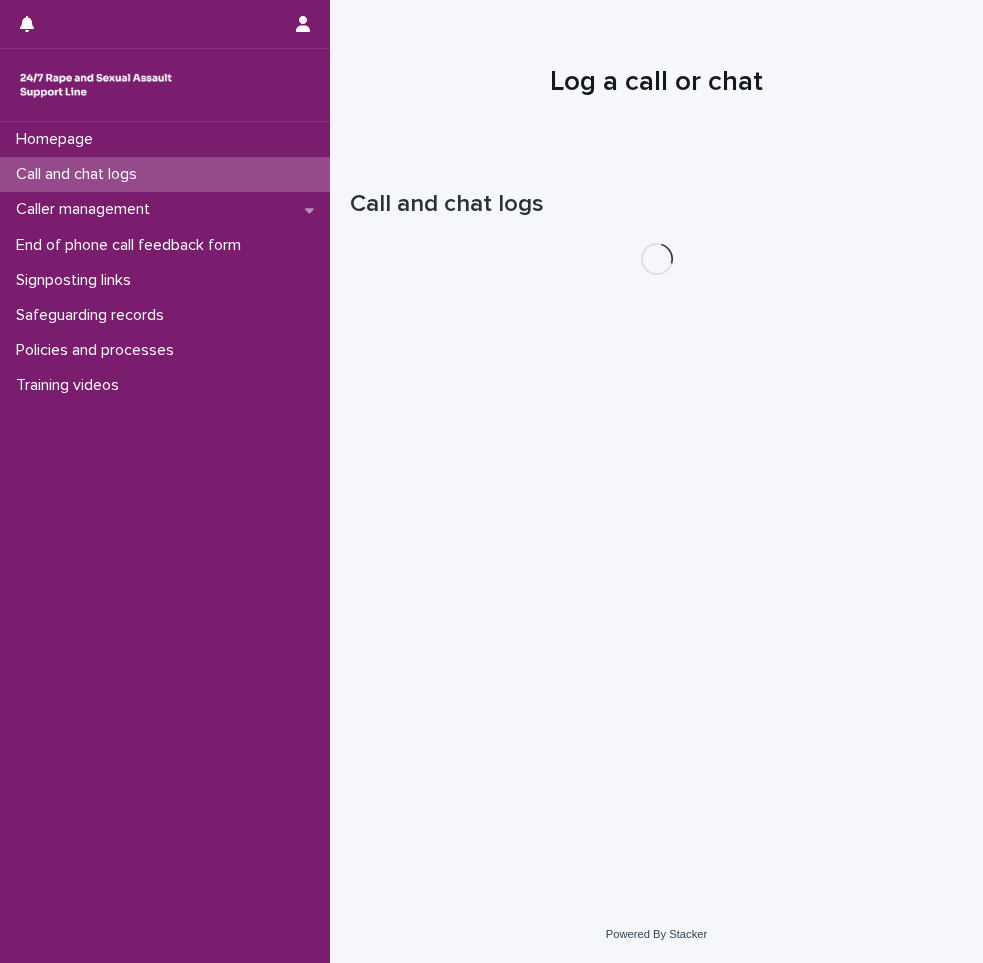 scroll, scrollTop: 0, scrollLeft: 0, axis: both 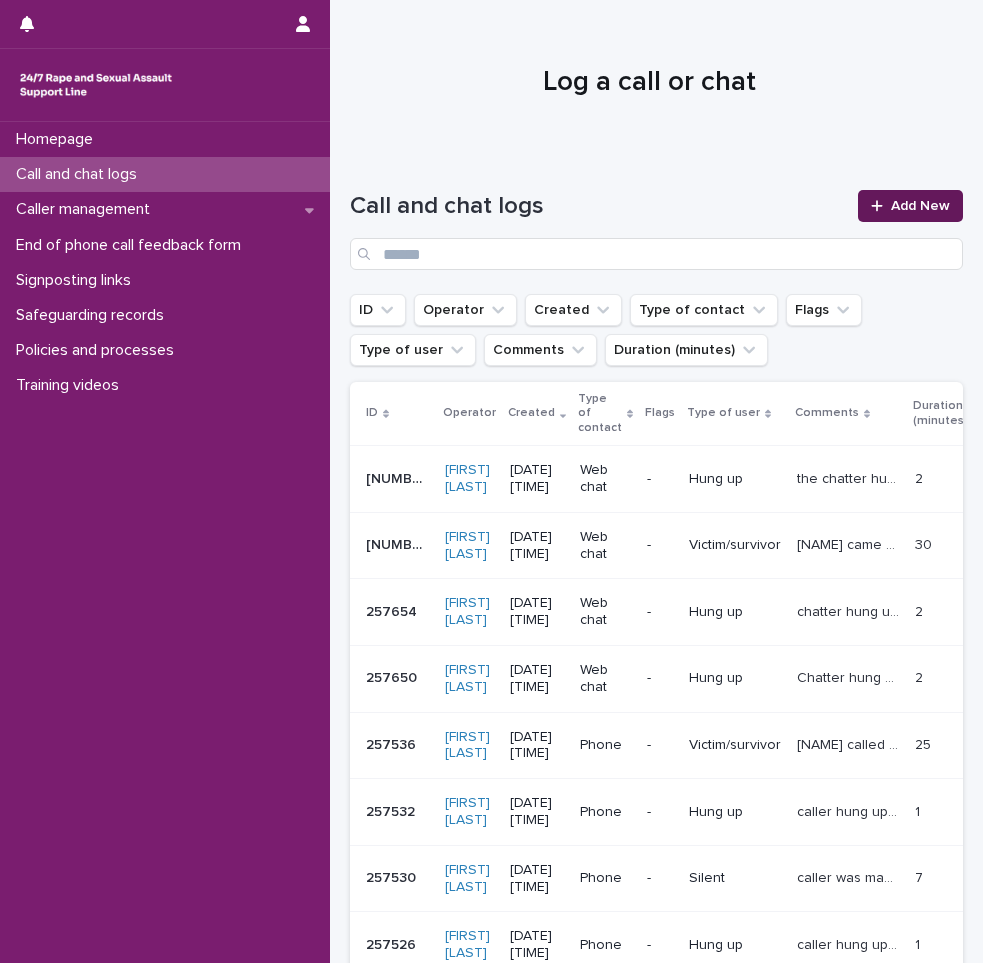 click on "Add New" at bounding box center (910, 206) 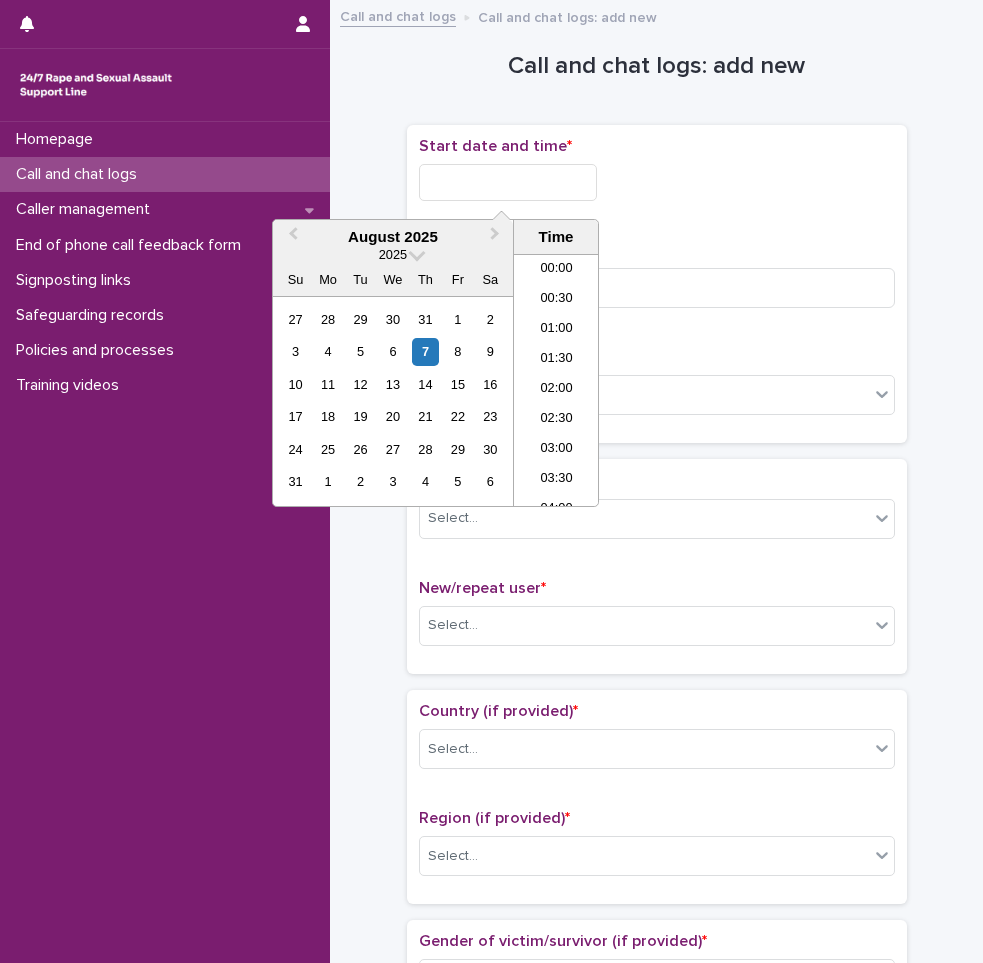click at bounding box center [508, 182] 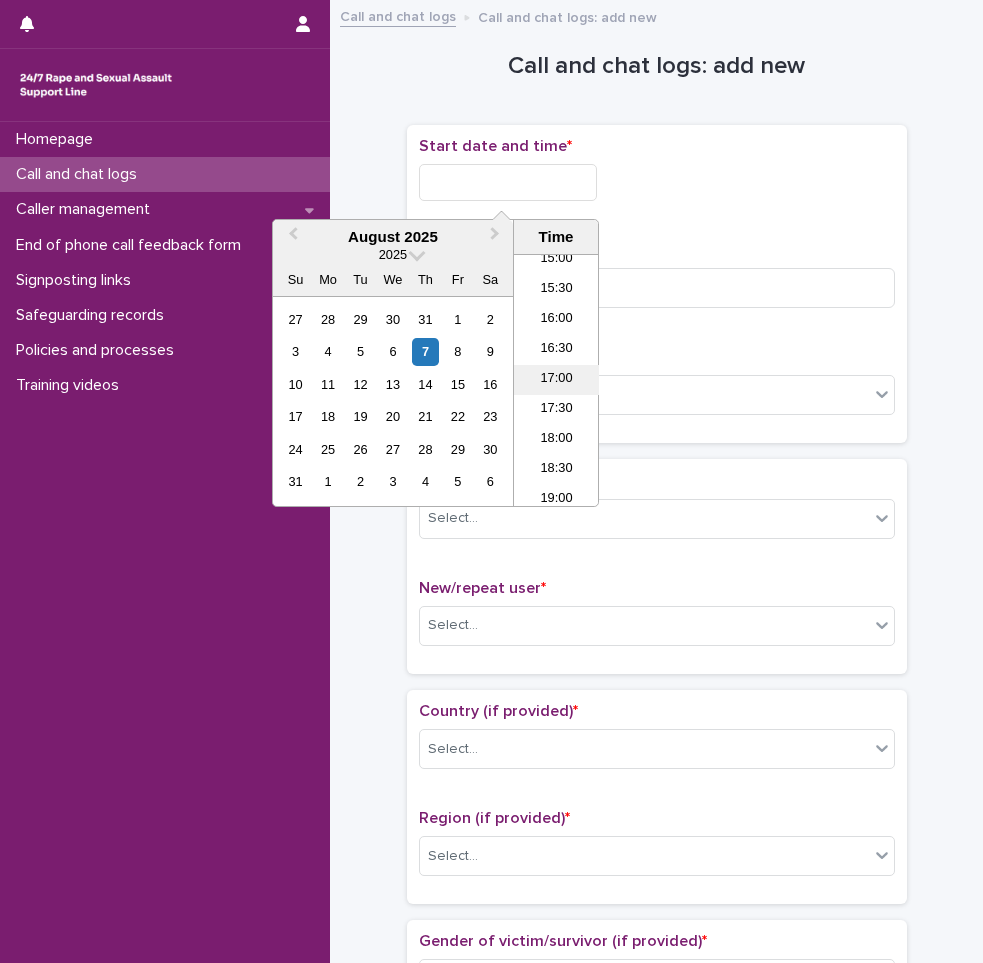 click on "17:00" at bounding box center [556, 380] 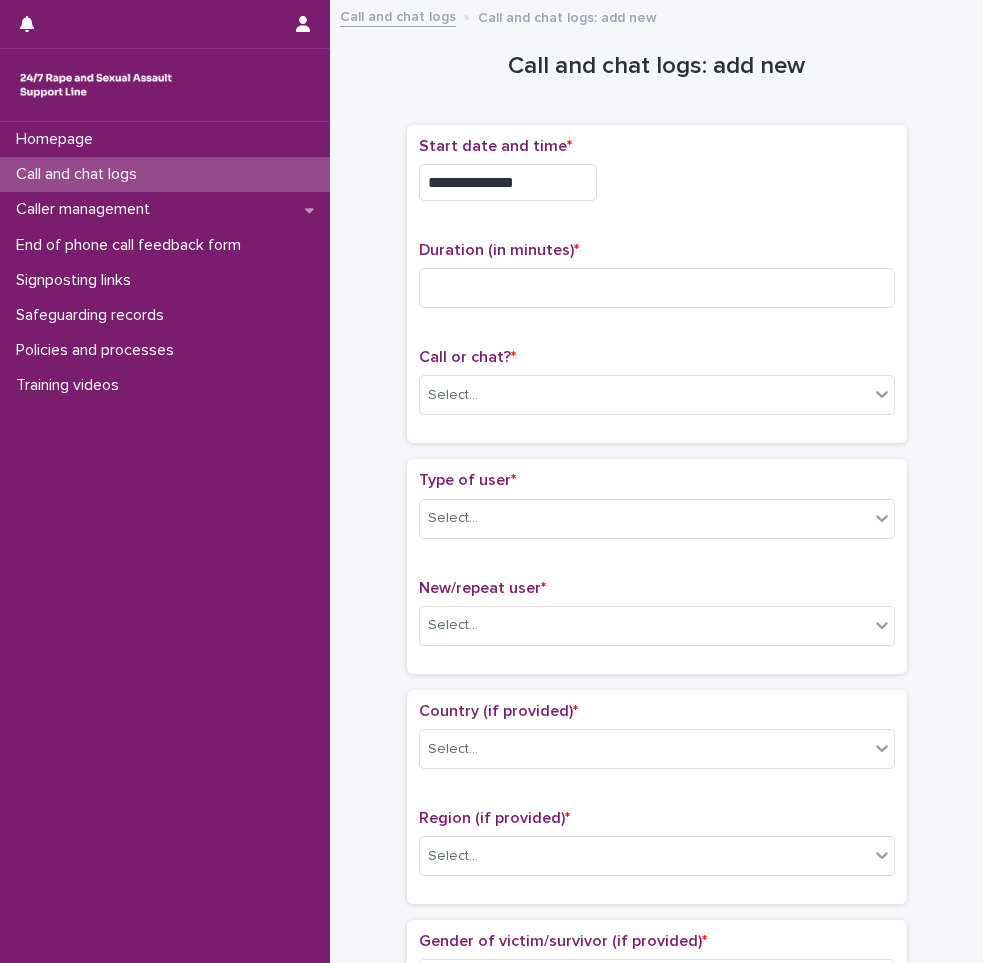 click on "**********" at bounding box center [508, 182] 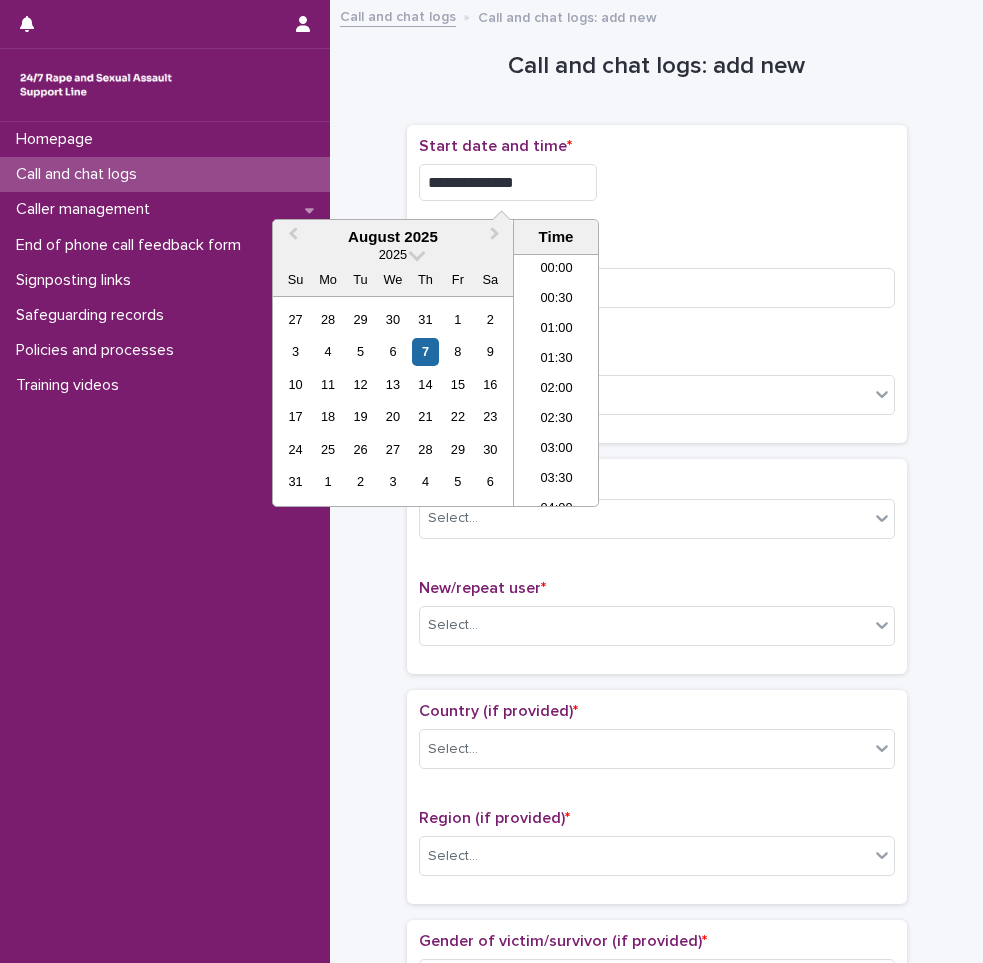 scroll, scrollTop: 910, scrollLeft: 0, axis: vertical 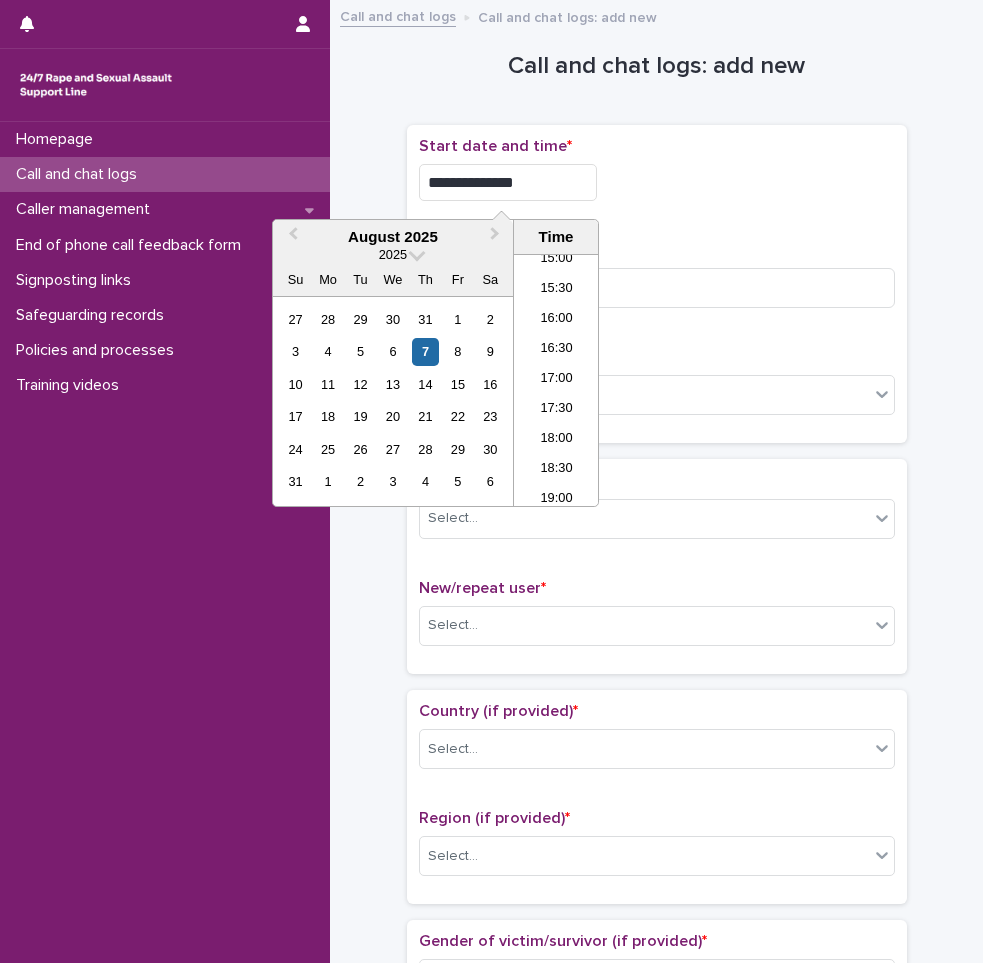 type on "**********" 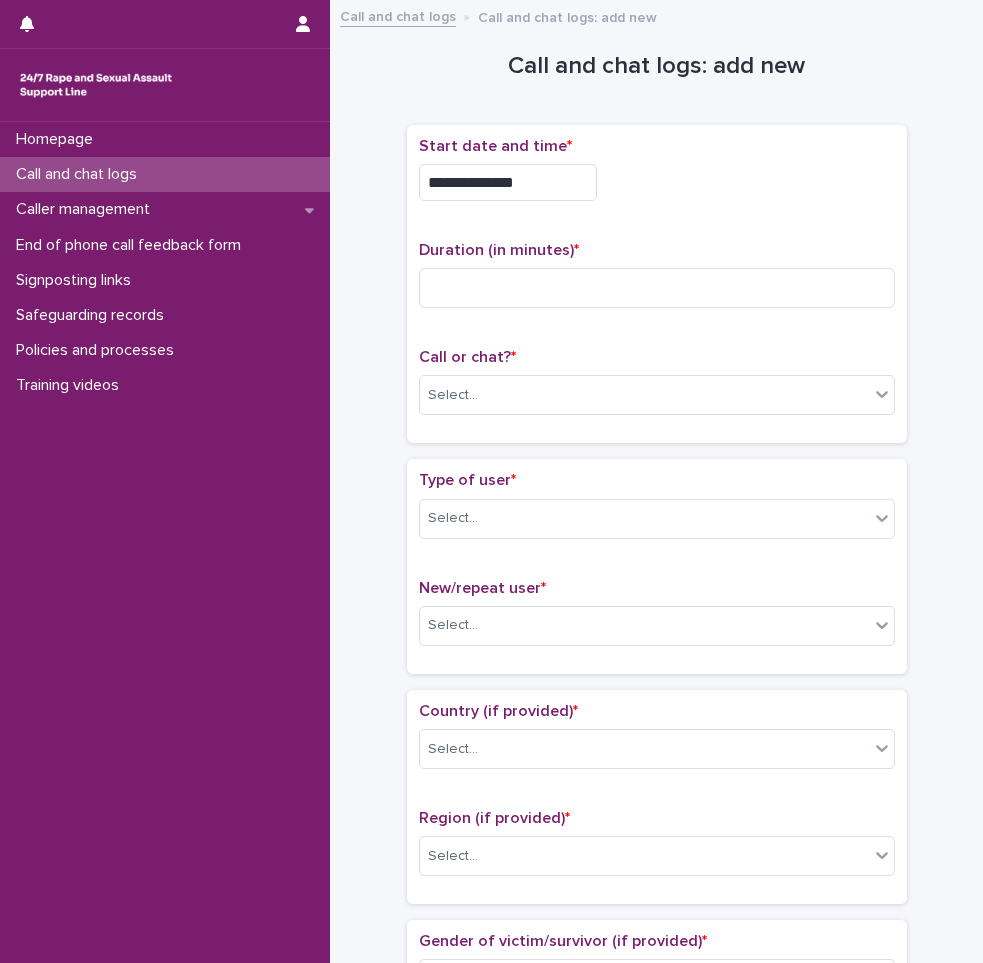click on "**********" at bounding box center [657, 182] 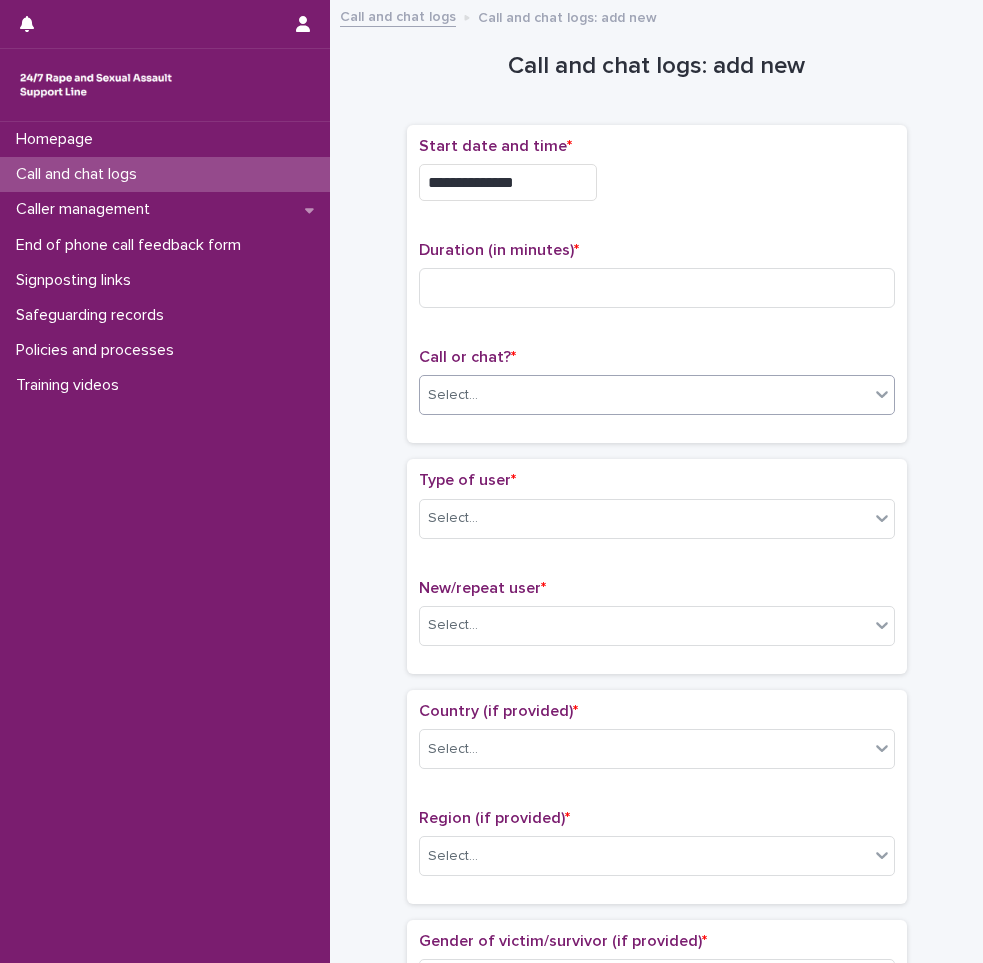 click on "Select..." at bounding box center [453, 395] 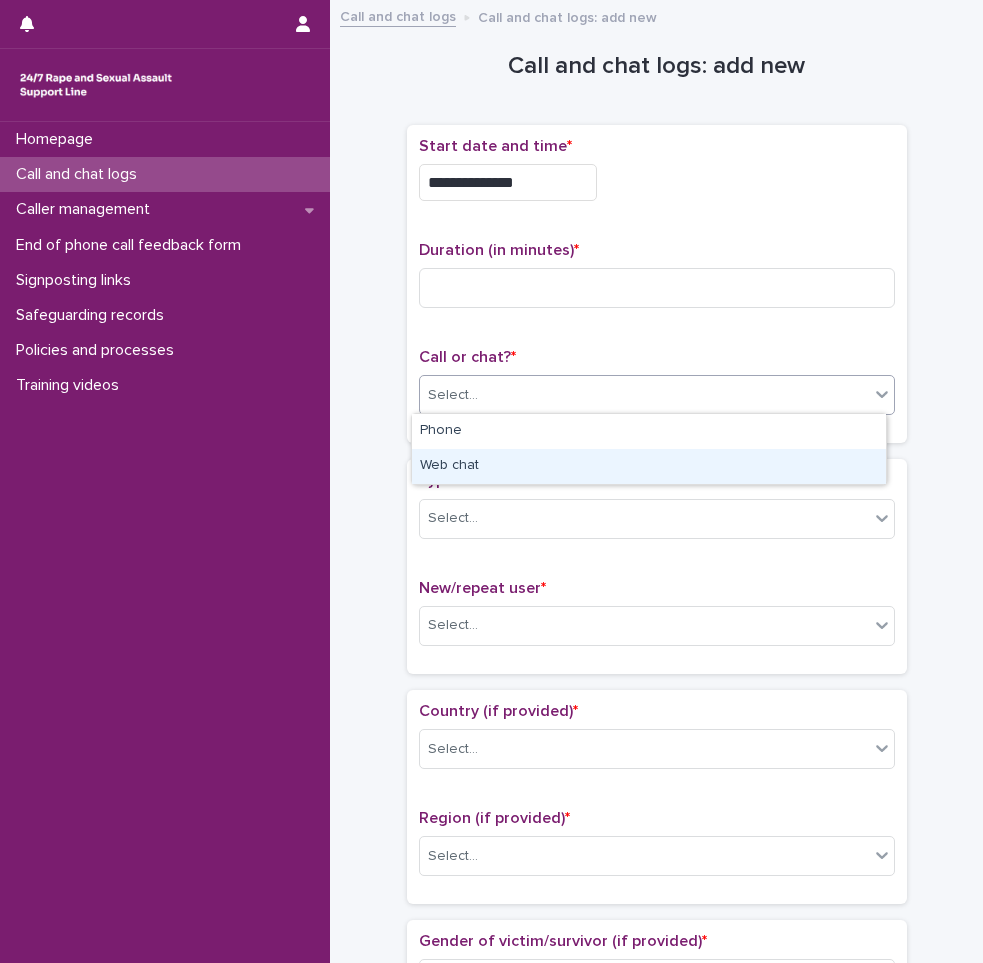 click on "Web chat" at bounding box center (649, 466) 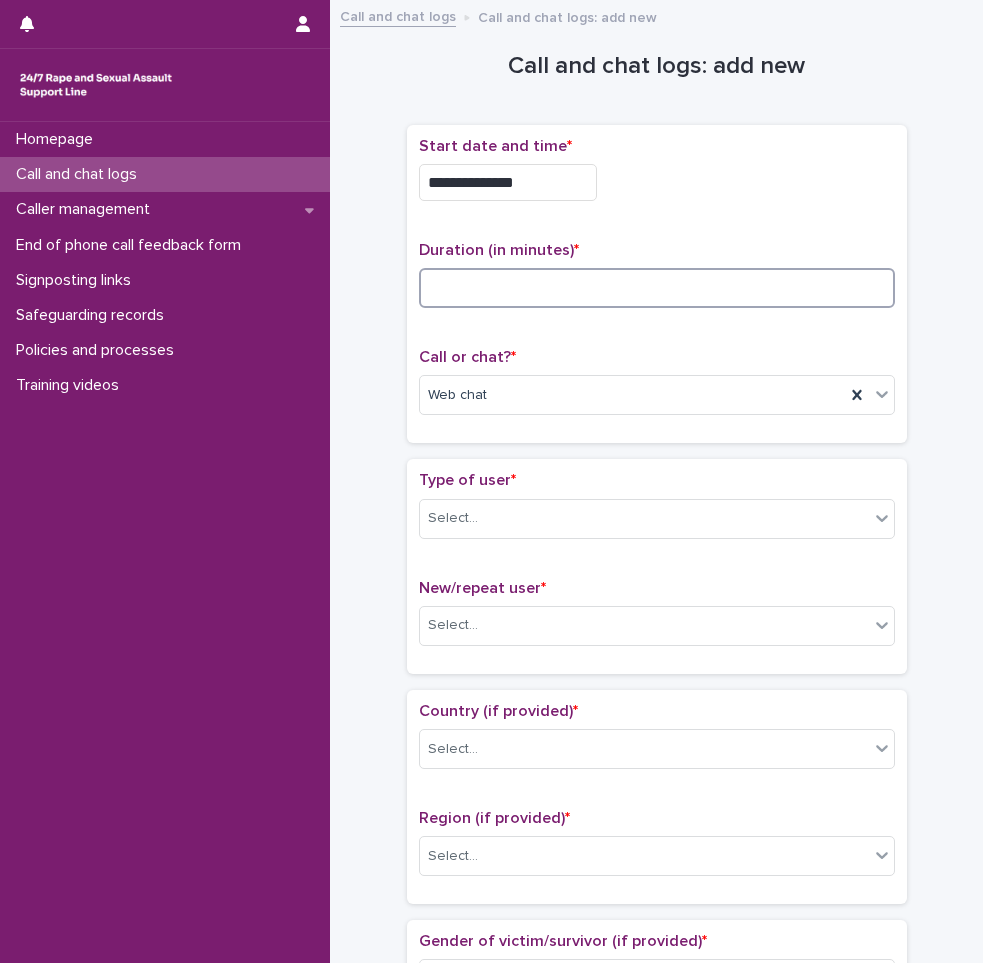 click at bounding box center [657, 288] 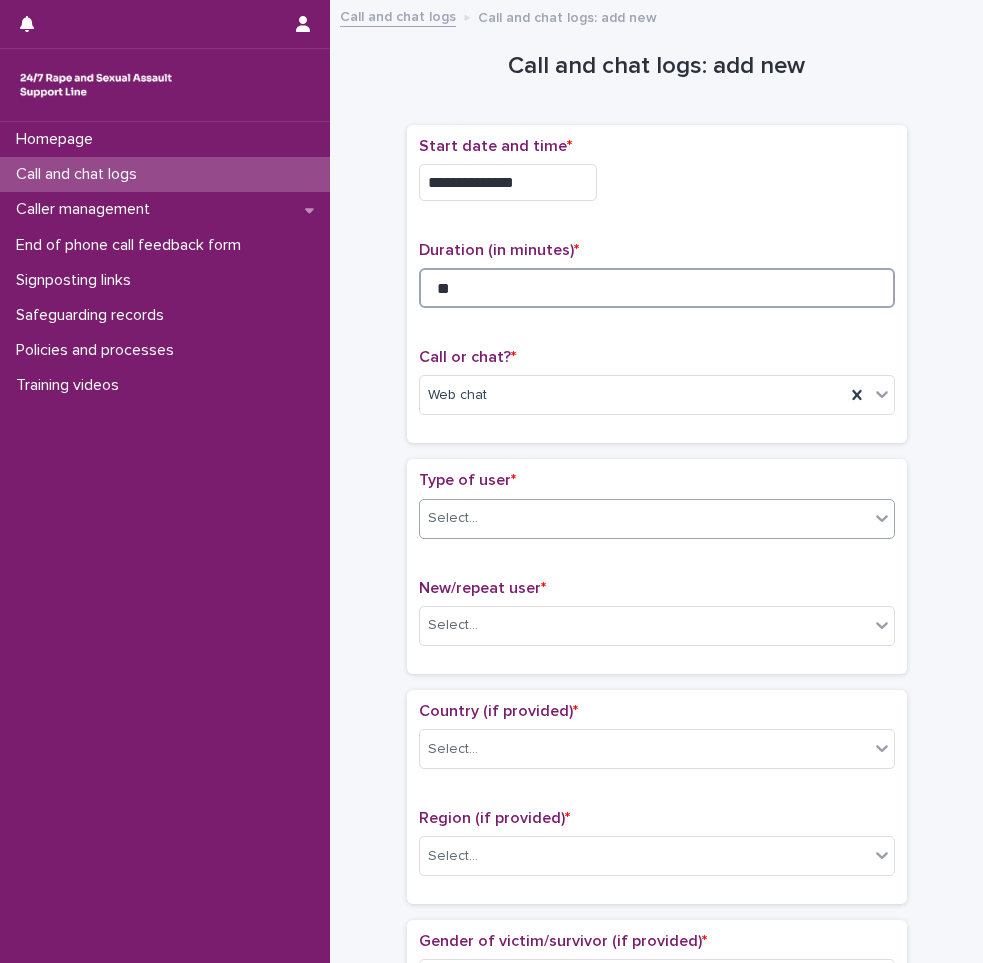 type on "**" 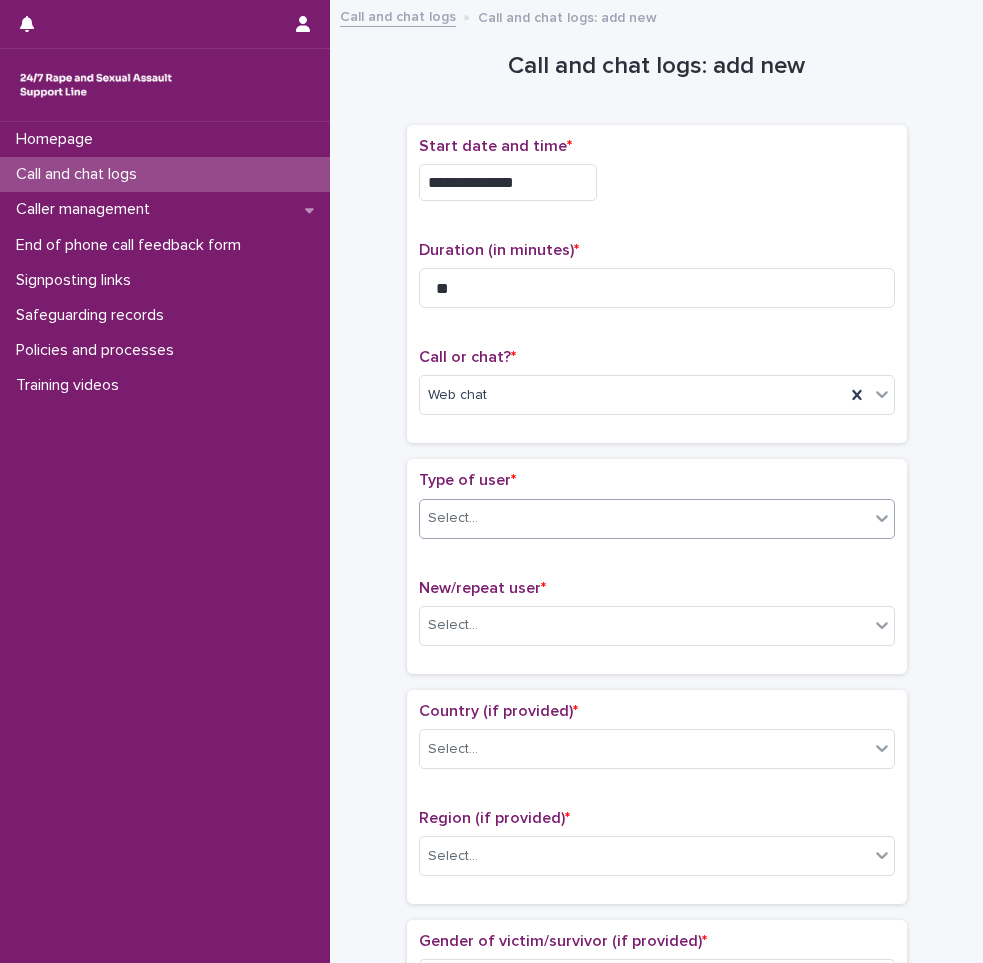 click on "Select..." at bounding box center (657, 519) 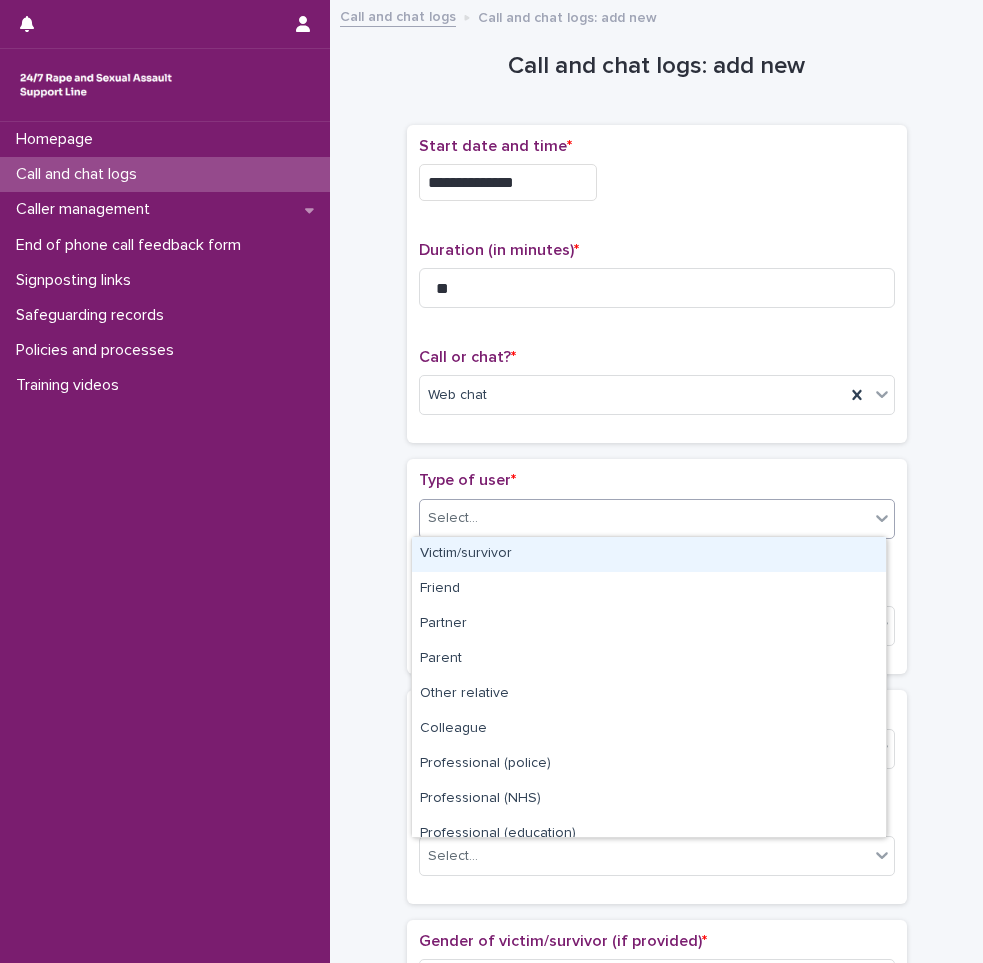 click on "Victim/survivor" at bounding box center (649, 554) 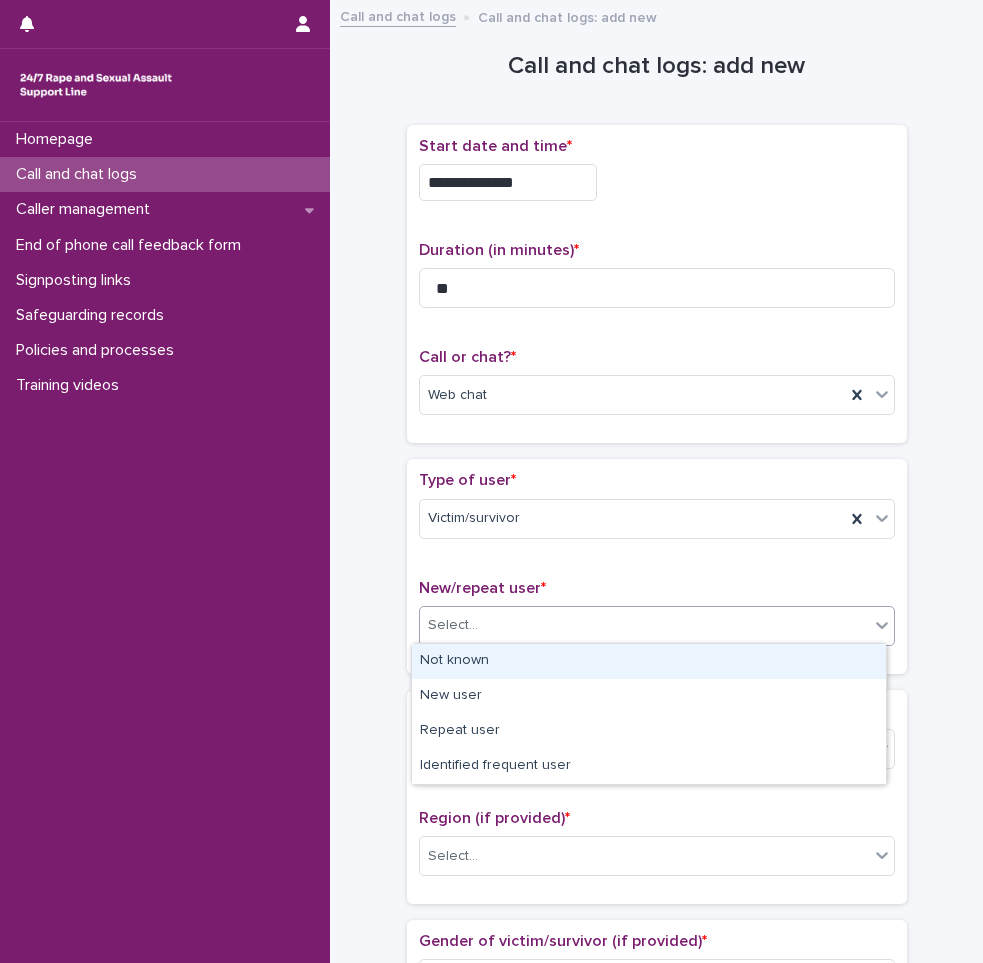 click on "Select..." at bounding box center [644, 625] 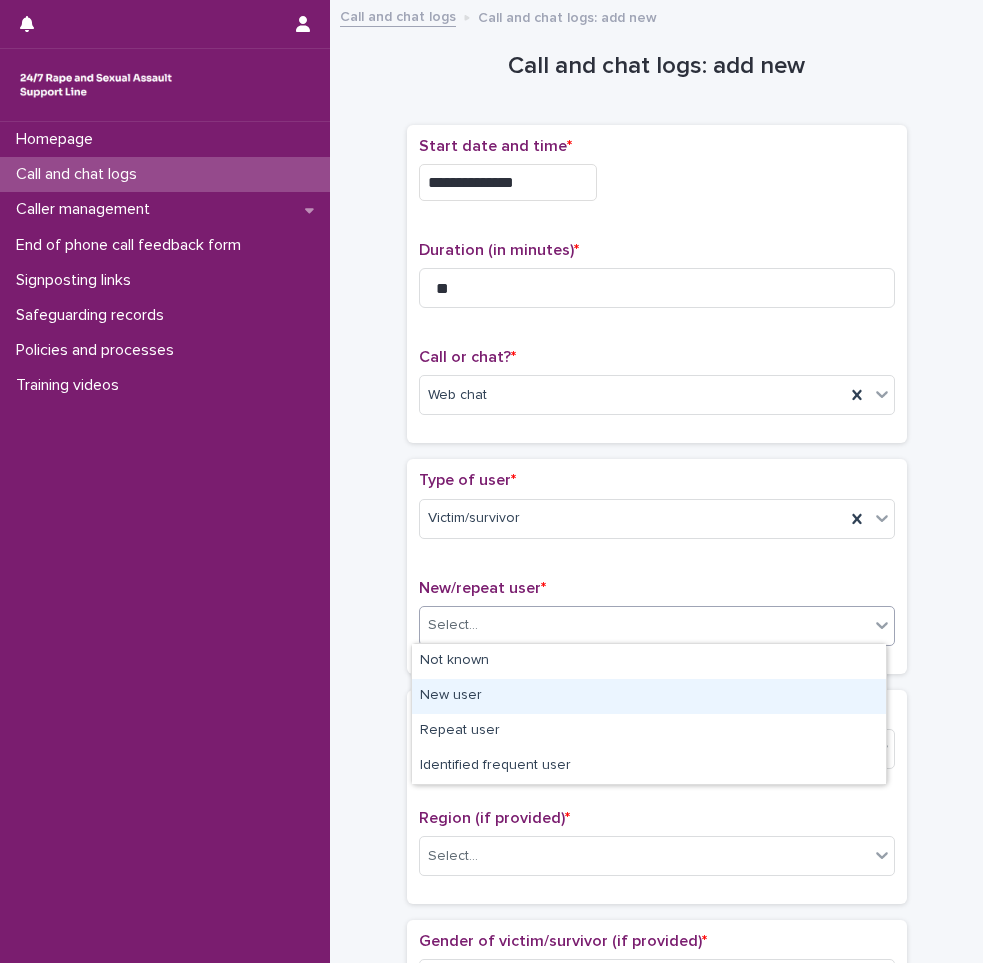 click on "New user" at bounding box center [649, 696] 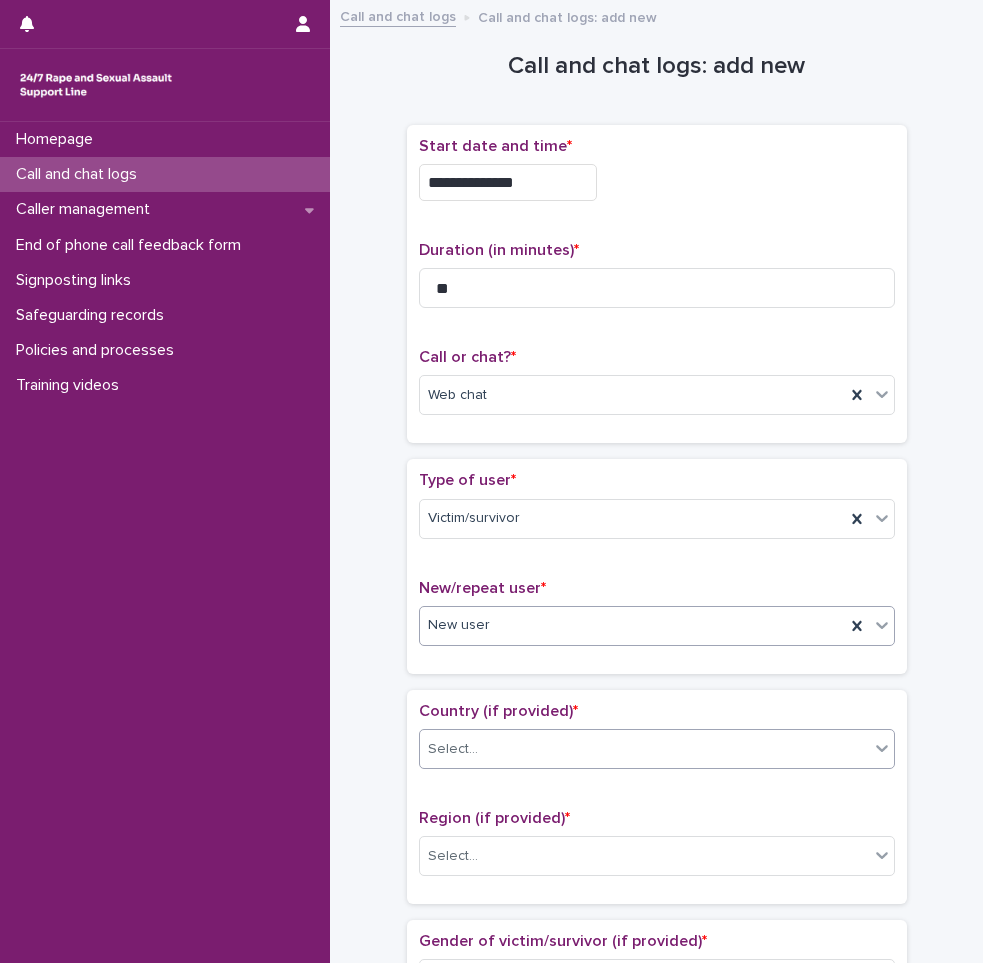 click on "Select..." at bounding box center [644, 749] 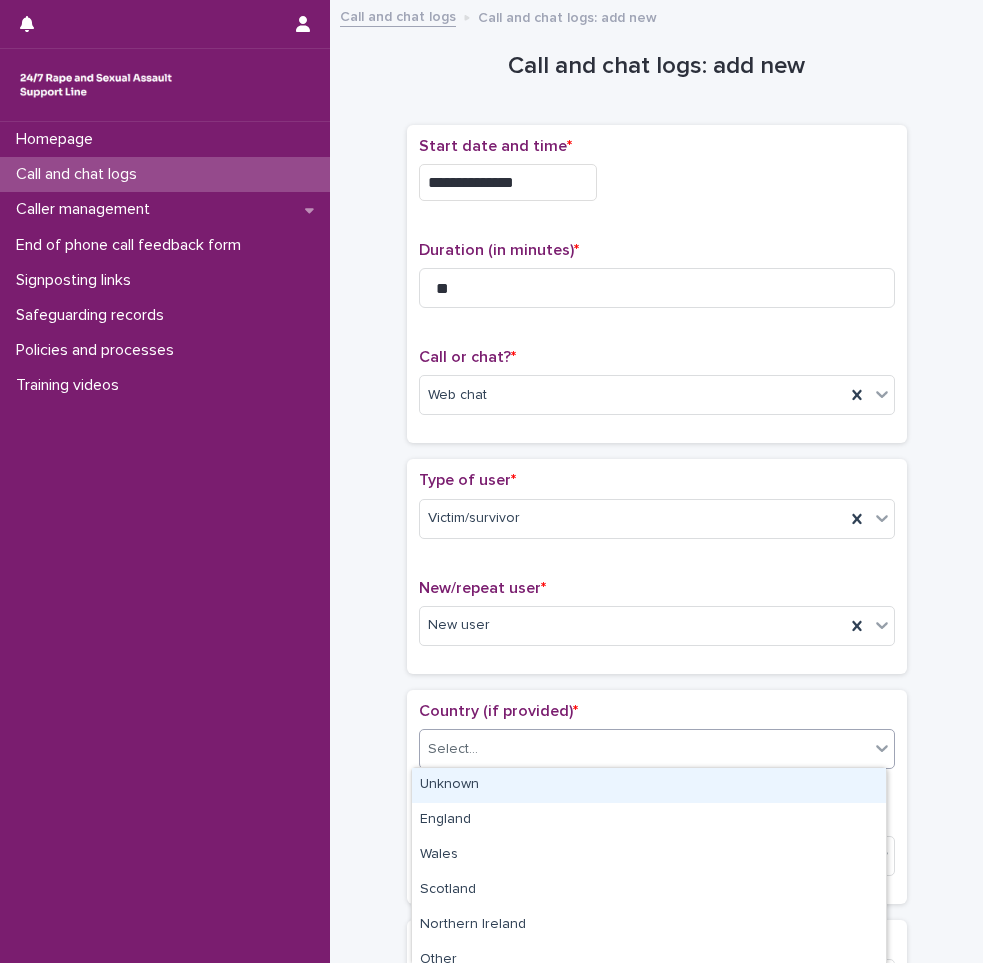 click on "Unknown" at bounding box center [649, 785] 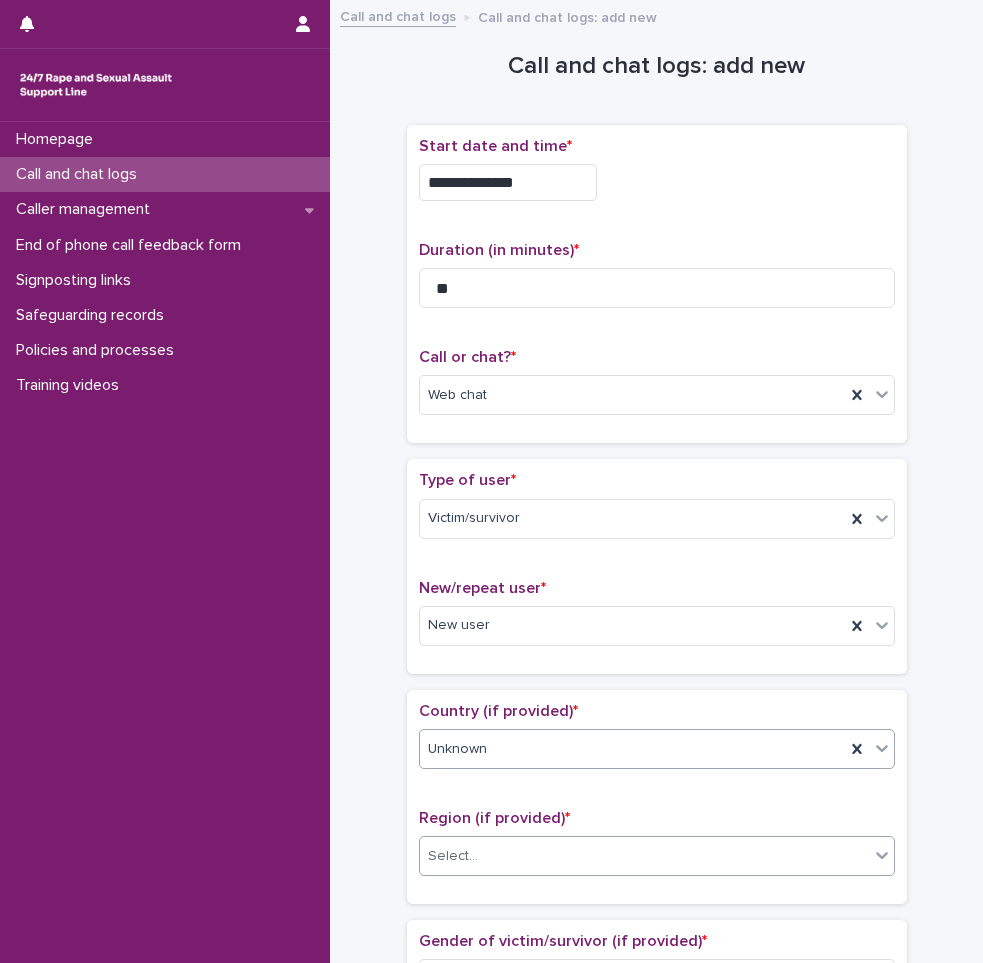 click on "Select..." at bounding box center [644, 856] 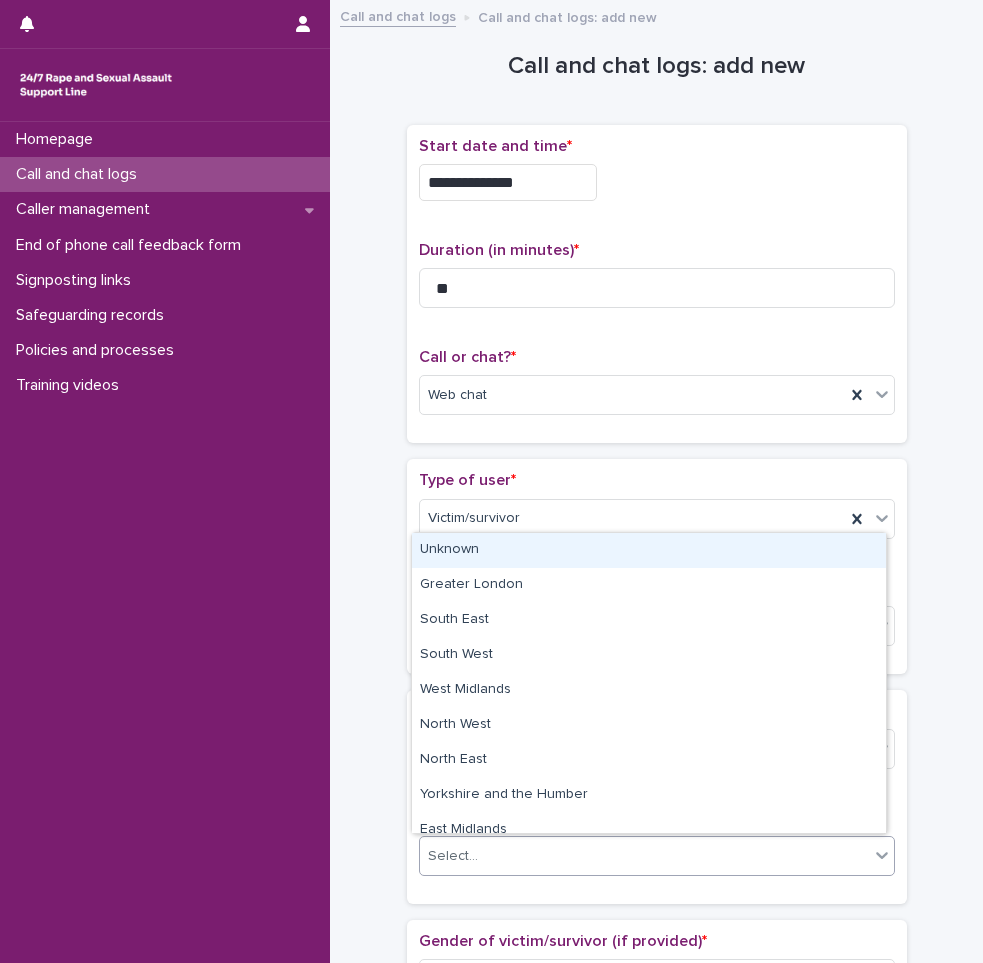 click on "Unknown" at bounding box center (649, 550) 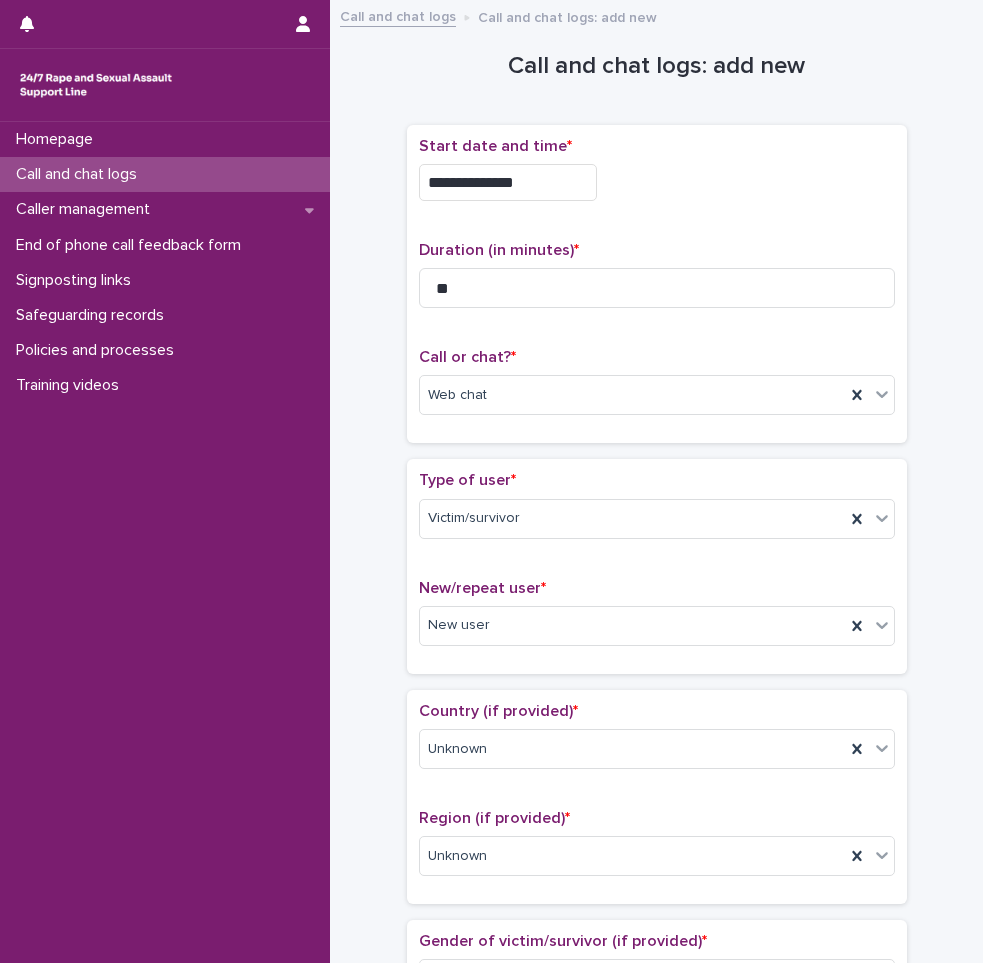 click on "**********" at bounding box center [656, 1035] 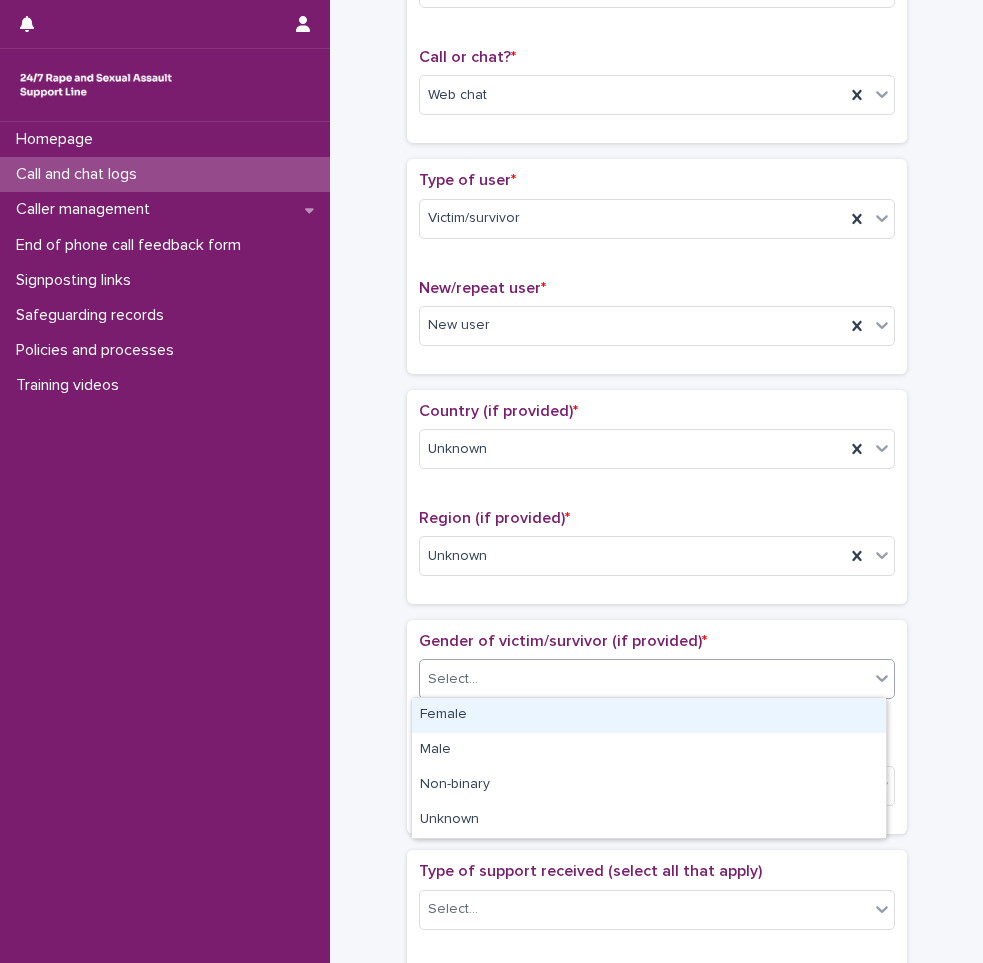 click on "Select..." at bounding box center [644, 679] 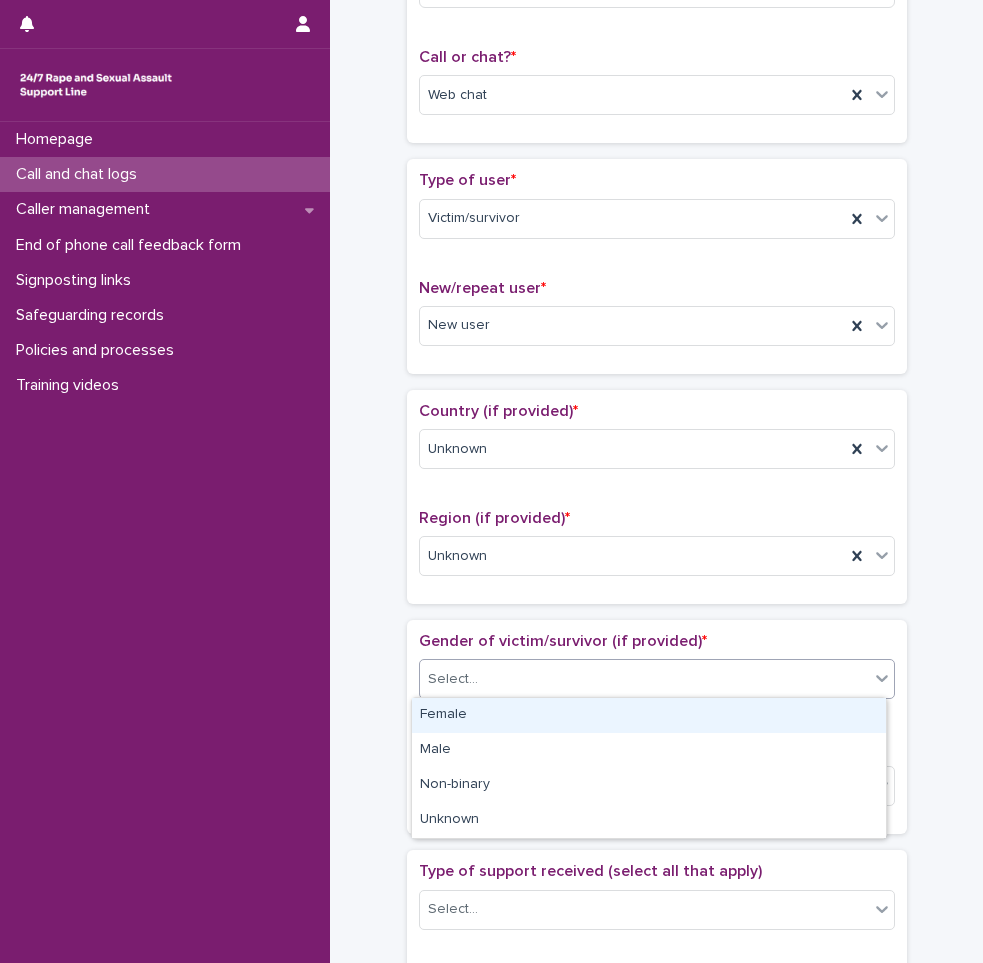 click on "Female" at bounding box center [649, 715] 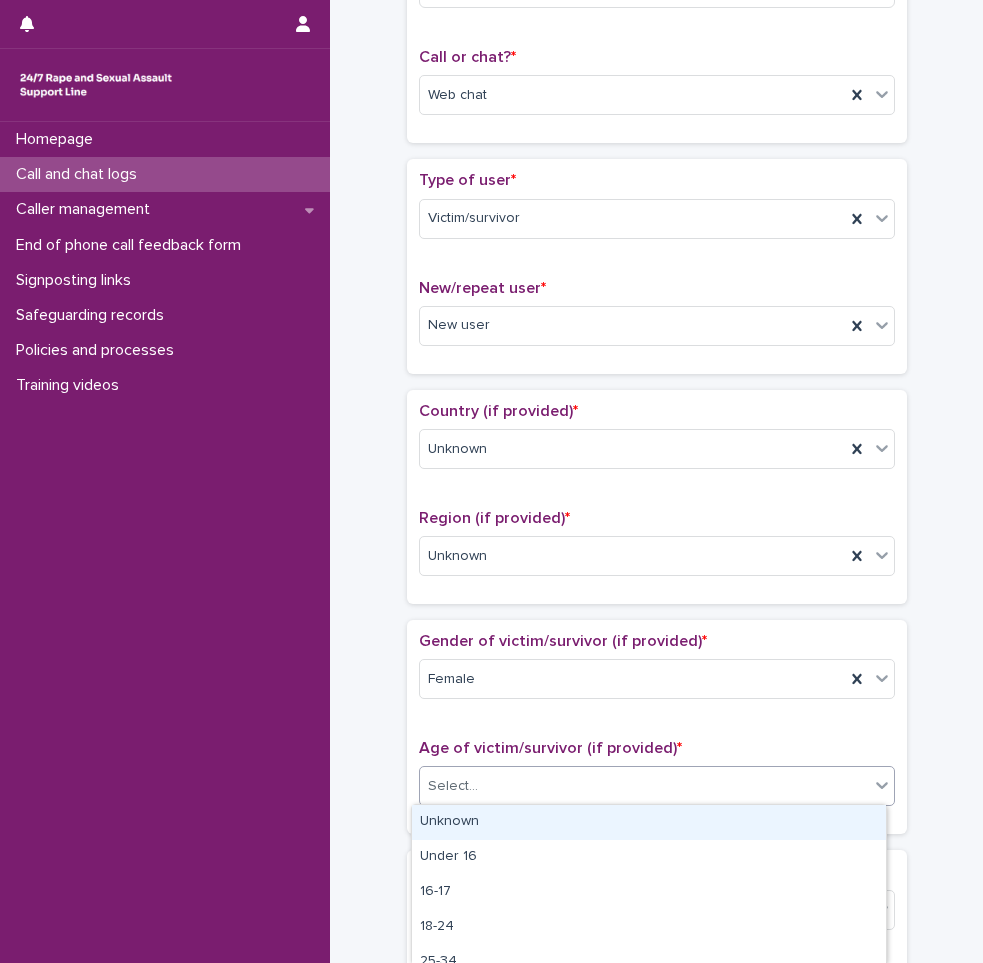 click on "Select..." at bounding box center (644, 786) 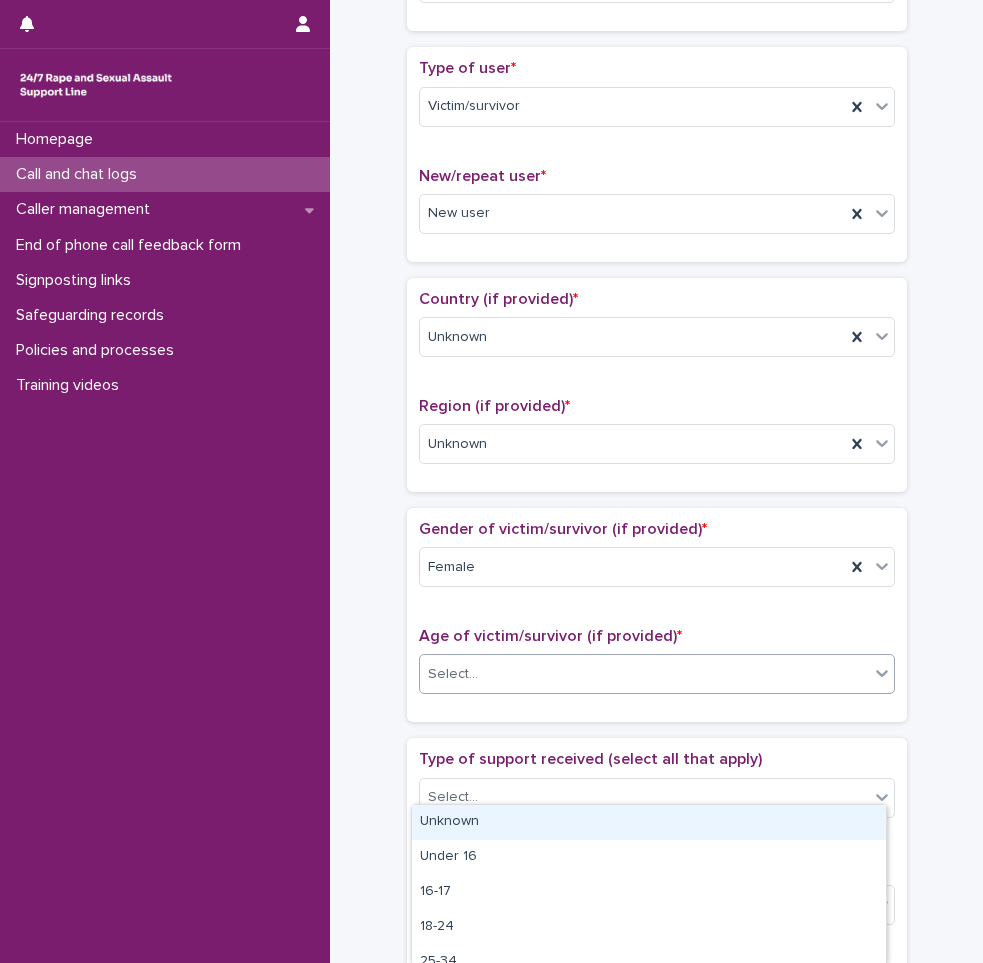 scroll, scrollTop: 600, scrollLeft: 0, axis: vertical 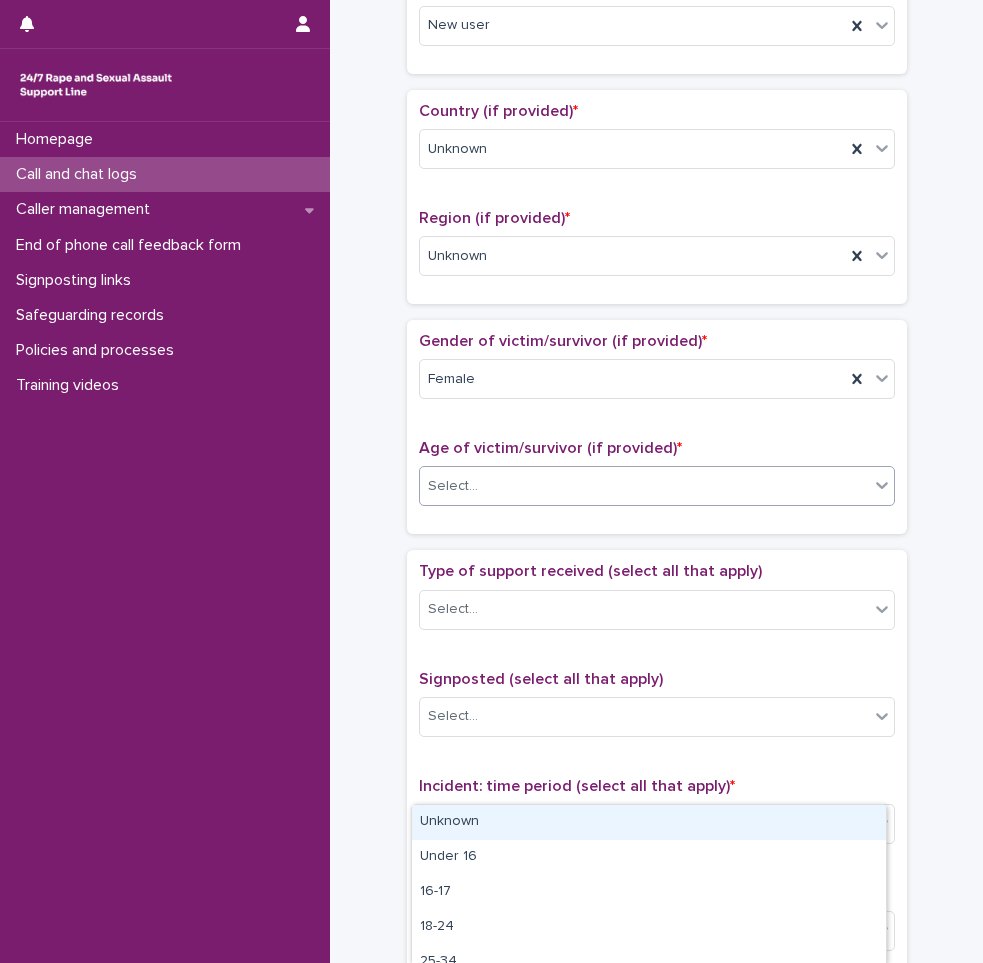 click on "Unknown" at bounding box center [649, 822] 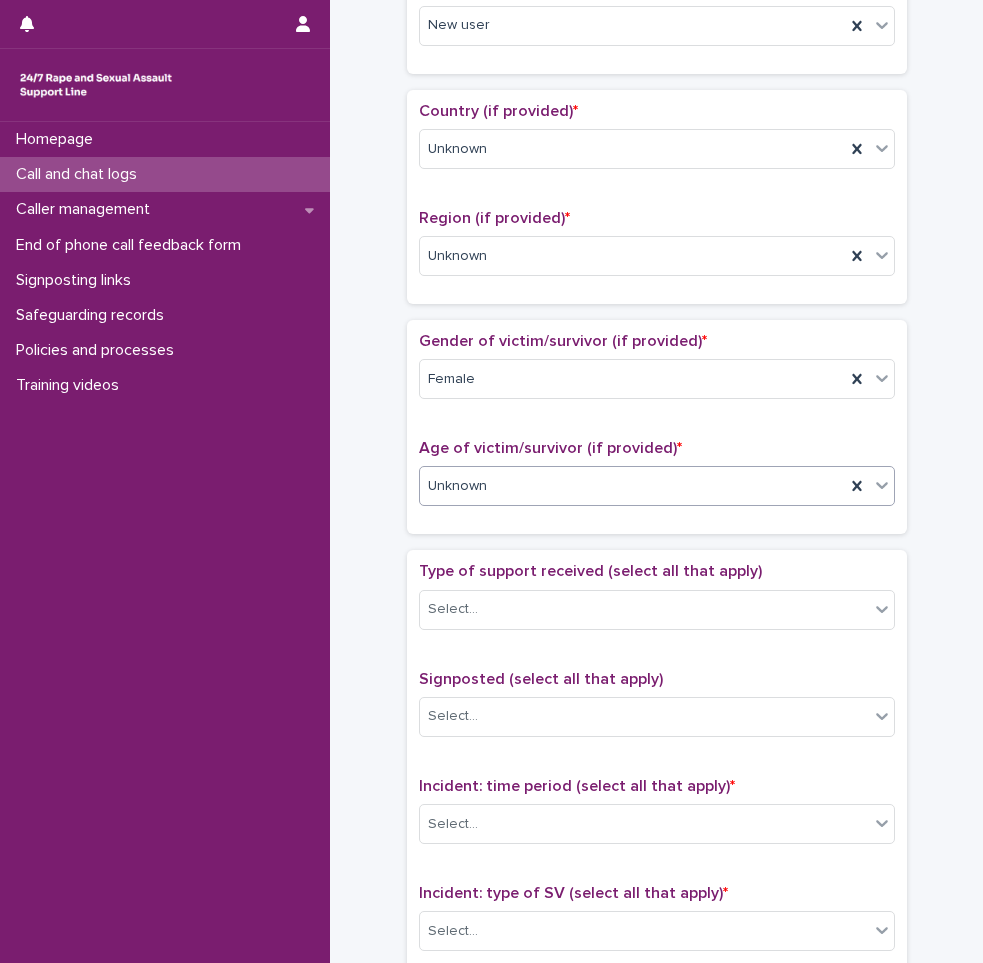 click on "**********" at bounding box center (656, 485) 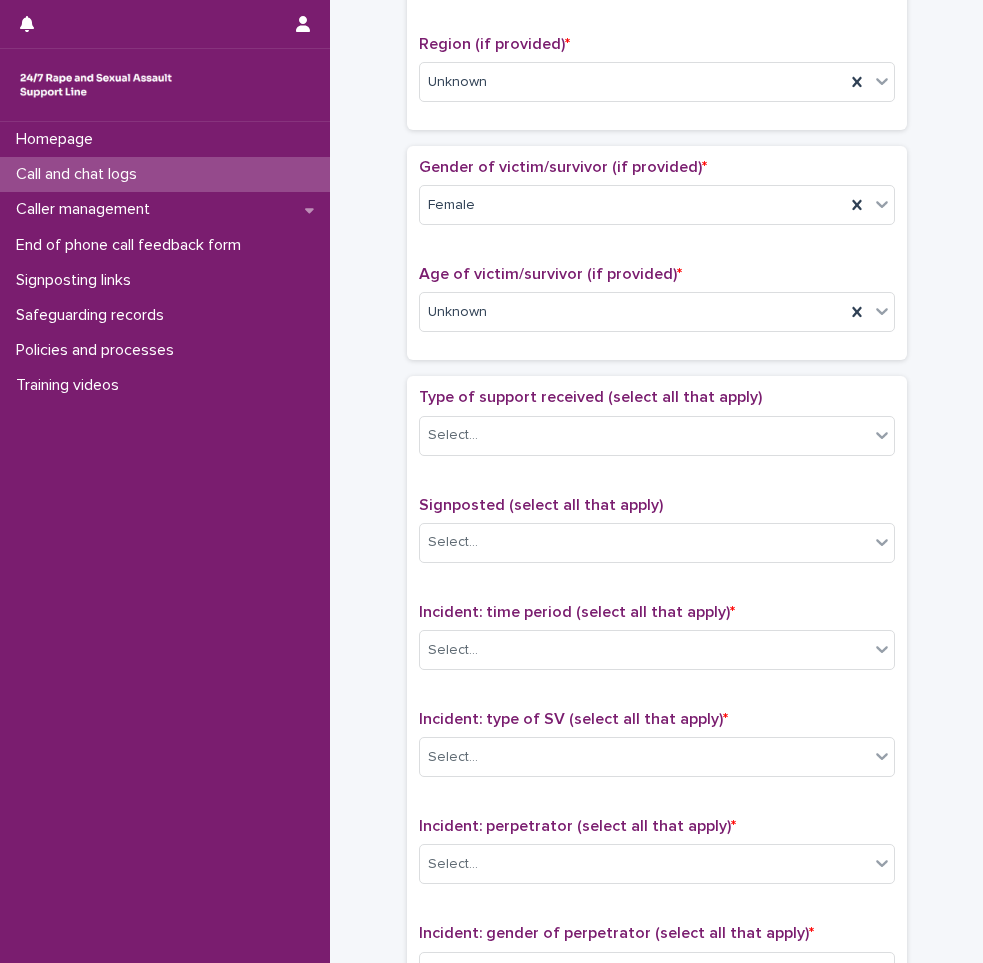 scroll, scrollTop: 1000, scrollLeft: 0, axis: vertical 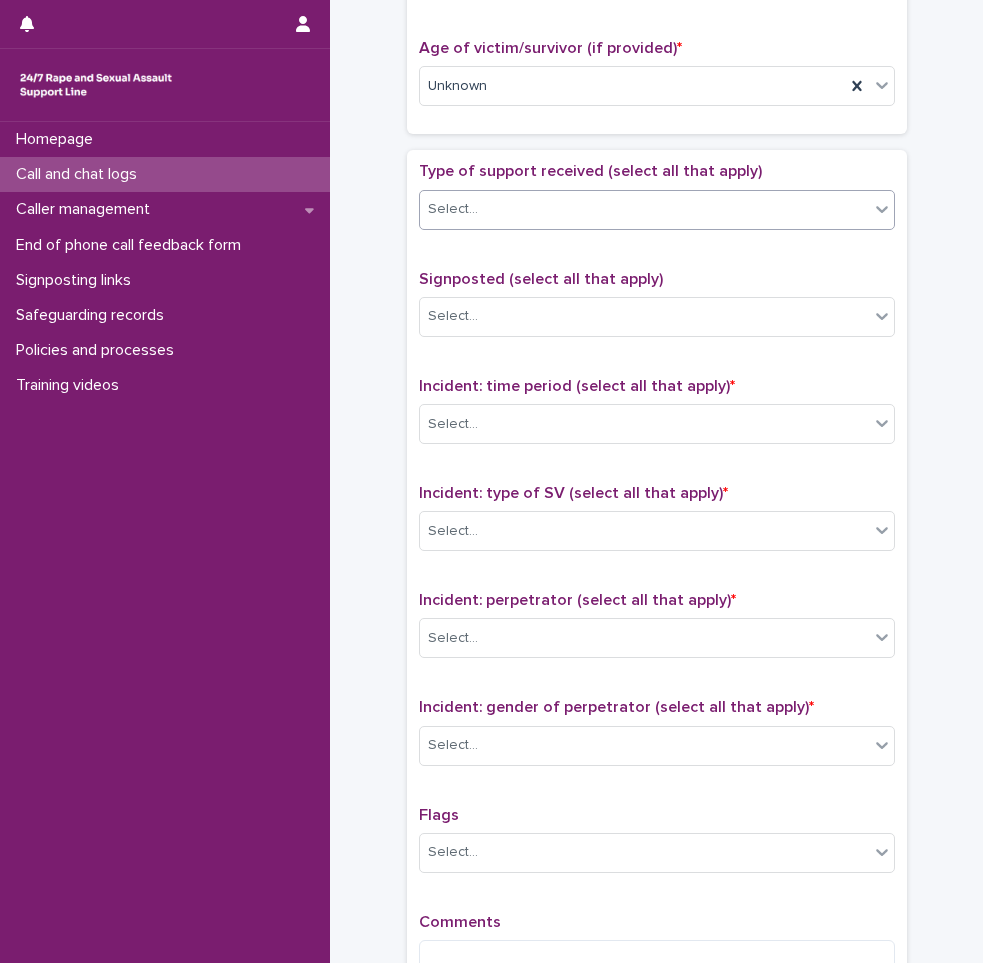 click on "Select..." at bounding box center (644, 209) 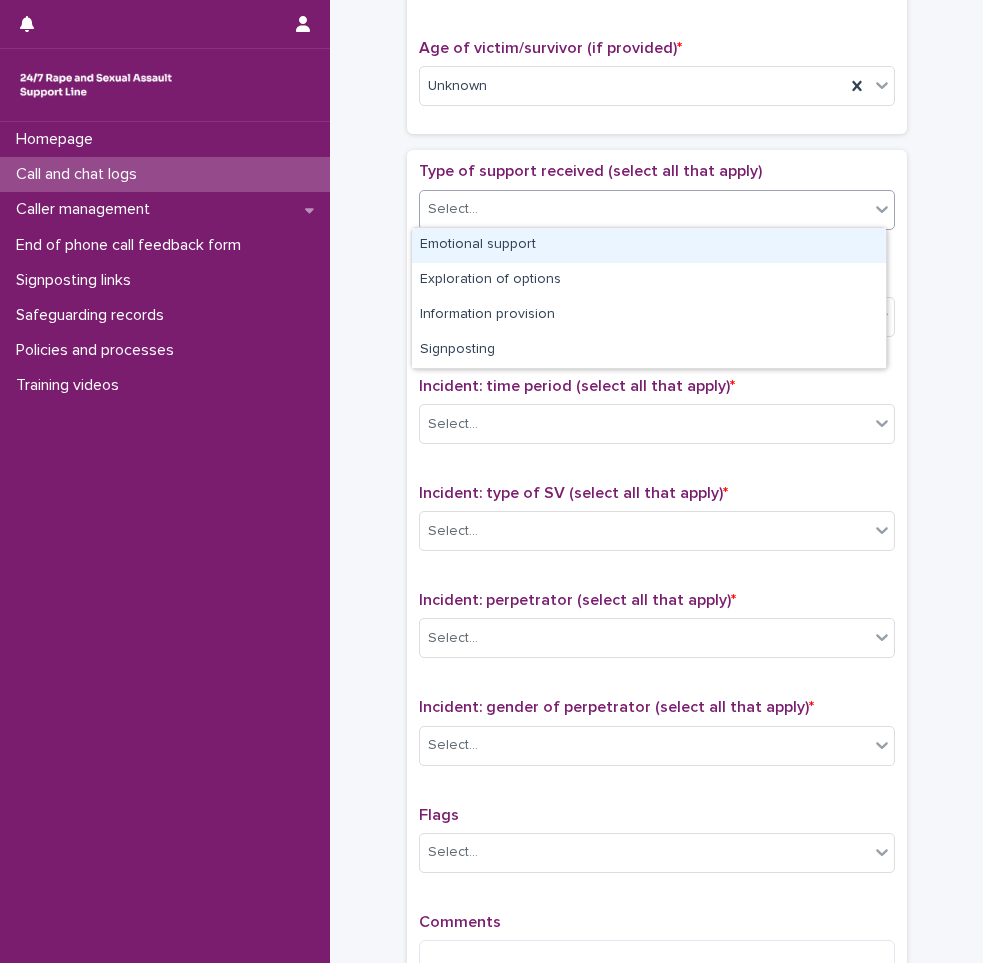 click on "Emotional support" at bounding box center [649, 245] 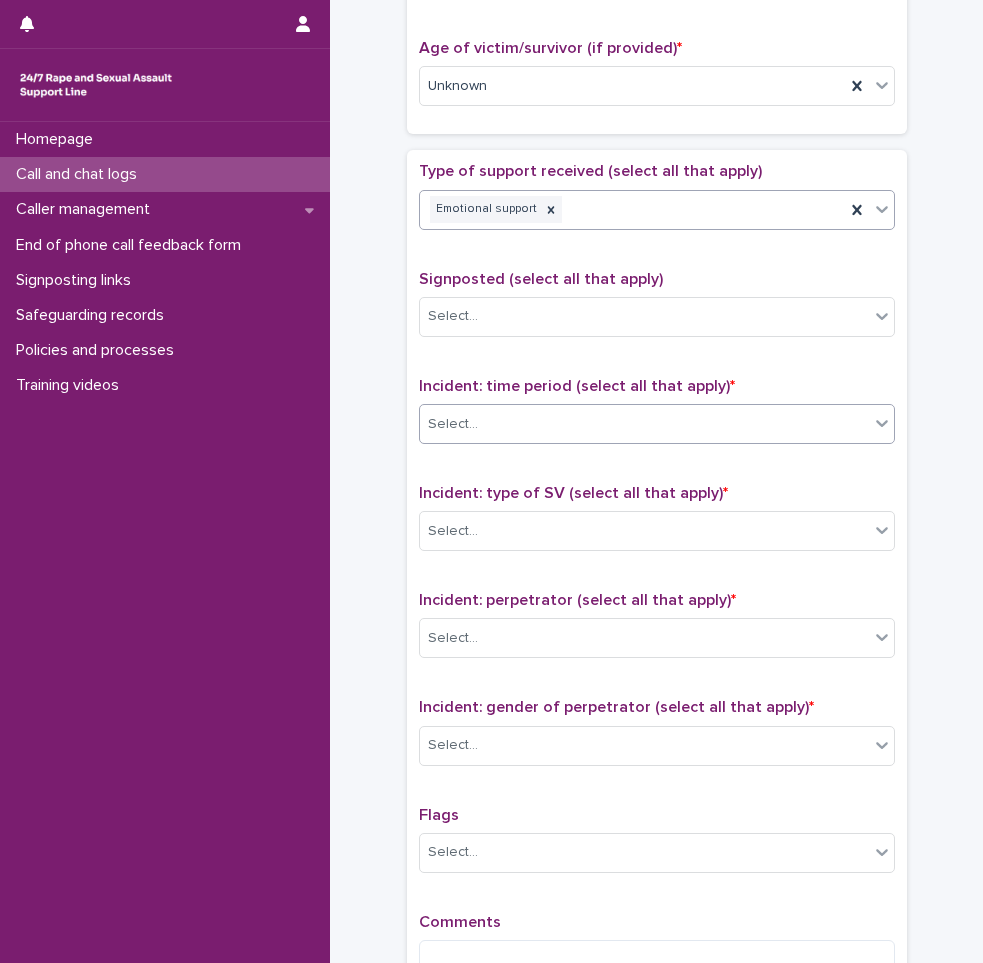 click on "Select..." at bounding box center [644, 424] 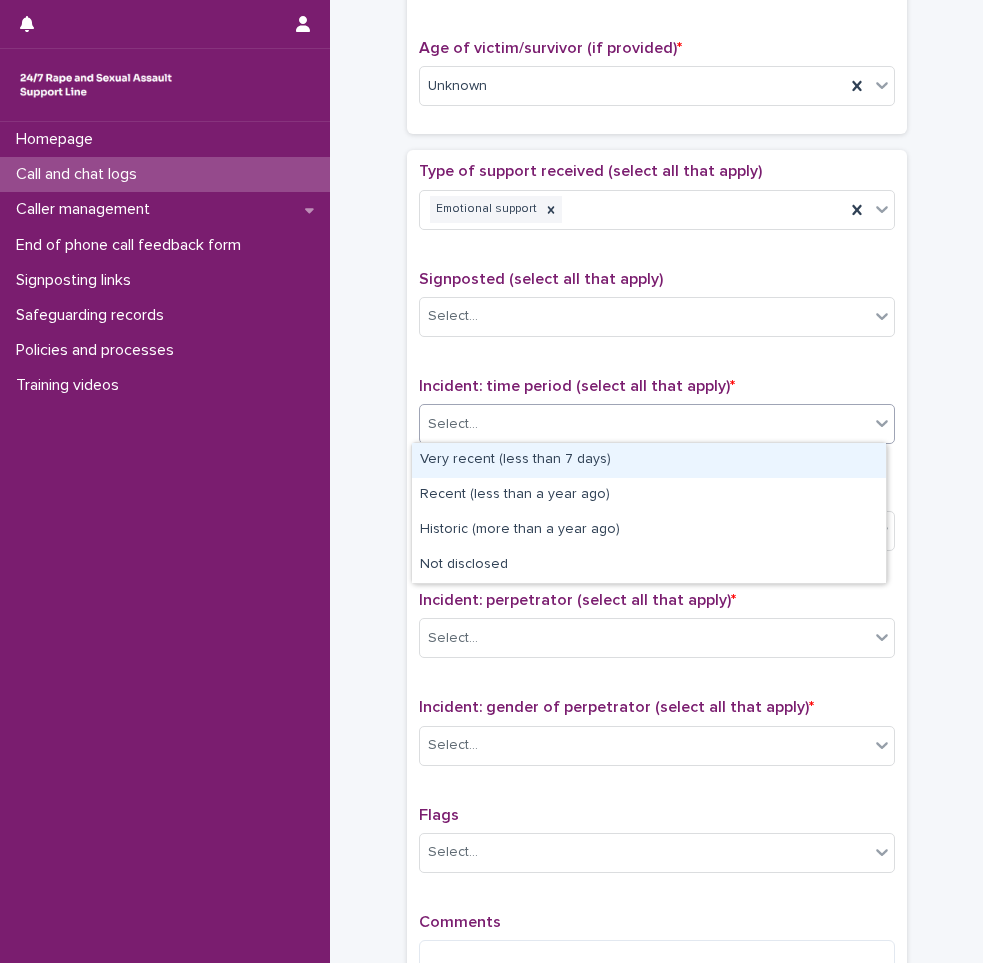 click on "Very recent (less than 7 days)" at bounding box center (649, 460) 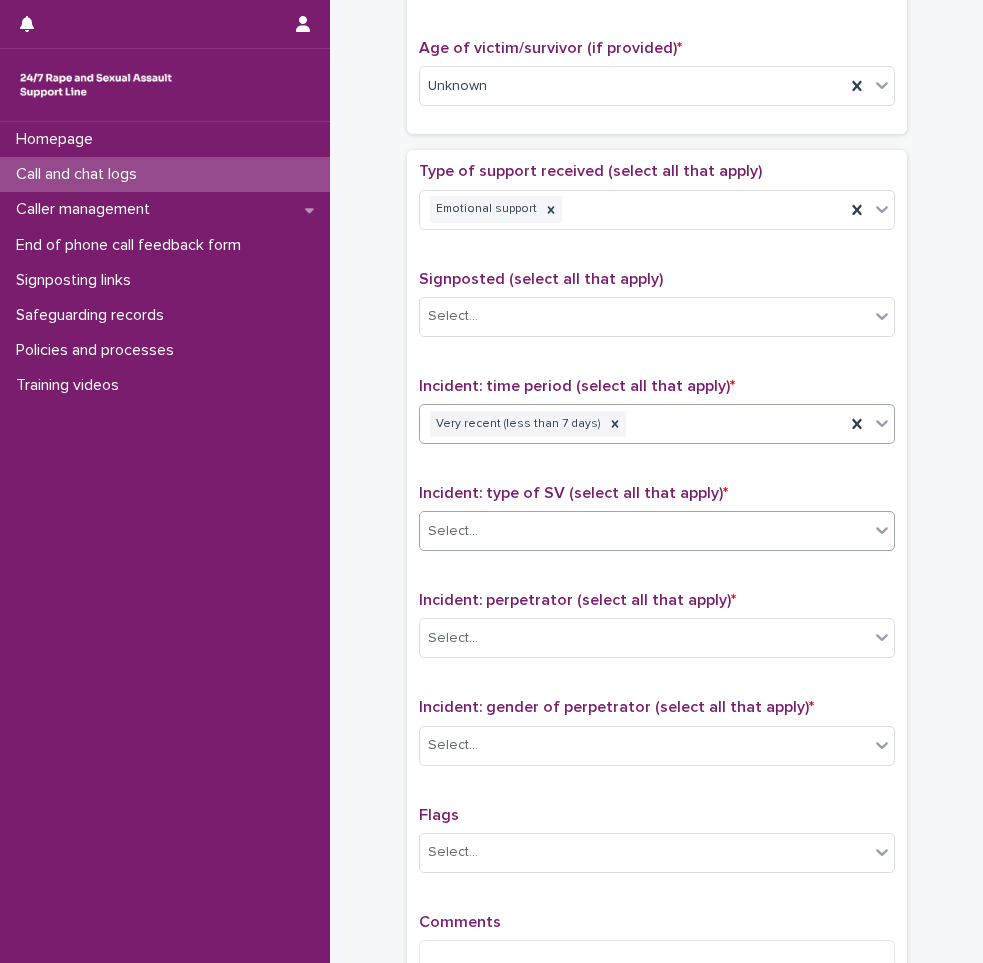 click on "Select..." at bounding box center (644, 531) 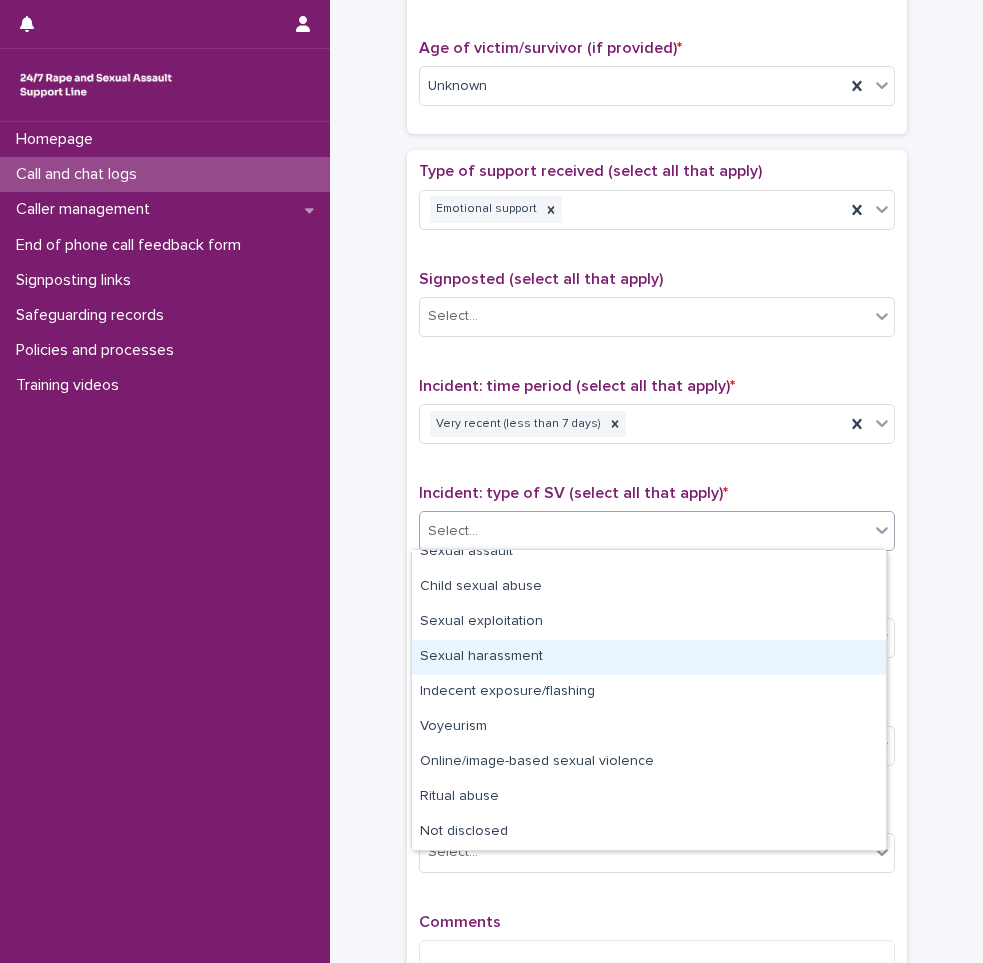 scroll, scrollTop: 0, scrollLeft: 0, axis: both 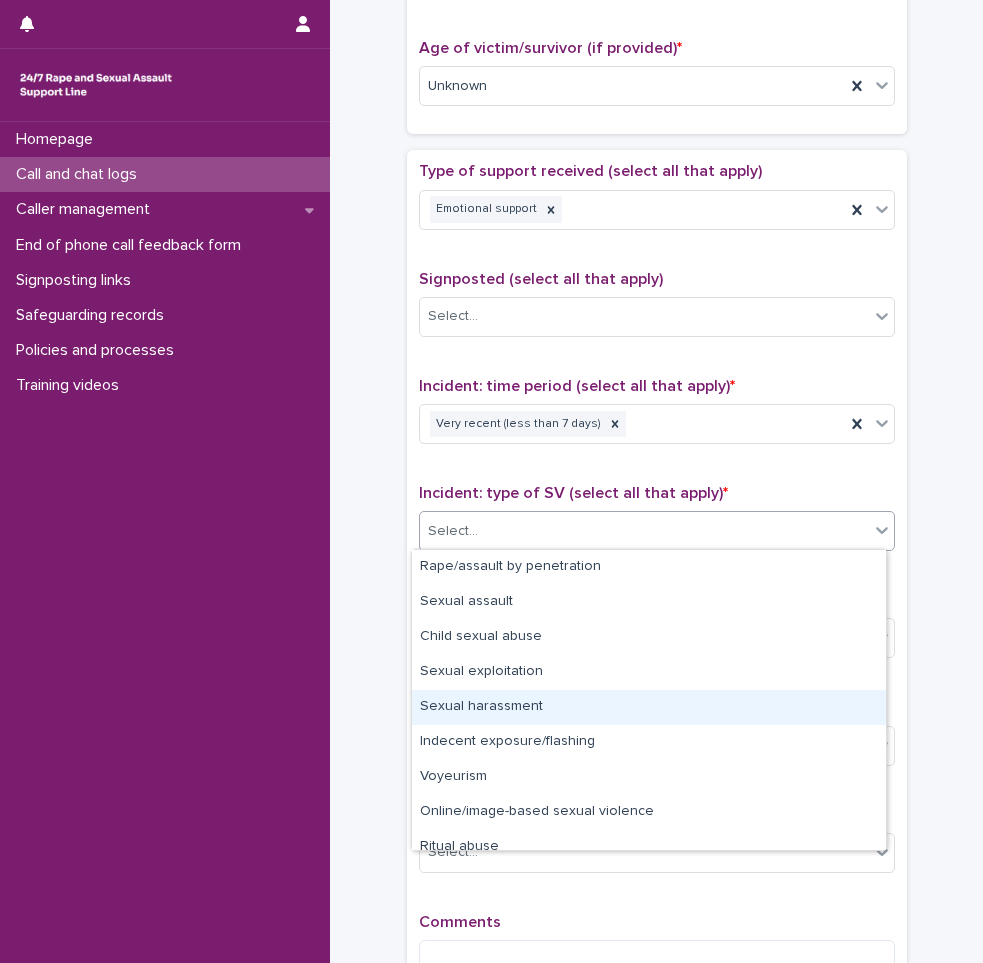 click on "Sexual harassment" at bounding box center [649, 707] 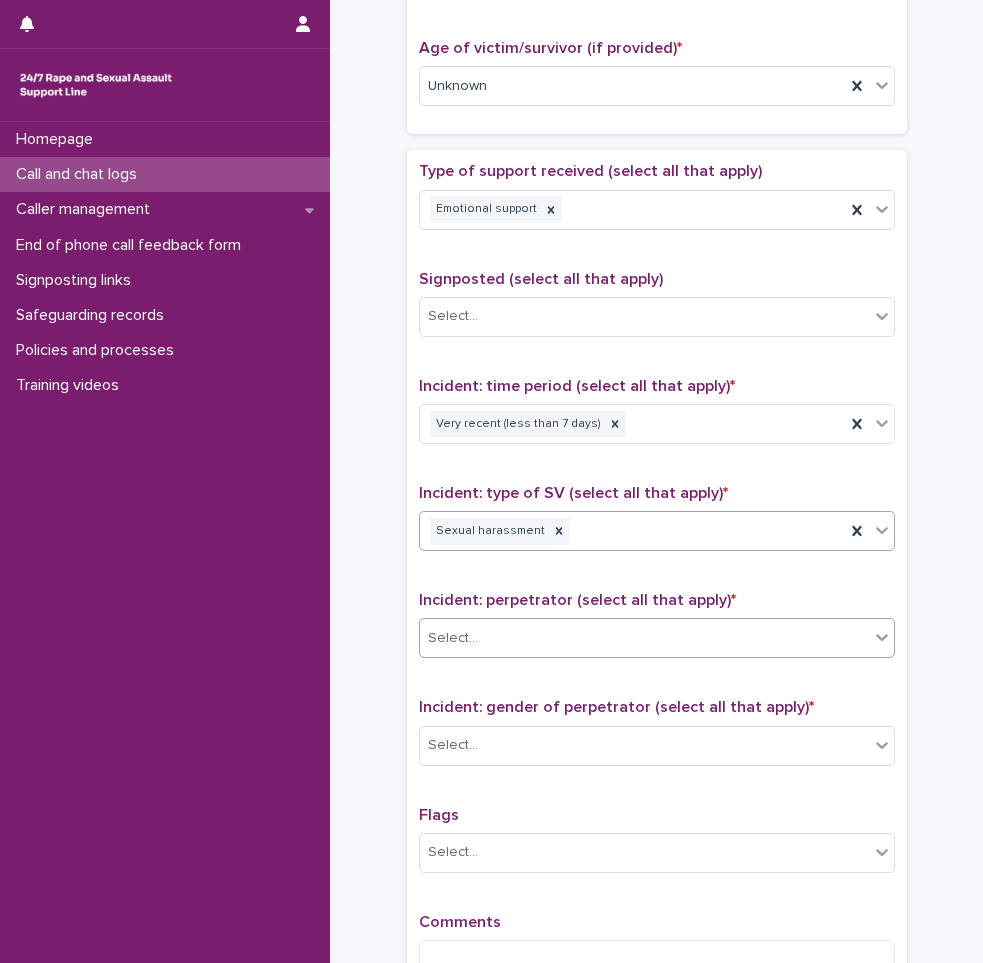 click on "Select..." at bounding box center (644, 638) 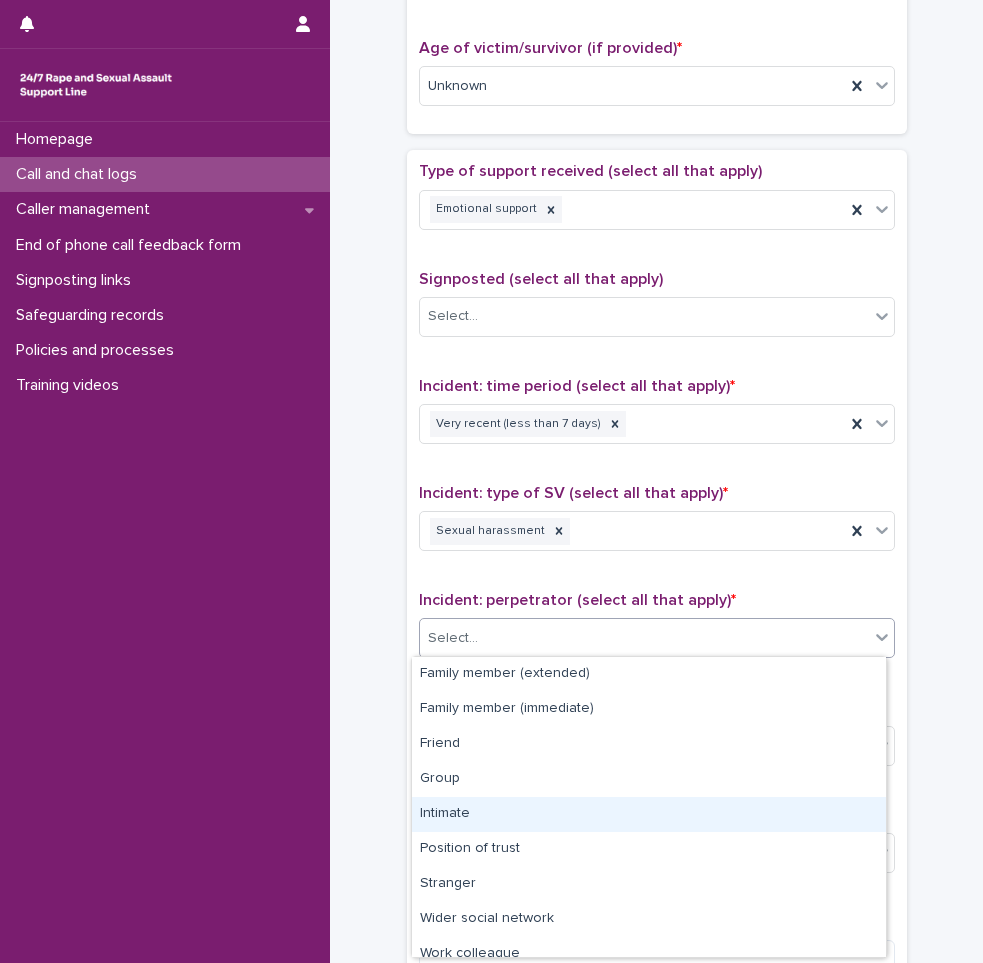 click on "Intimate" at bounding box center [649, 814] 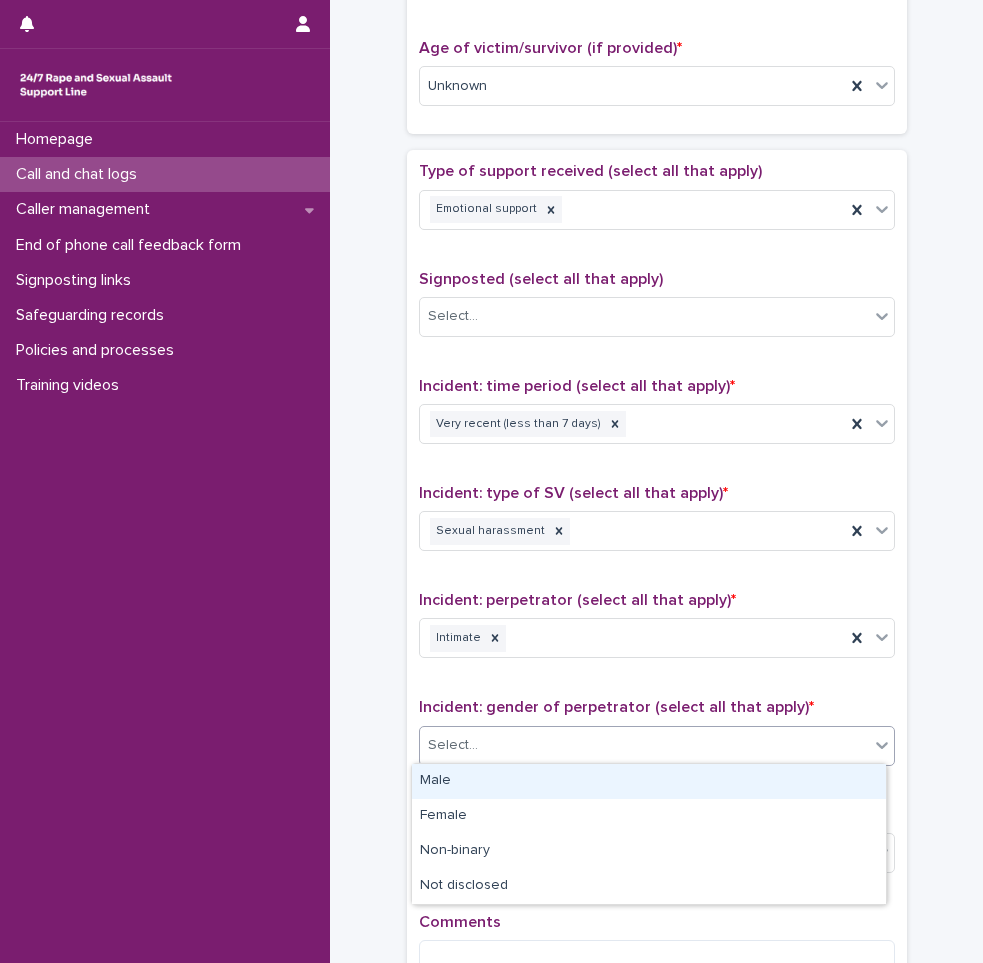click on "Select..." at bounding box center [644, 745] 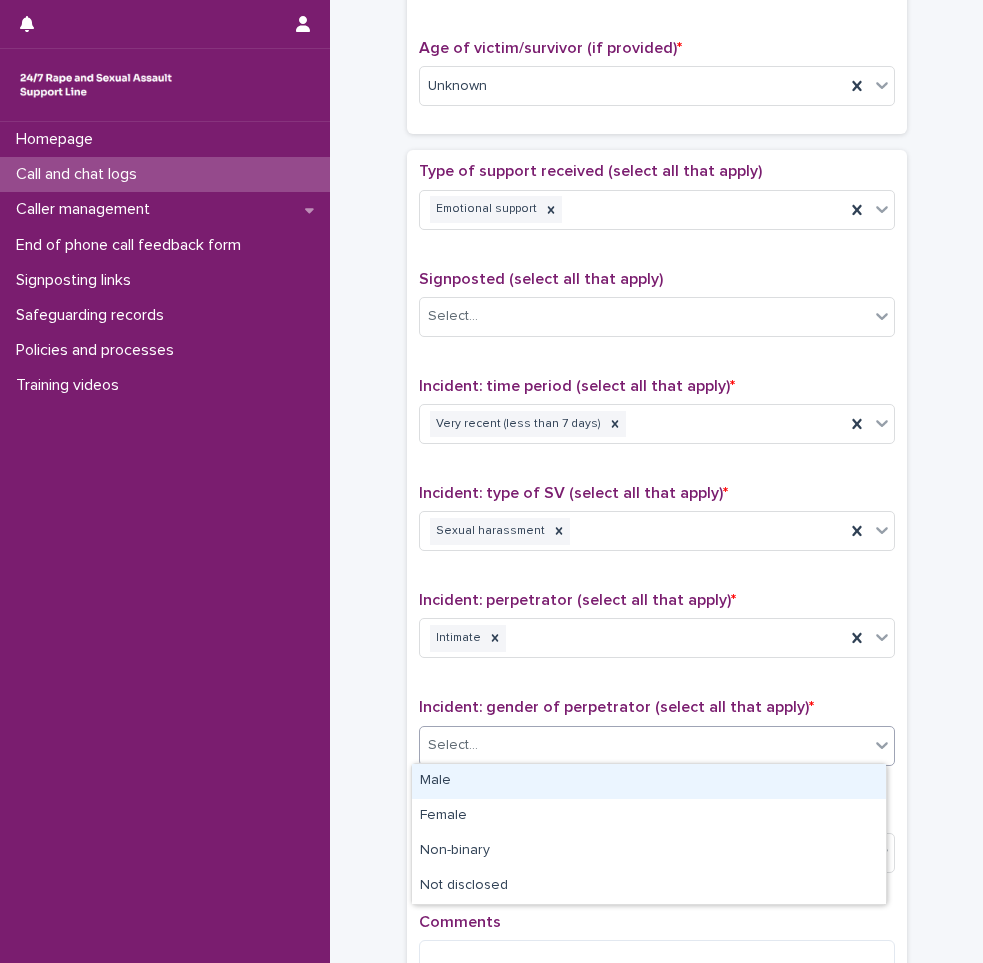 click on "Male" at bounding box center [649, 781] 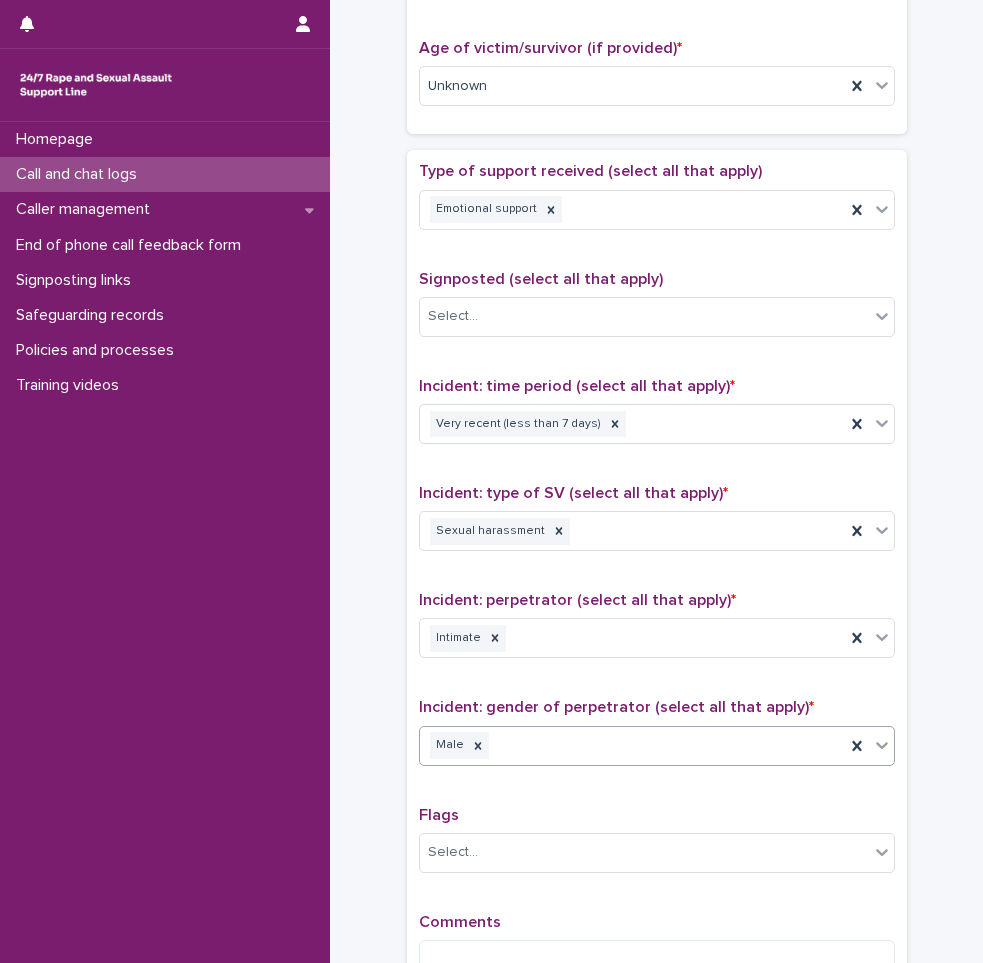 scroll, scrollTop: 1250, scrollLeft: 0, axis: vertical 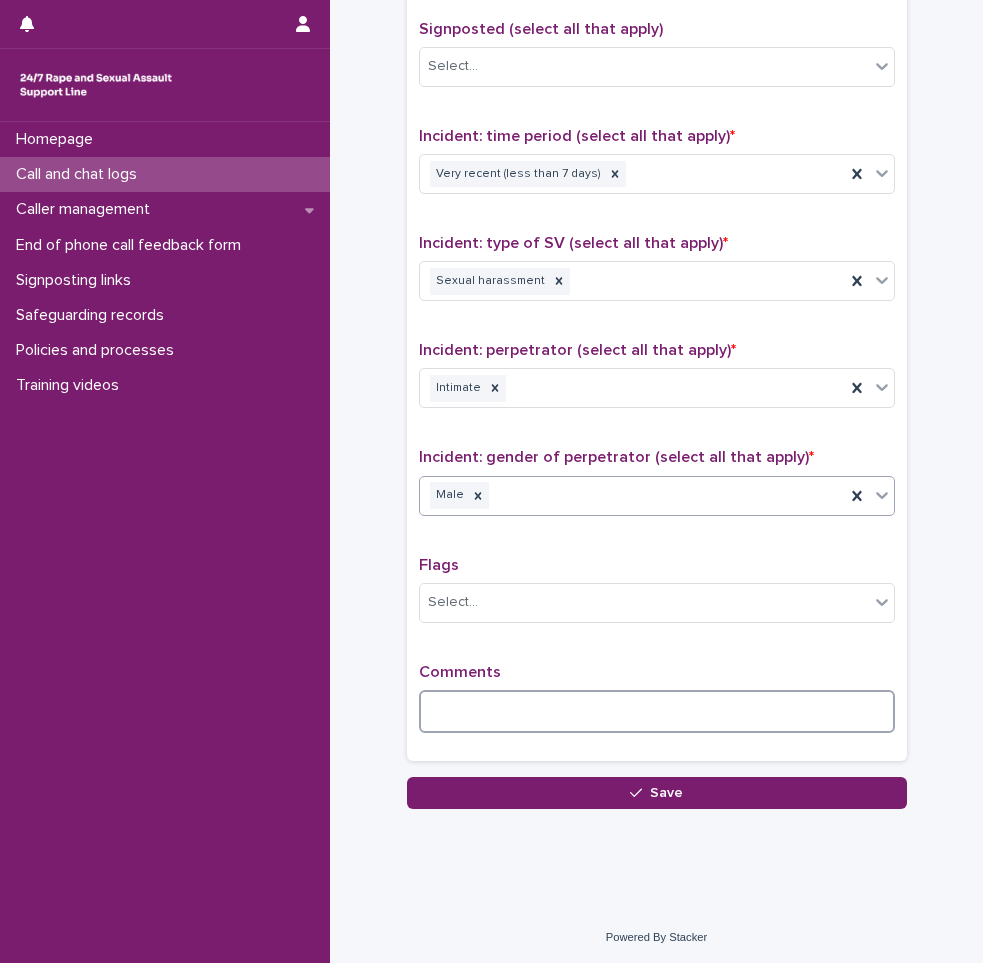 click at bounding box center (657, 711) 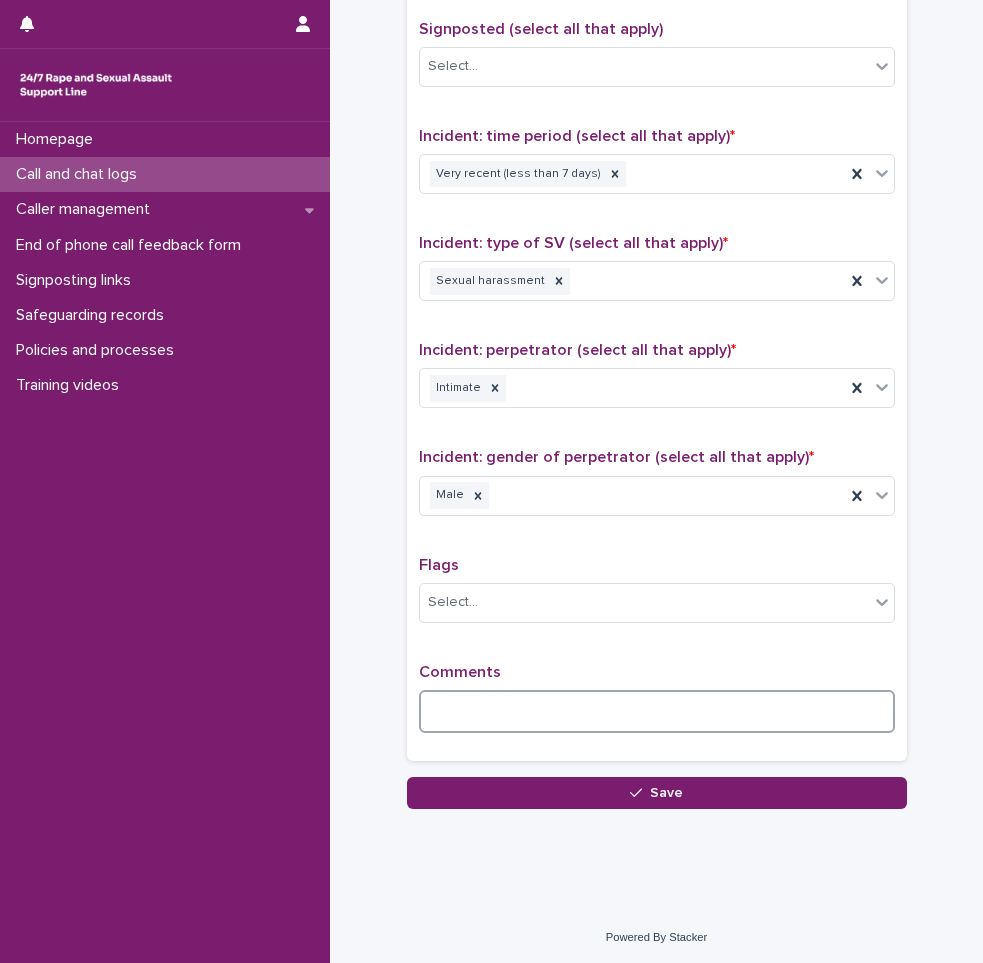 click at bounding box center [657, 711] 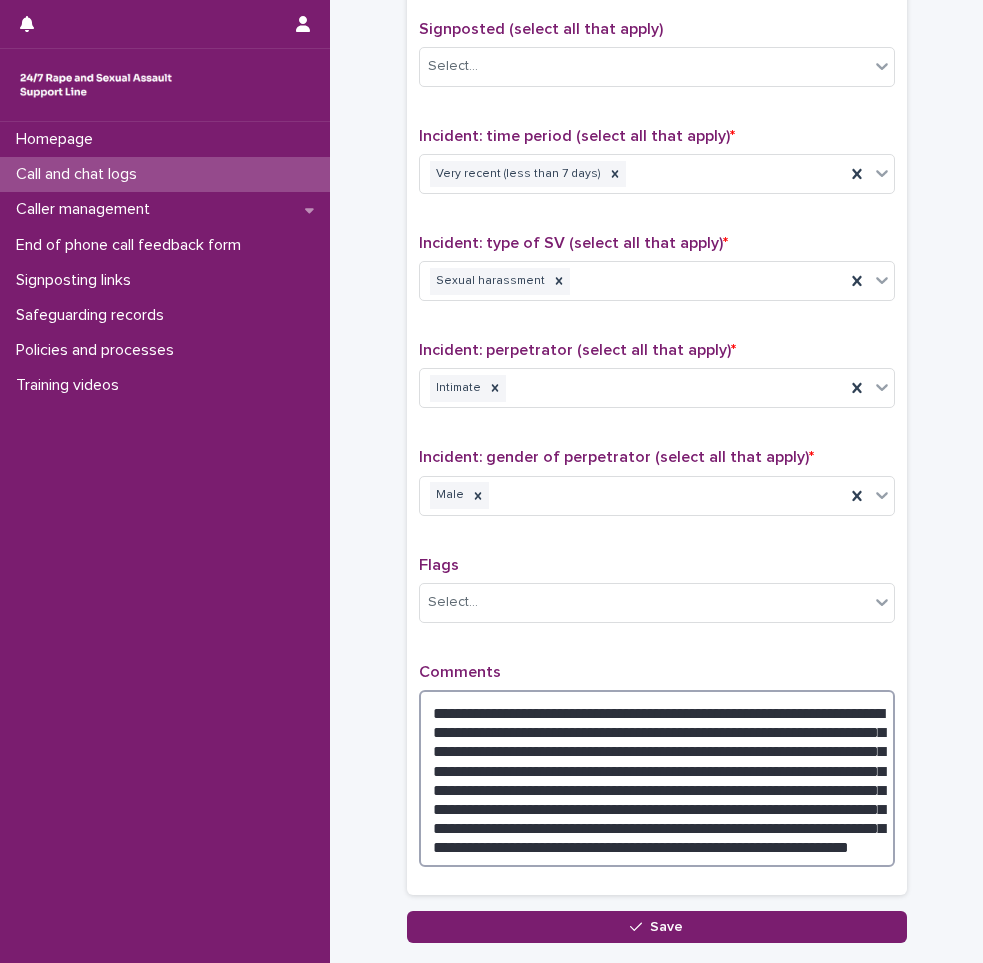click on "**********" at bounding box center [657, 778] 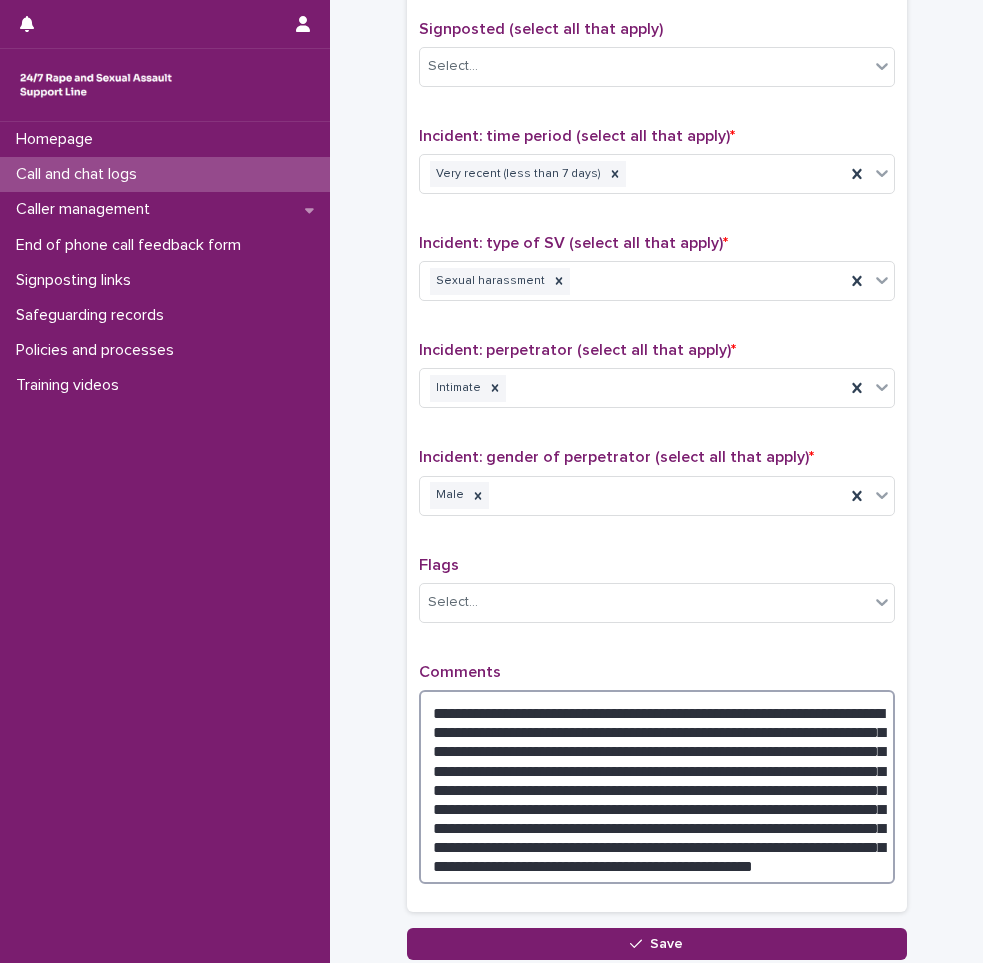 click on "**********" at bounding box center [657, 787] 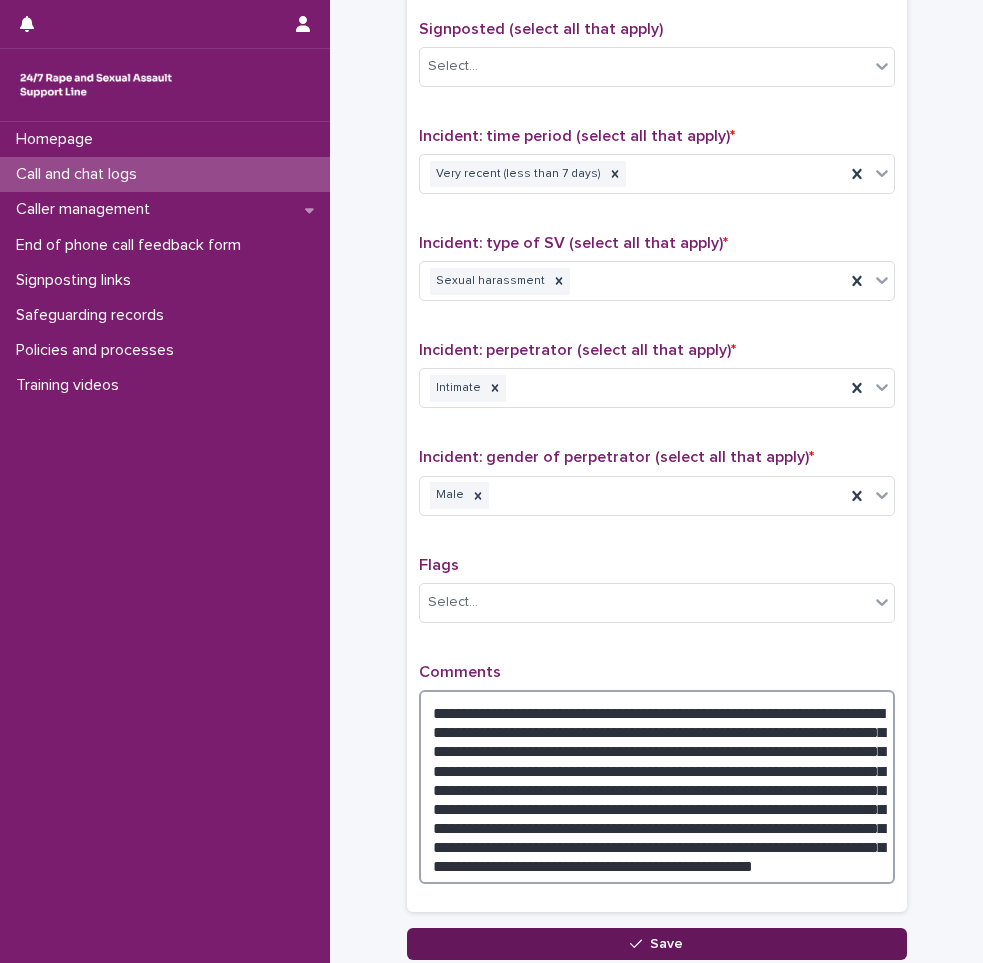 type on "**********" 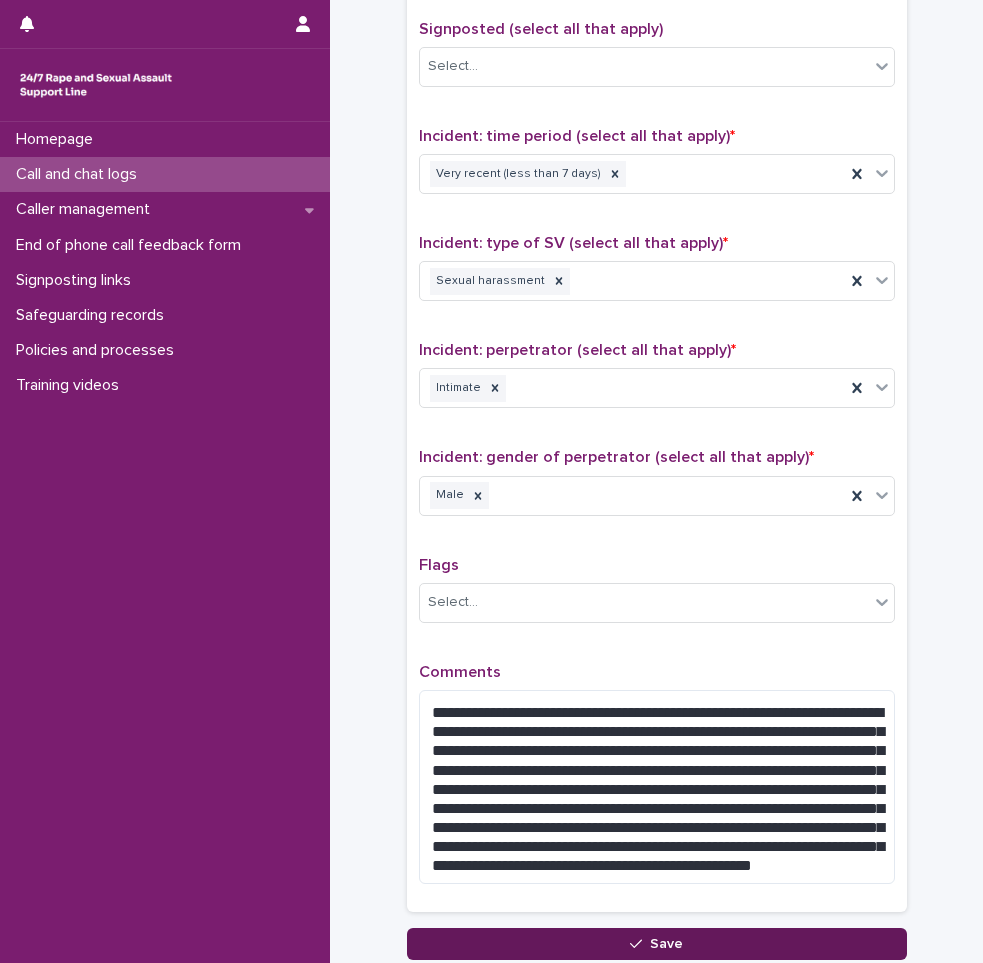 click on "Save" at bounding box center (657, 944) 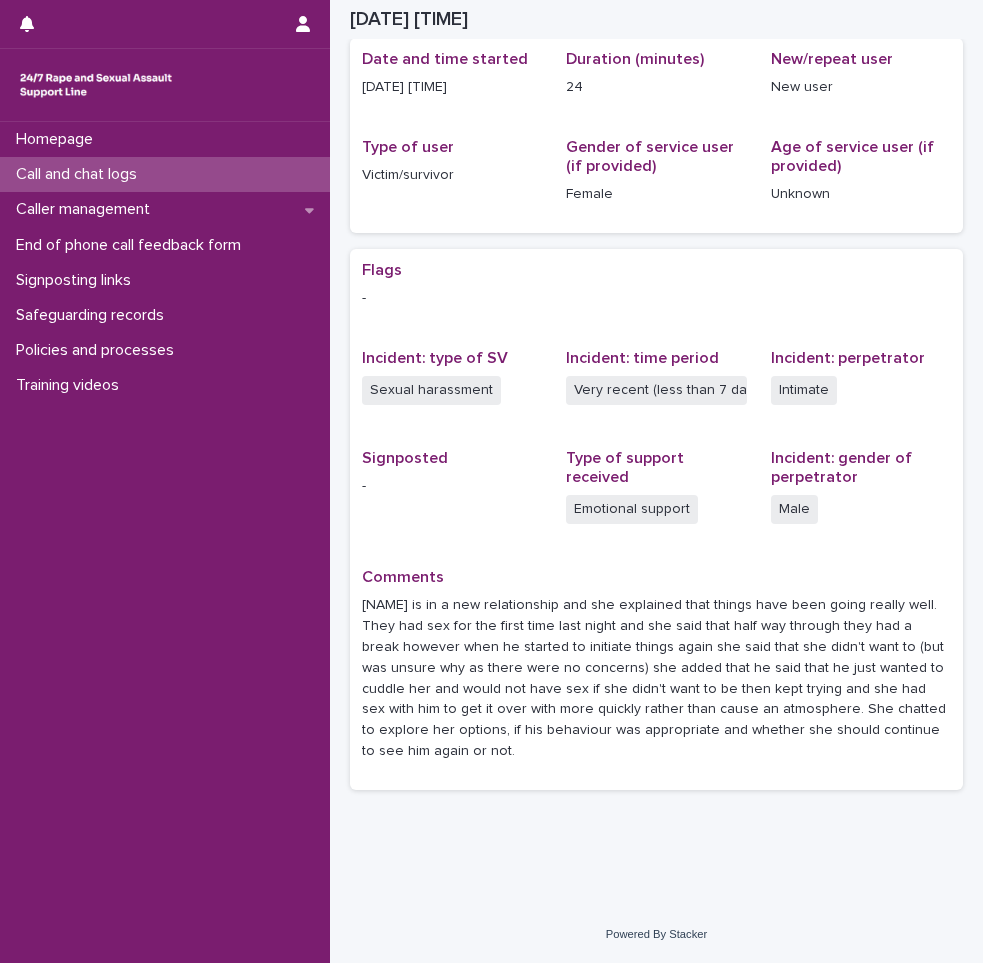 scroll, scrollTop: 205, scrollLeft: 0, axis: vertical 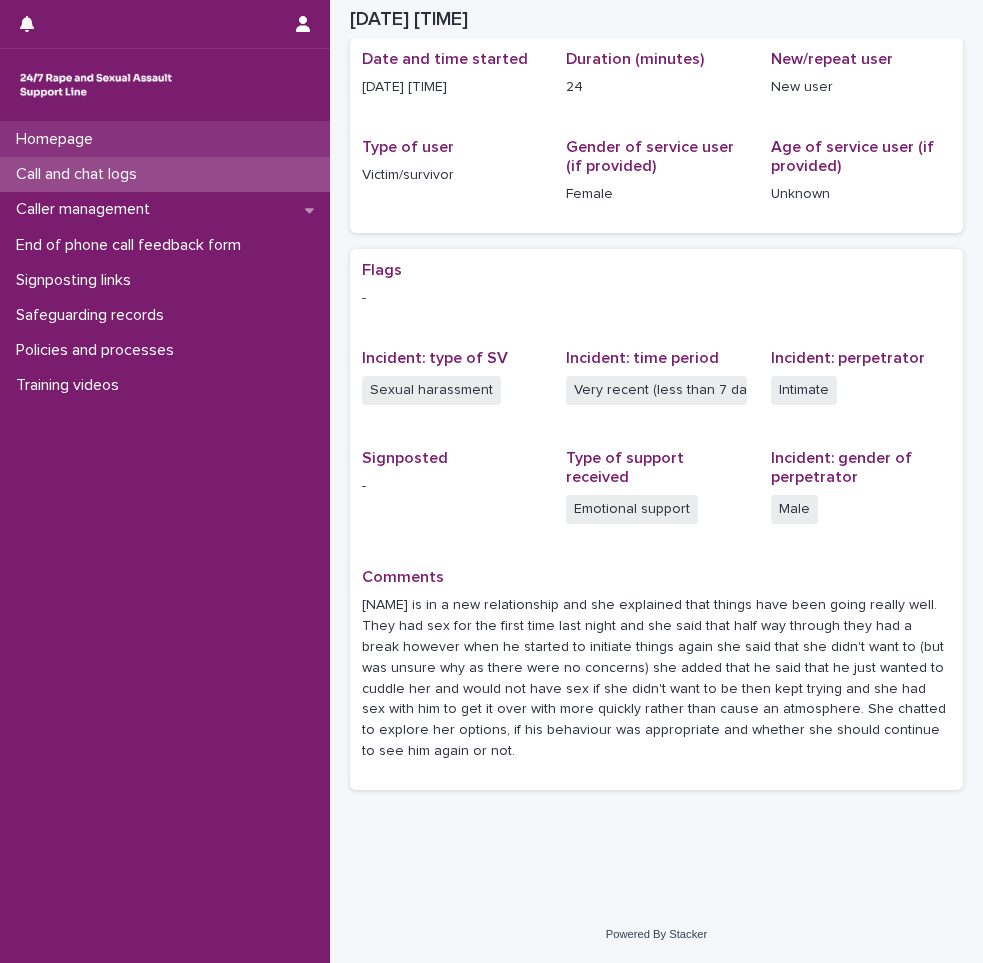 click on "Homepage" at bounding box center (165, 139) 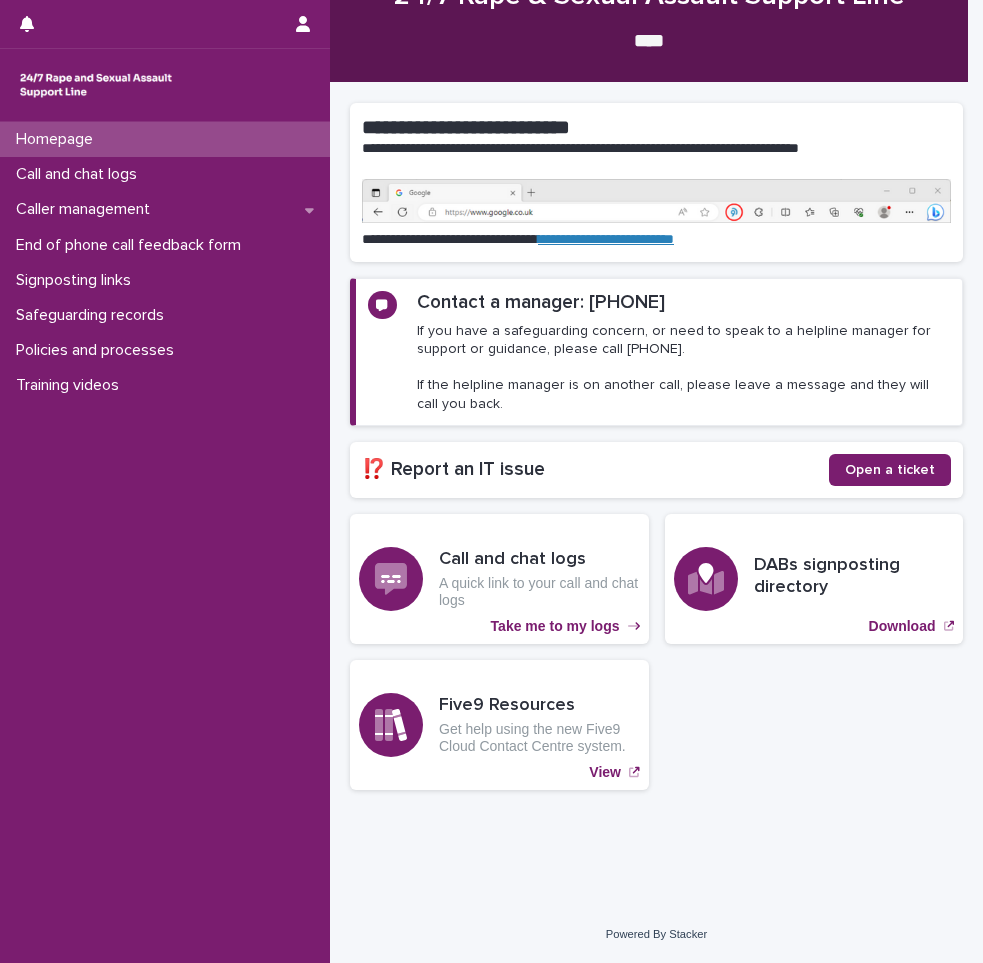 scroll, scrollTop: 0, scrollLeft: 0, axis: both 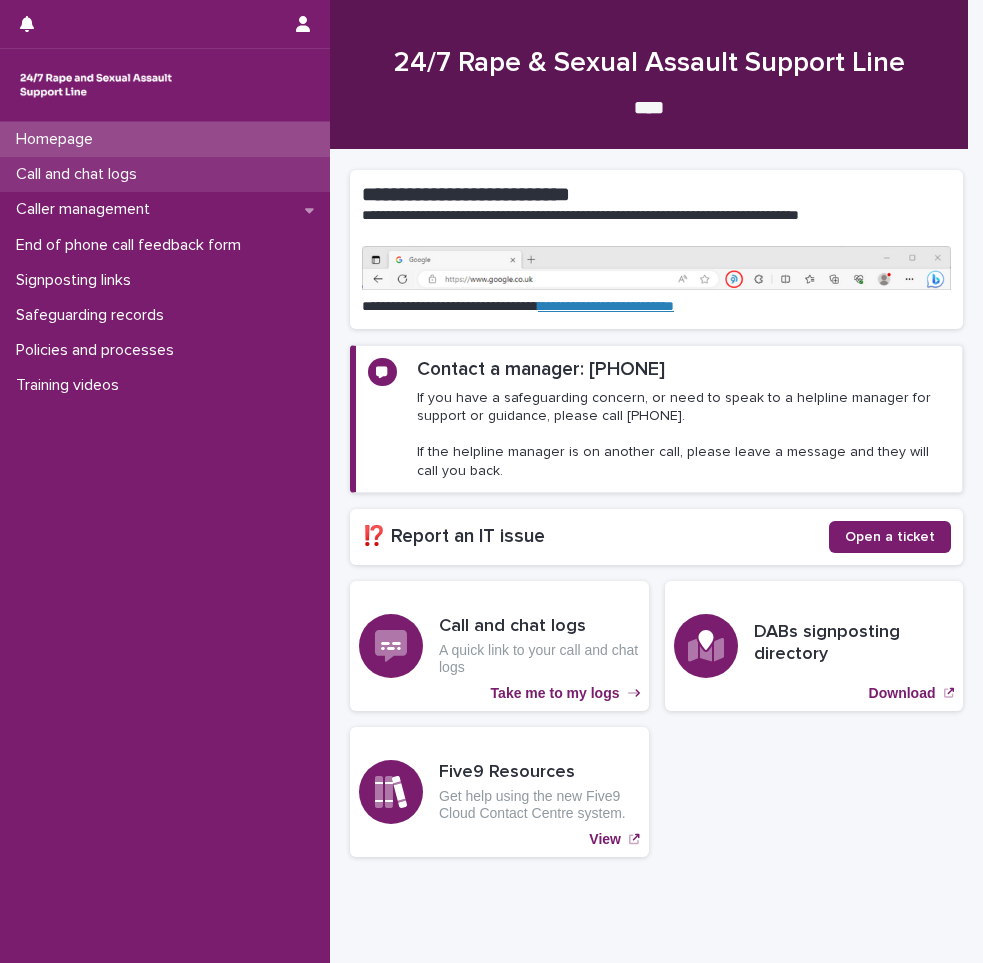 click on "Call and chat logs" at bounding box center [80, 174] 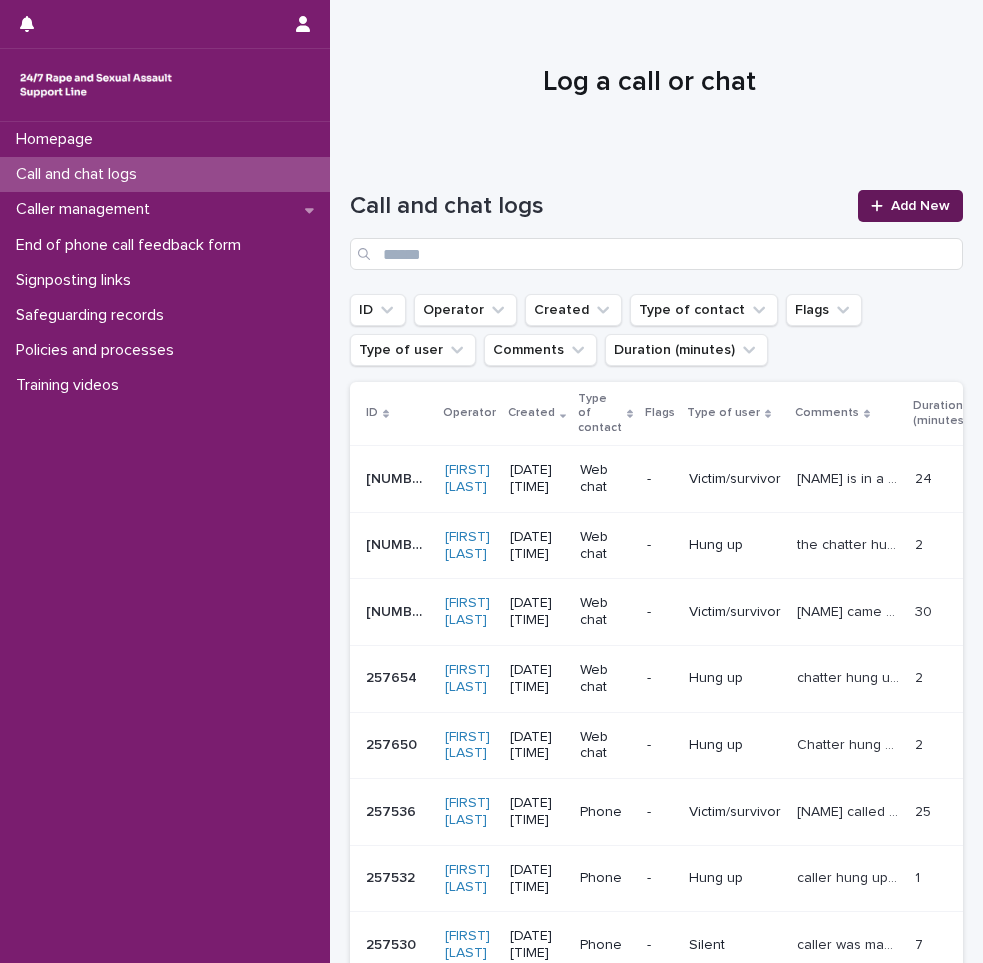 click on "Add New" at bounding box center (920, 206) 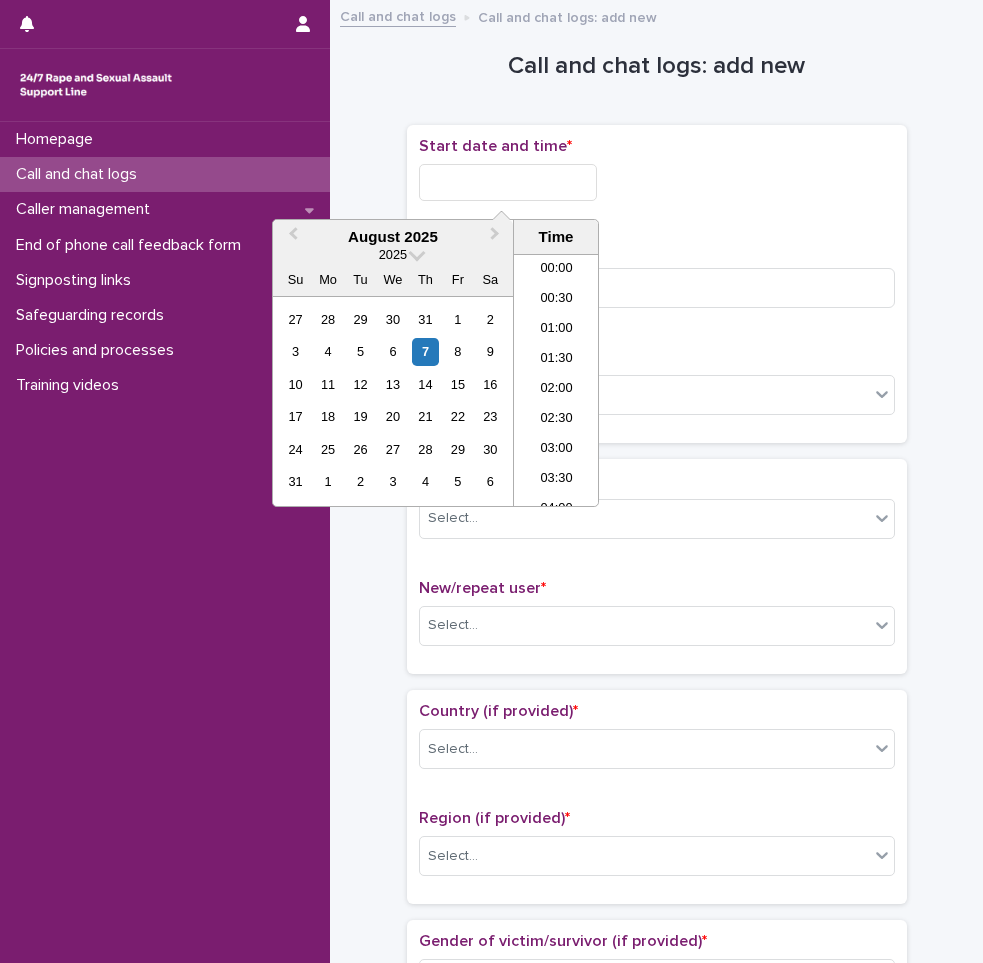 click at bounding box center (508, 182) 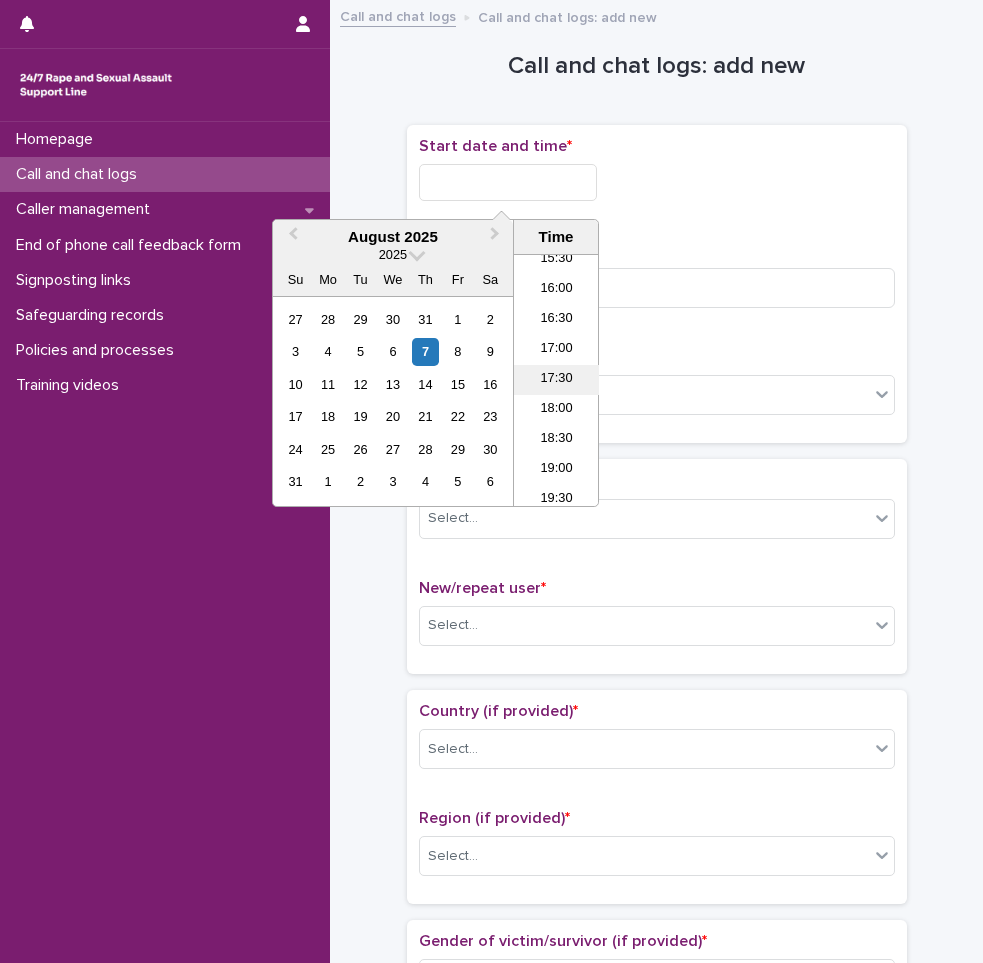 click on "17:30" at bounding box center [556, 380] 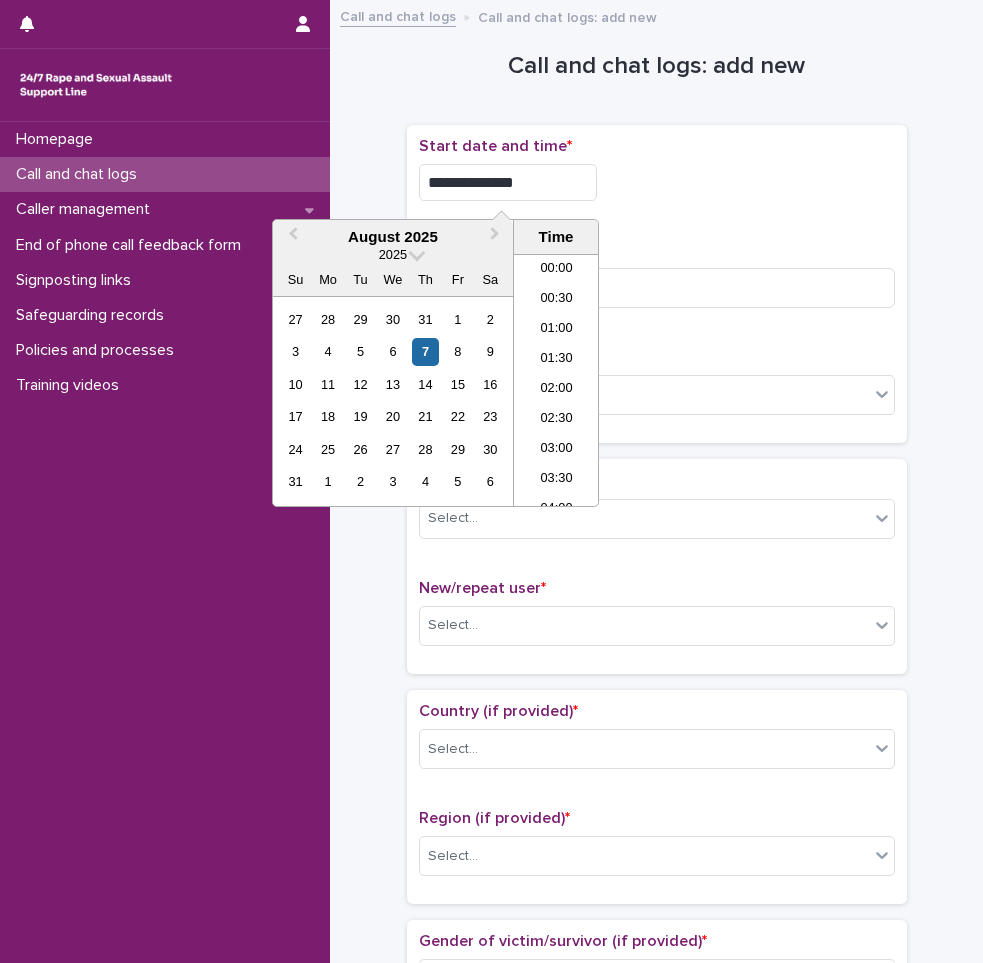 scroll, scrollTop: 940, scrollLeft: 0, axis: vertical 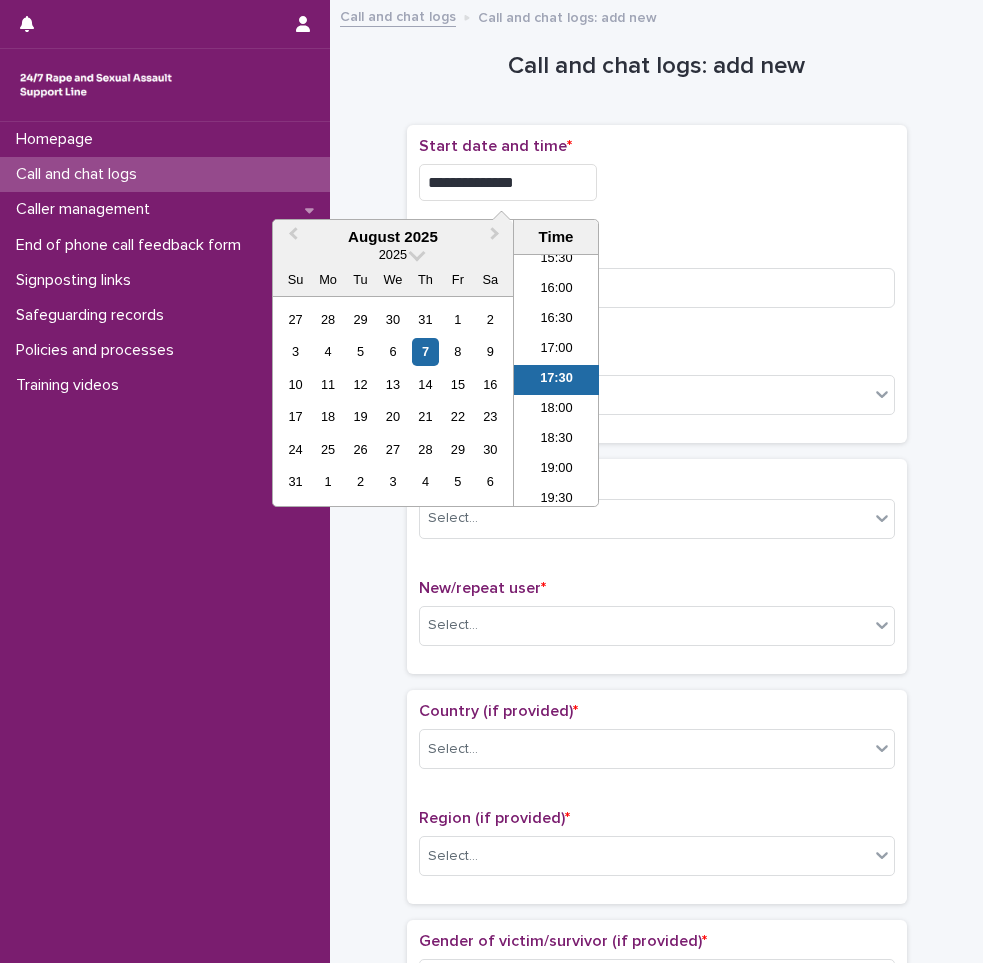 click on "**********" at bounding box center [508, 182] 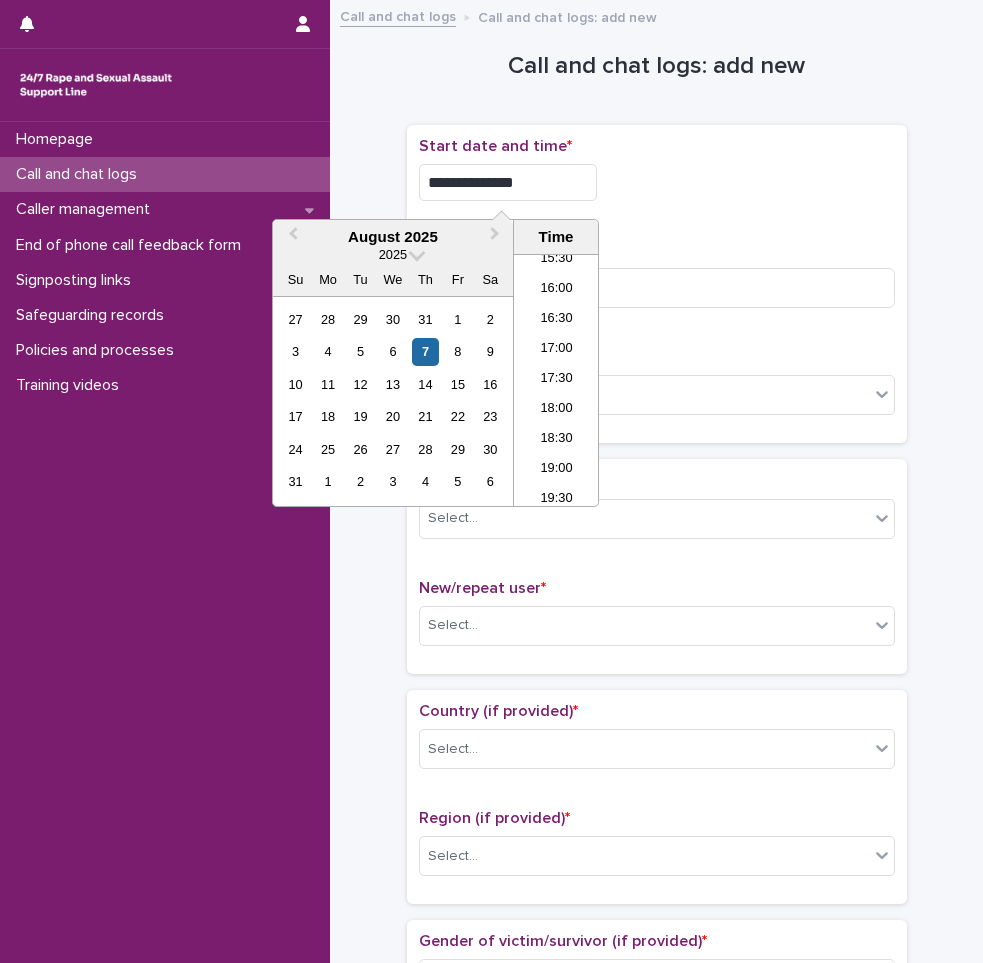 type on "**********" 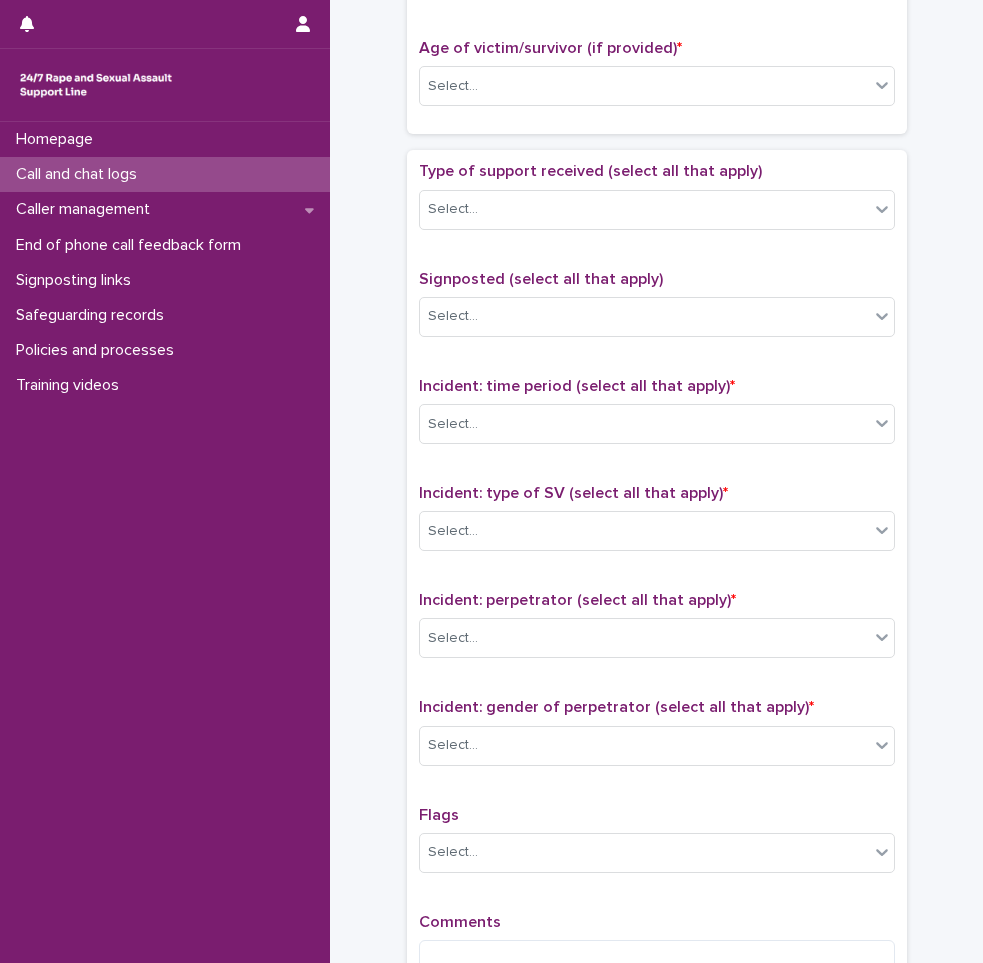 scroll, scrollTop: 1250, scrollLeft: 0, axis: vertical 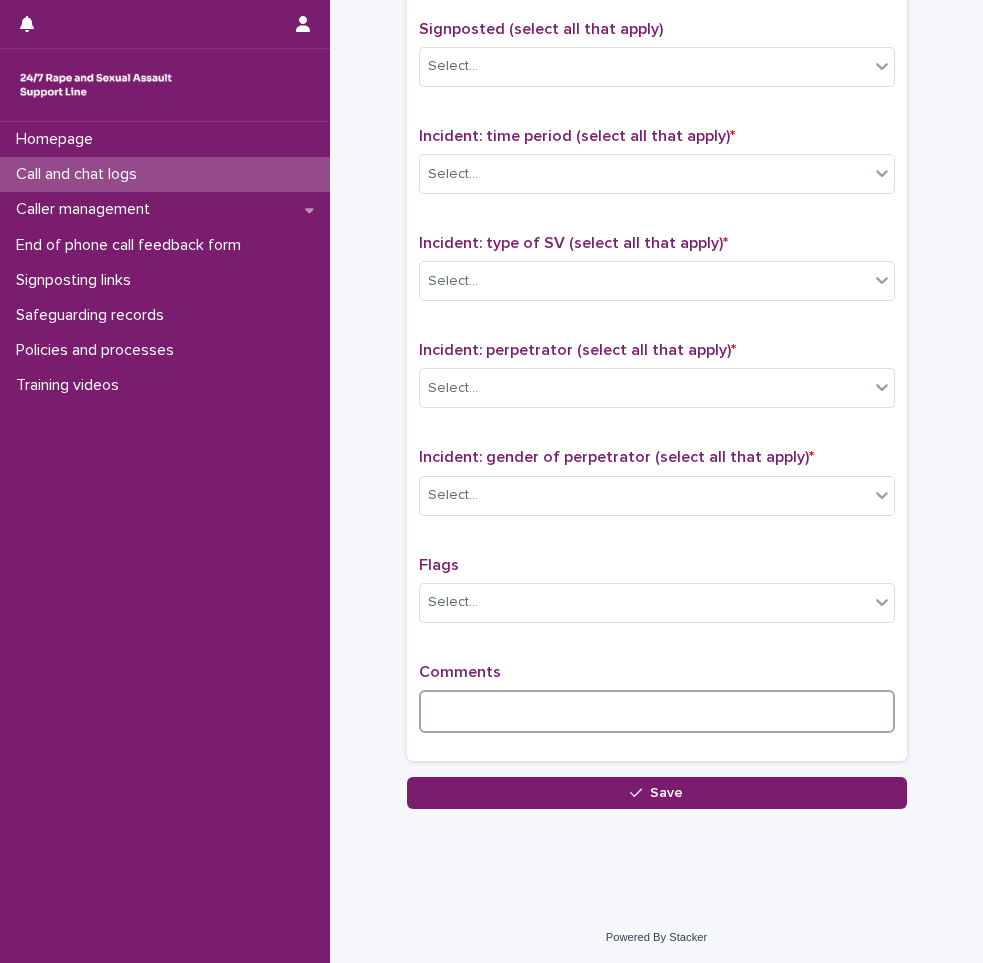click at bounding box center (657, 711) 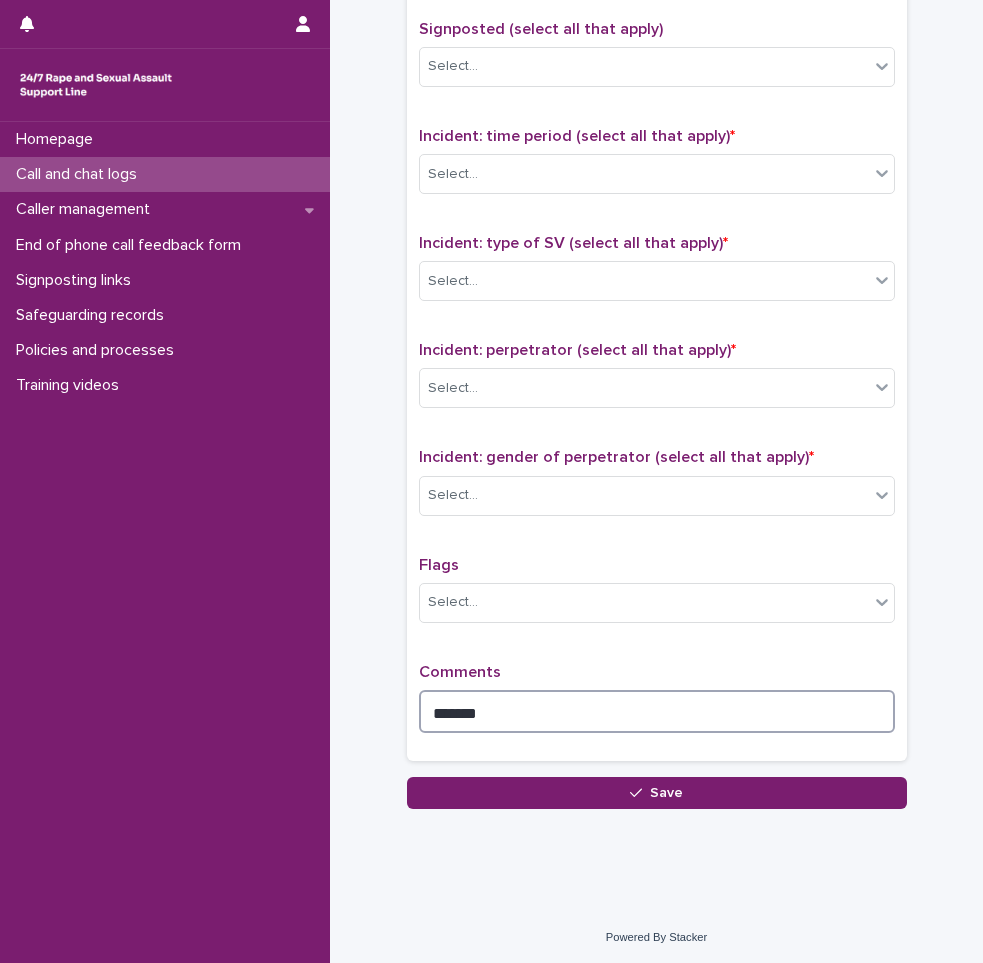 type on "*******" 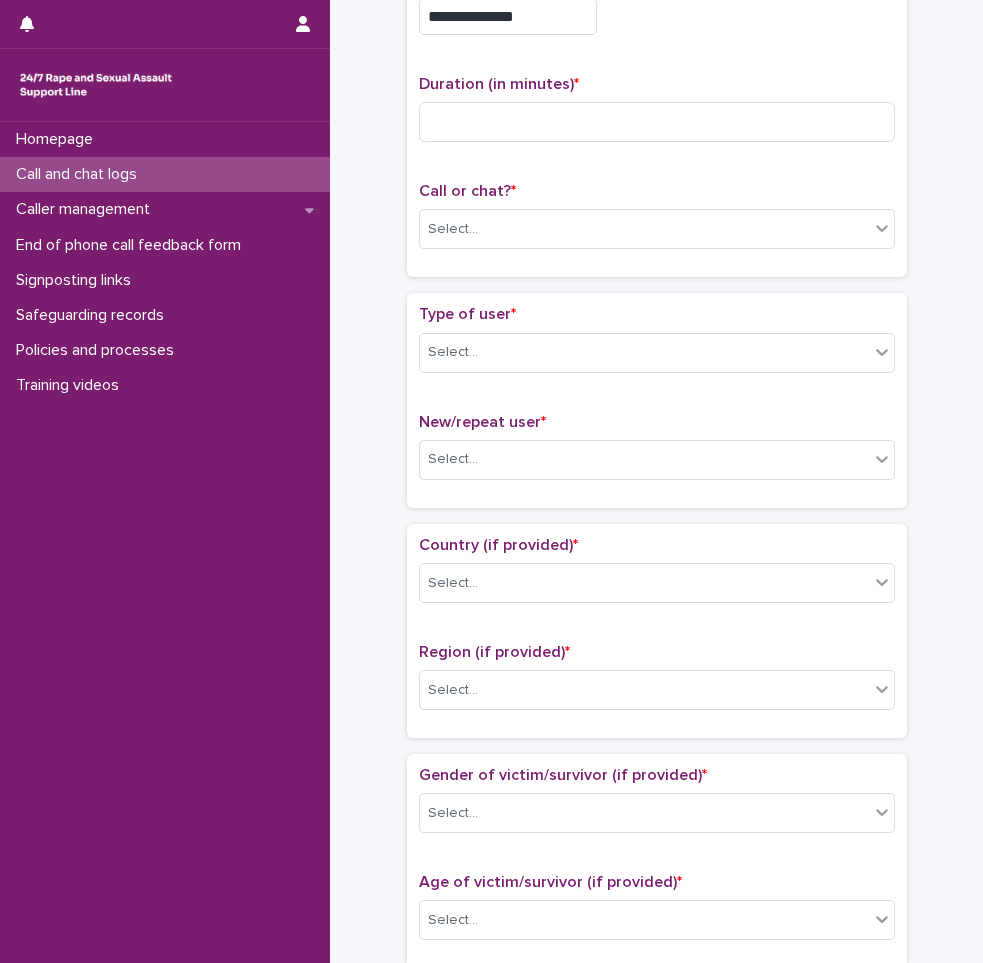 scroll, scrollTop: 50, scrollLeft: 0, axis: vertical 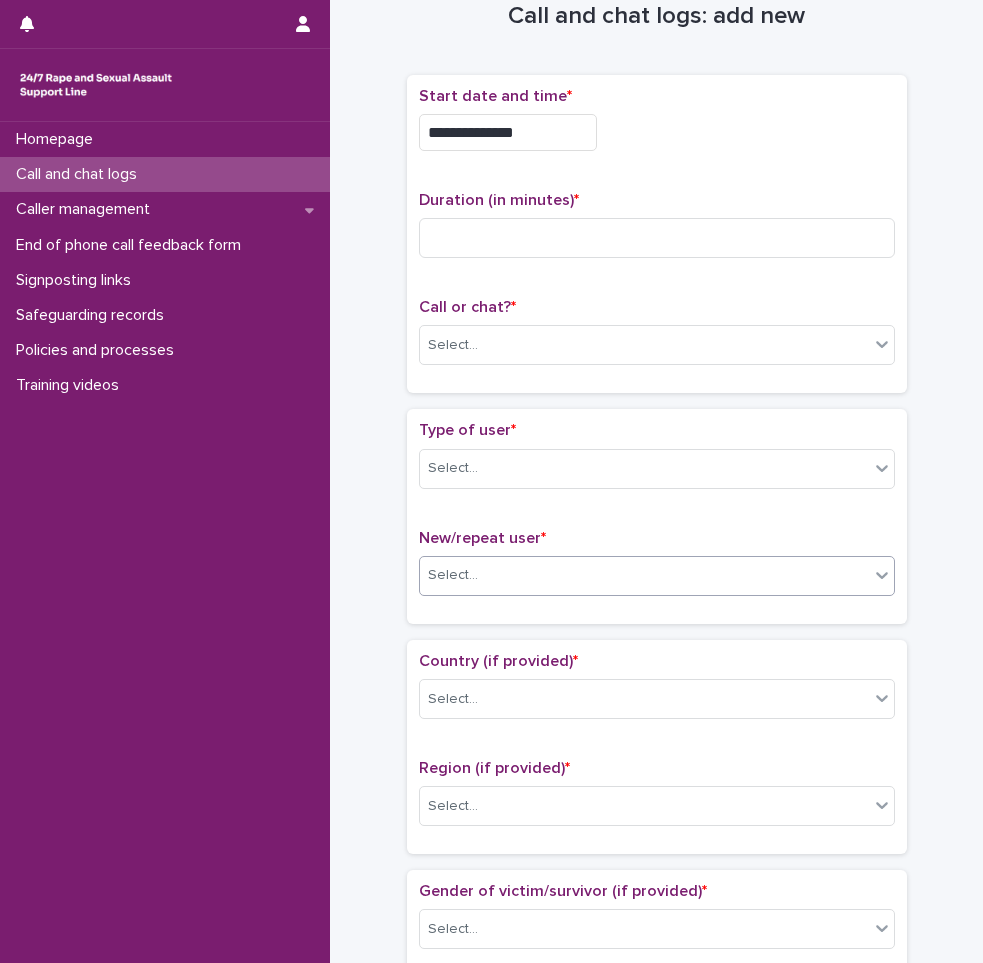 click on "Select..." at bounding box center (644, 575) 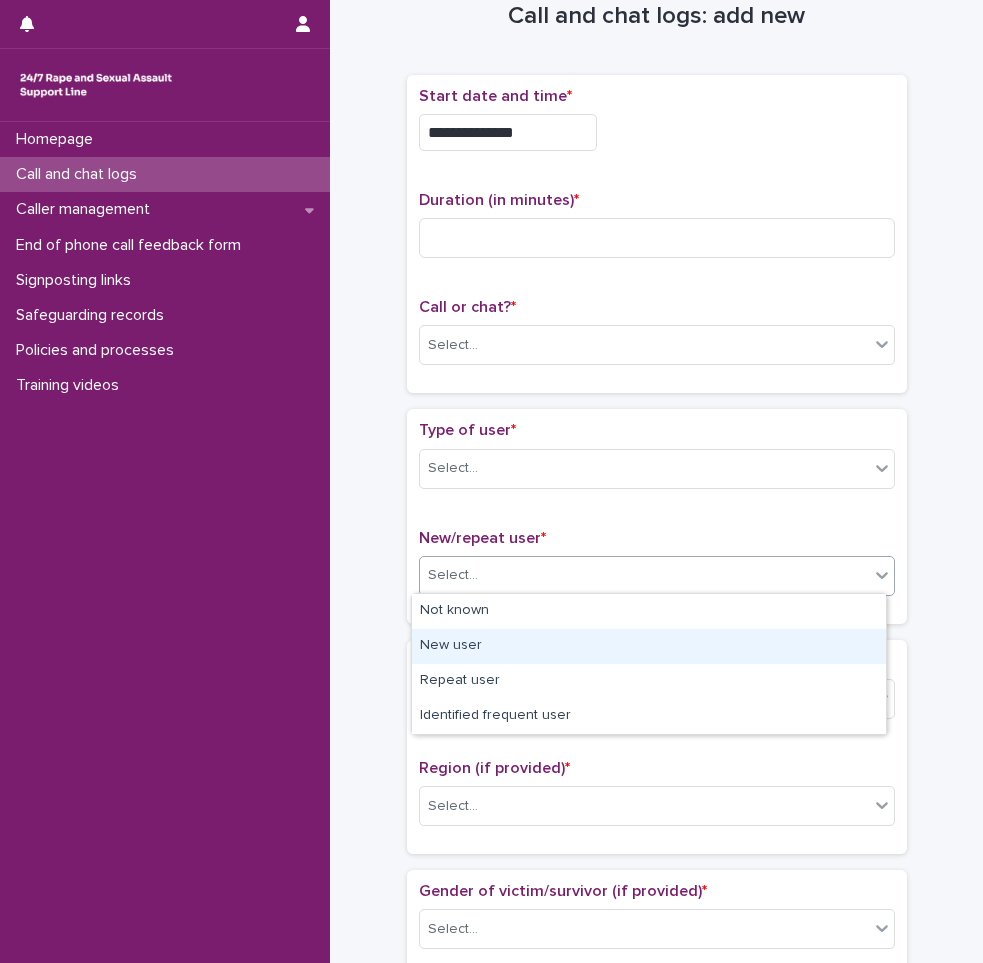 click on "New user" at bounding box center [649, 646] 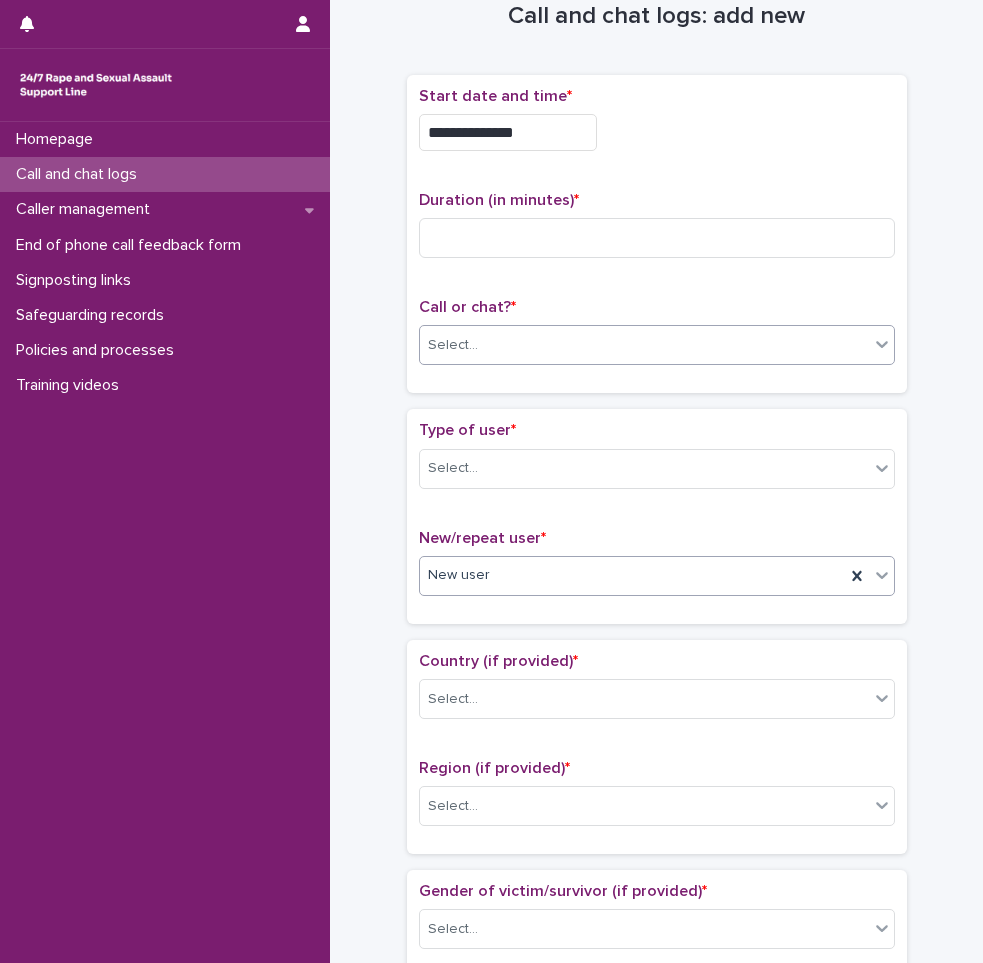click on "Select..." at bounding box center [644, 345] 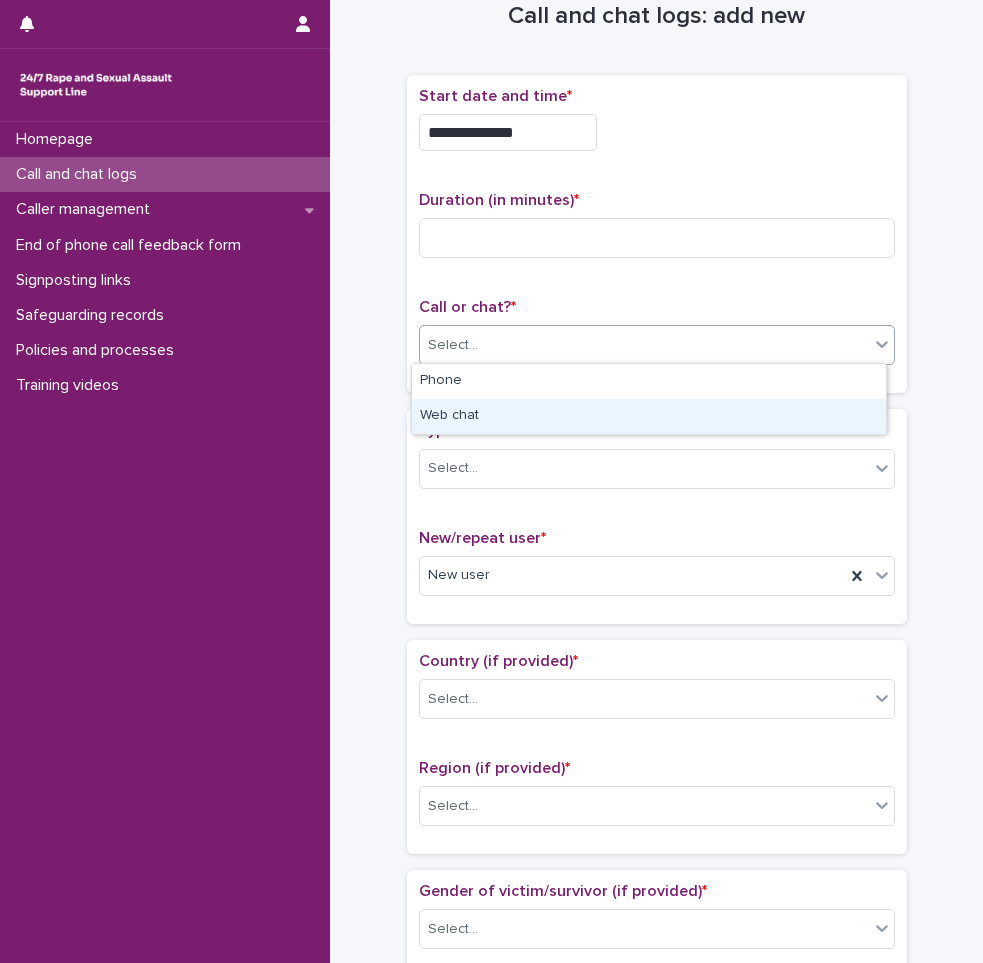 click on "Web chat" at bounding box center [649, 416] 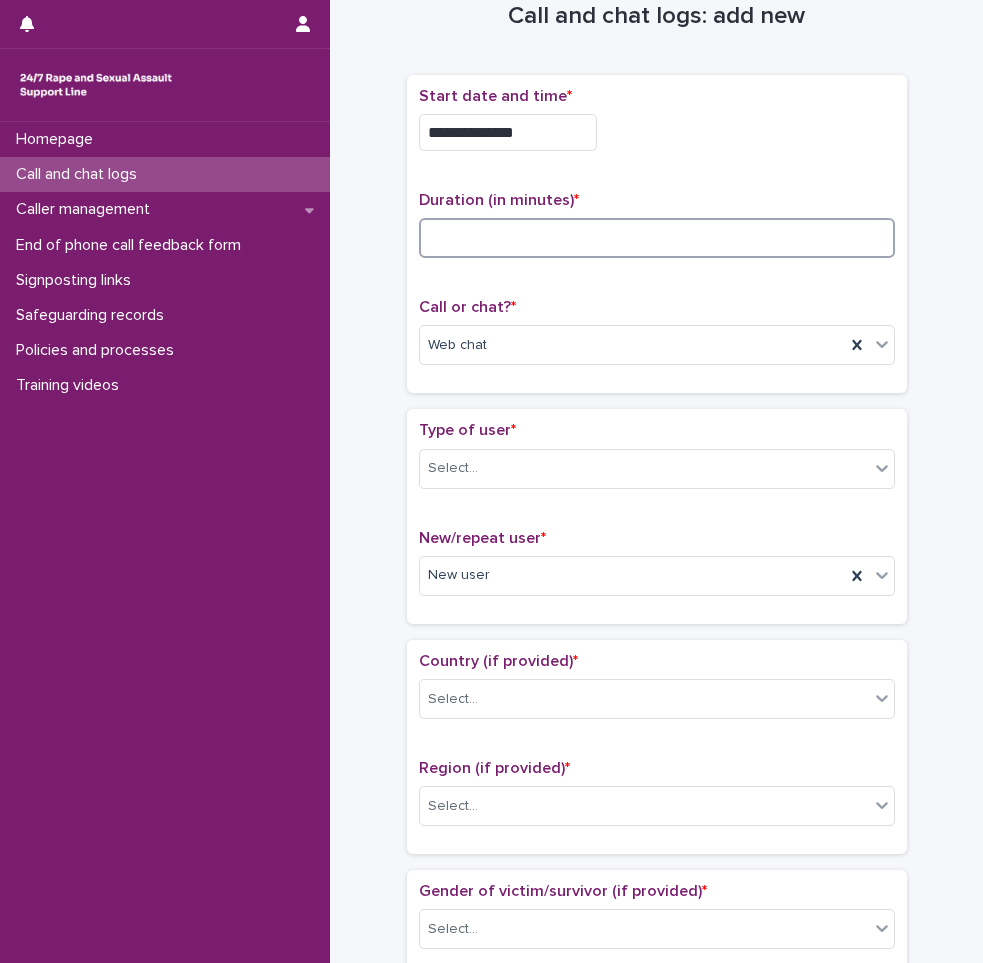 click at bounding box center [657, 238] 